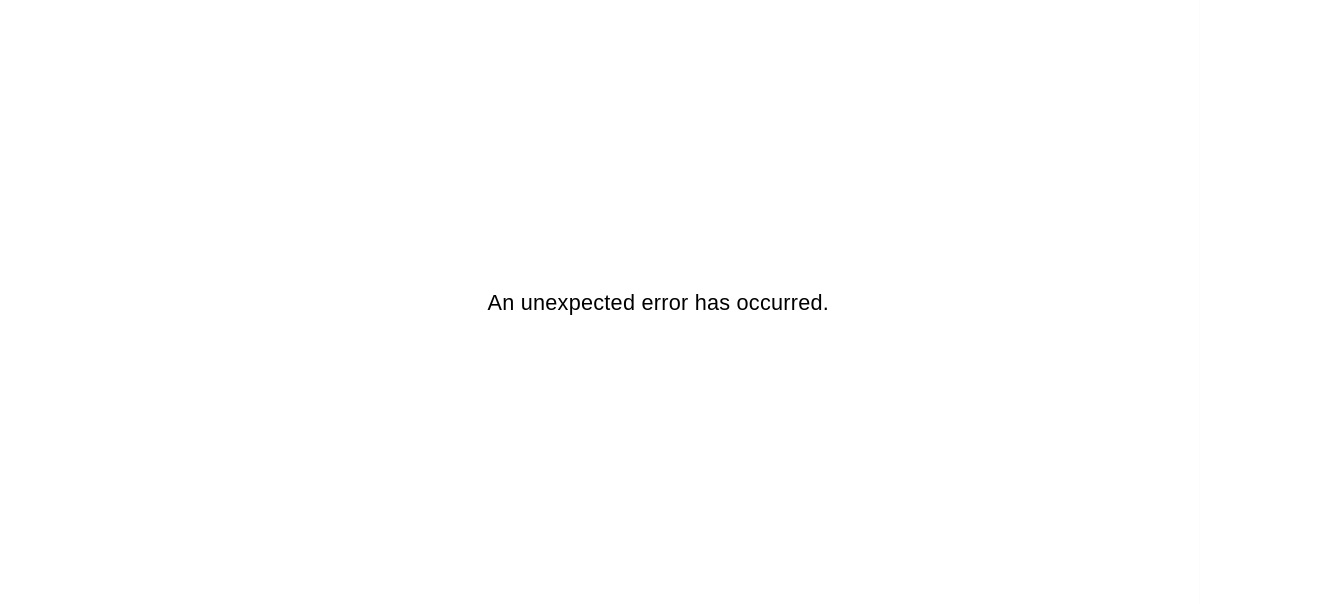 scroll, scrollTop: 0, scrollLeft: 0, axis: both 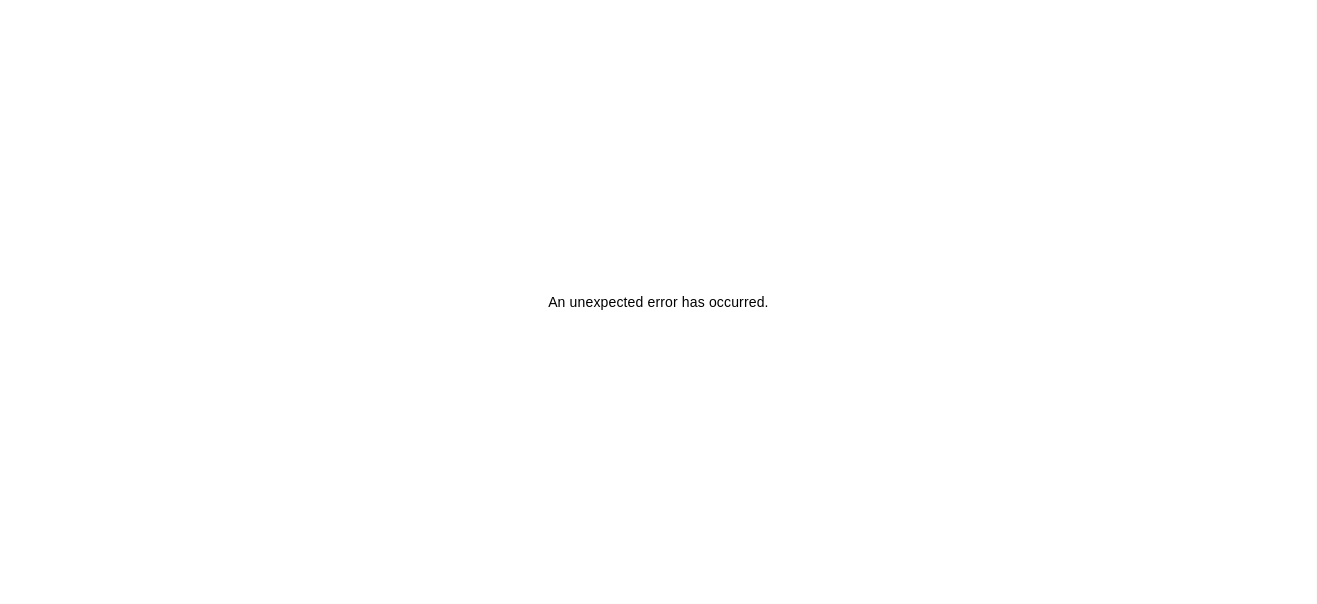 click on "An unexpected error has occurred ." at bounding box center (658, 302) 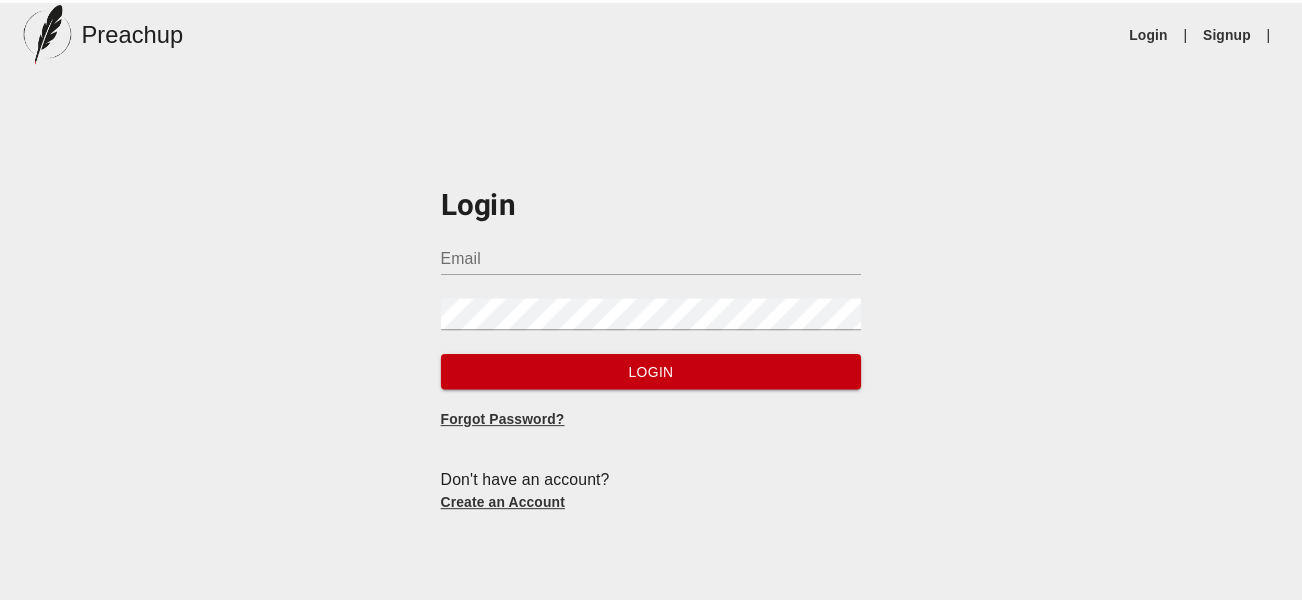 scroll, scrollTop: 0, scrollLeft: 0, axis: both 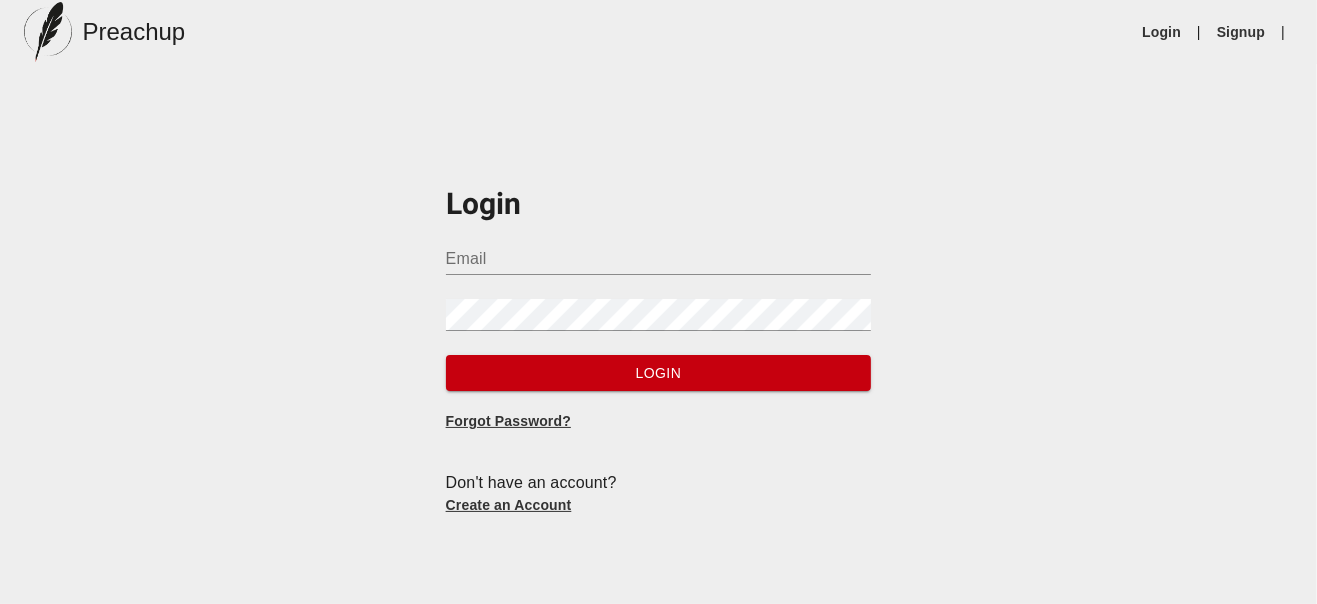 type on "[EMAIL_ADDRESS][DOMAIN_NAME]" 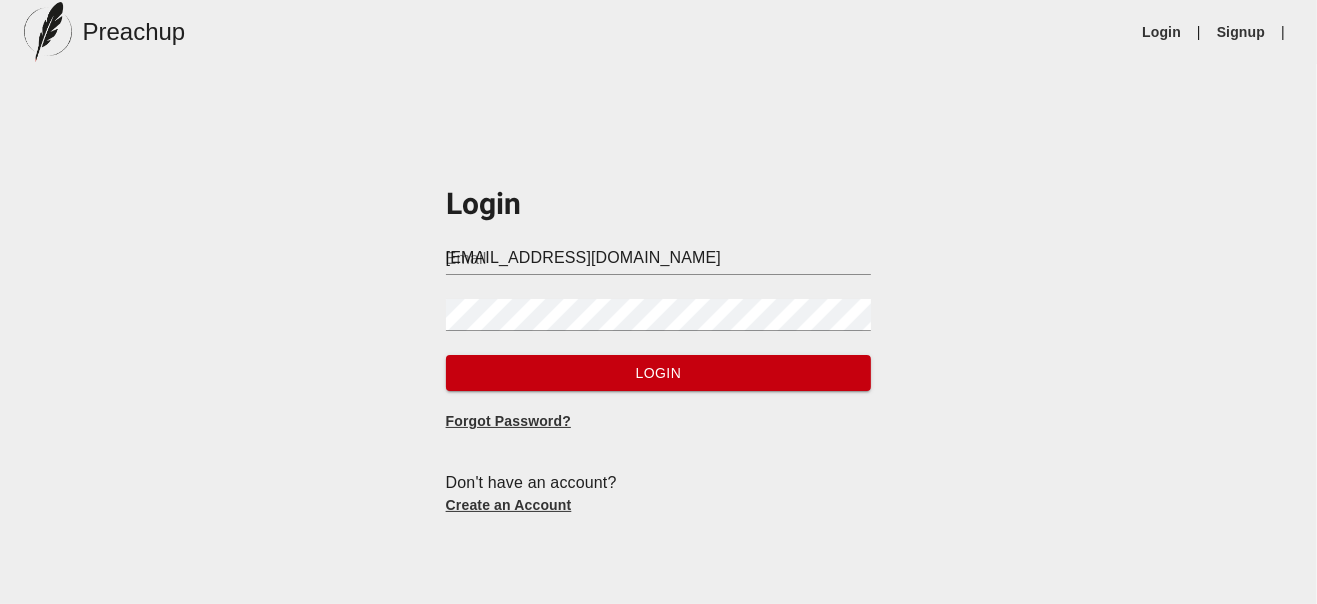 click on "Login" at bounding box center [659, 373] 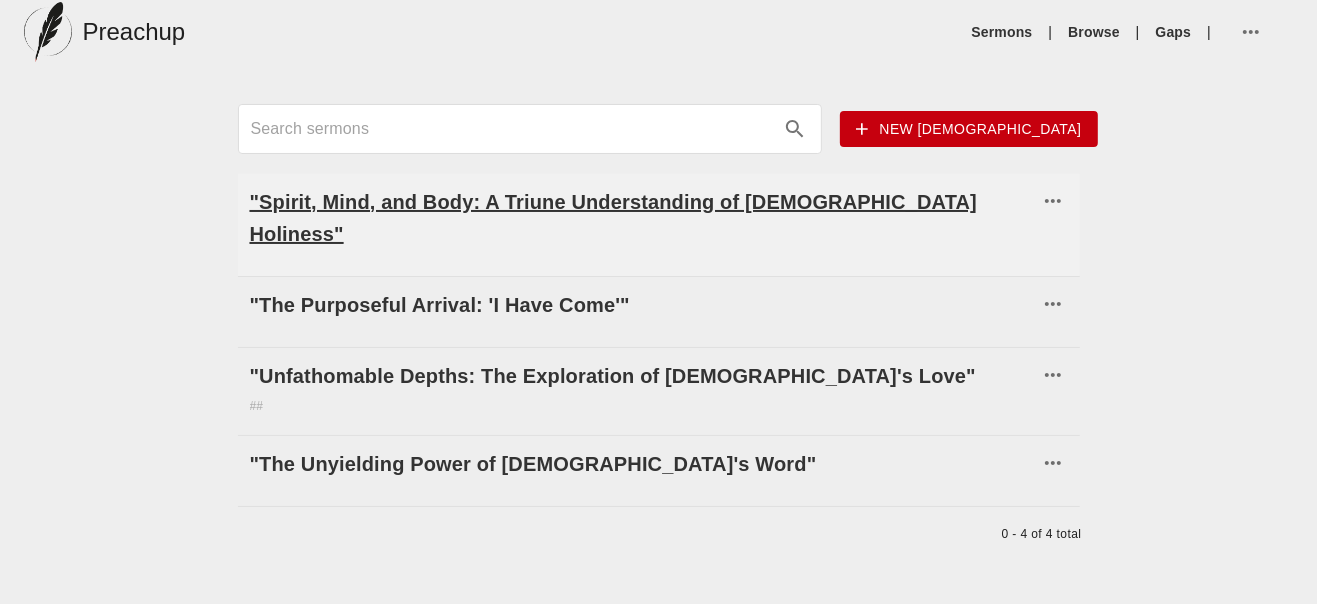 click on ""Spirit, Mind, and Body: A Triune Understanding of Christian Holiness"" at bounding box center [644, 218] 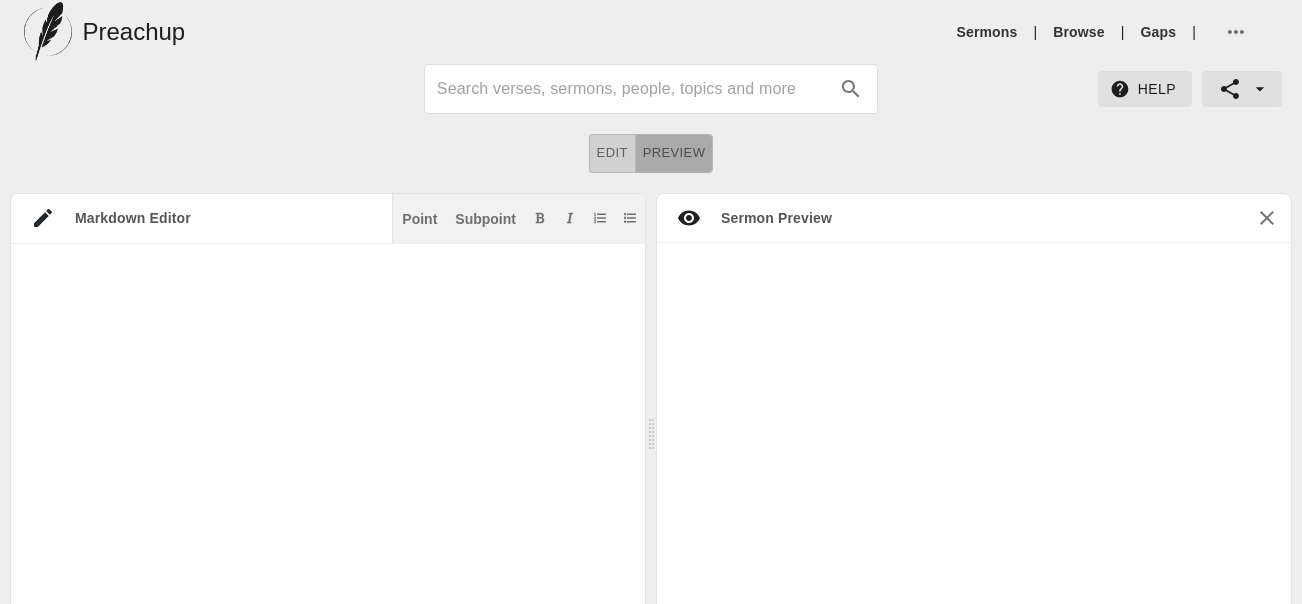click on "Preview" at bounding box center [674, 153] 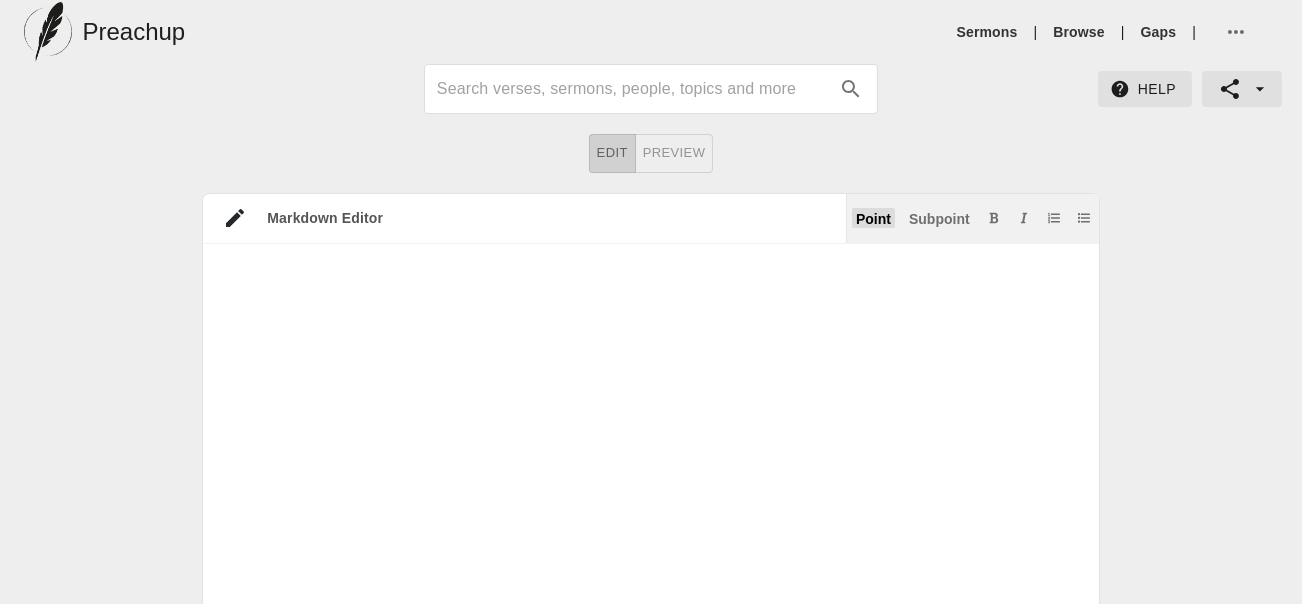 click on "Point" at bounding box center [873, 219] 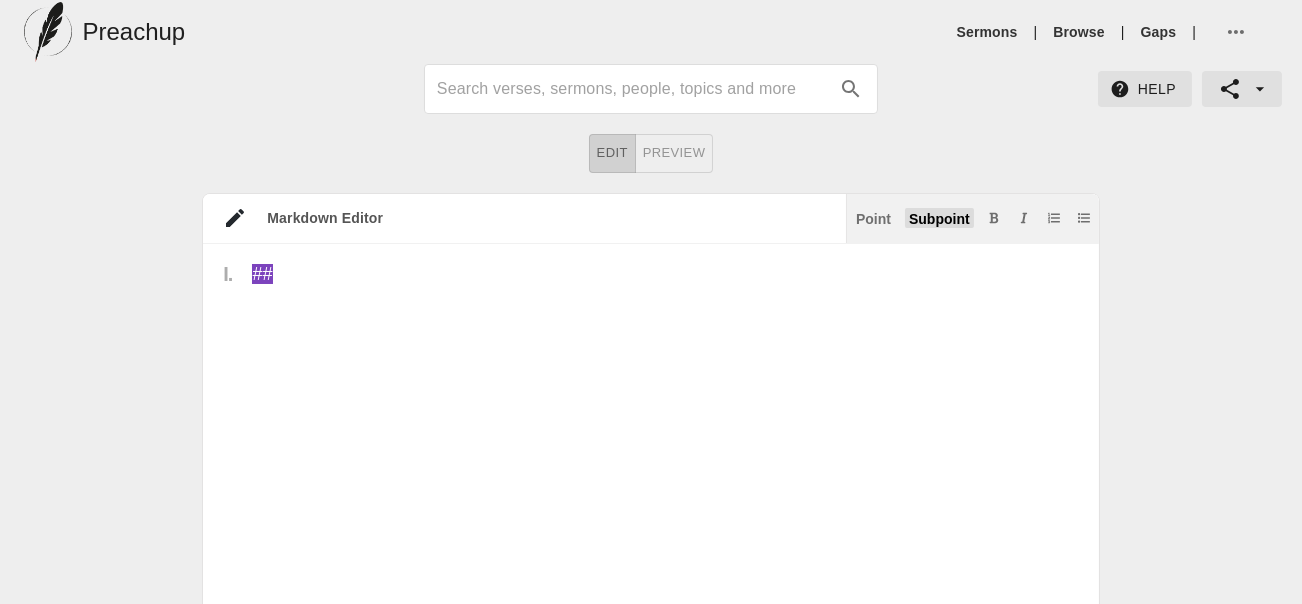 click on "Subpoint" at bounding box center (939, 219) 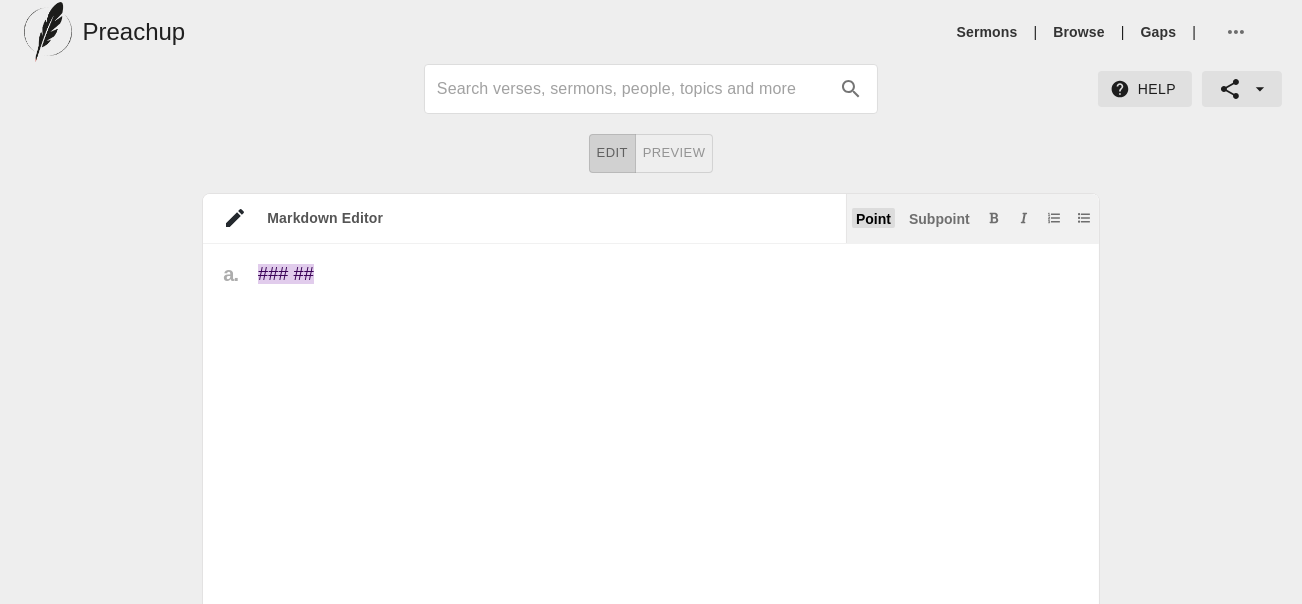 click on "Point" at bounding box center [873, 219] 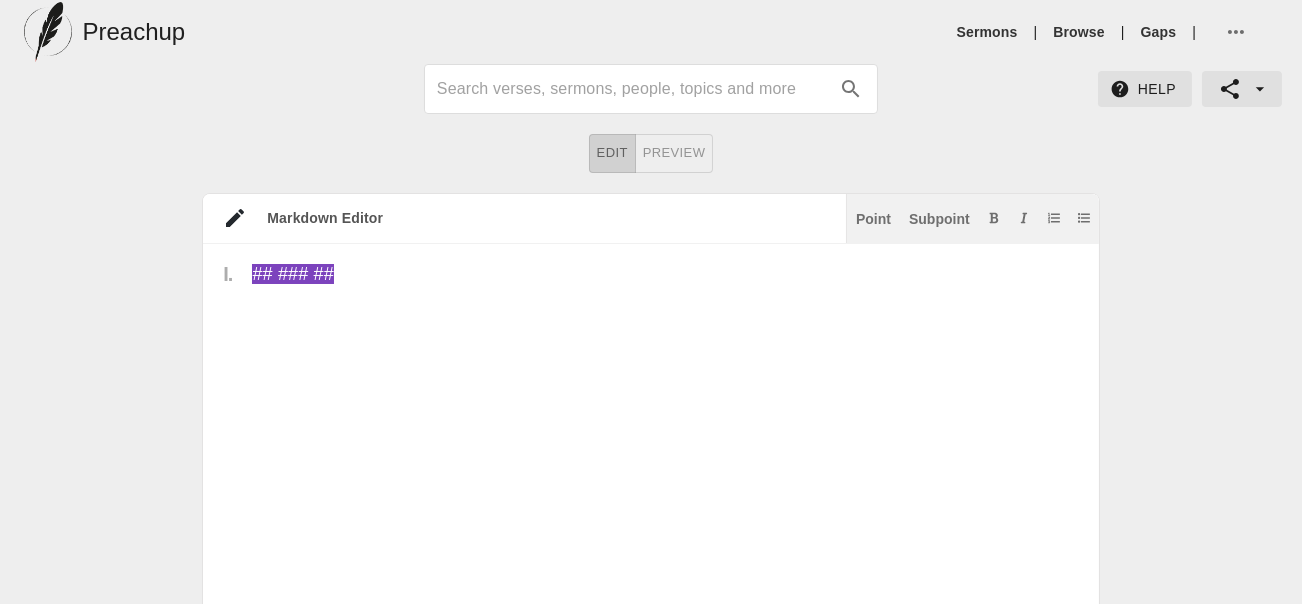 click on "Markdown Editor" at bounding box center [546, 218] 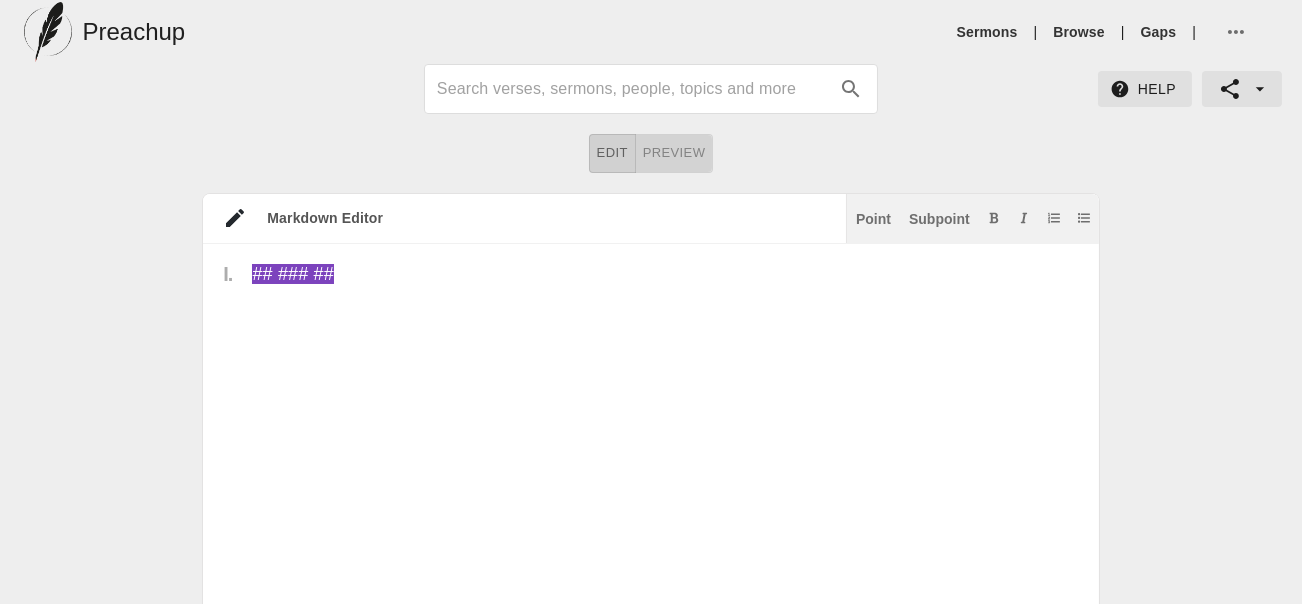click on "Preview" at bounding box center [674, 153] 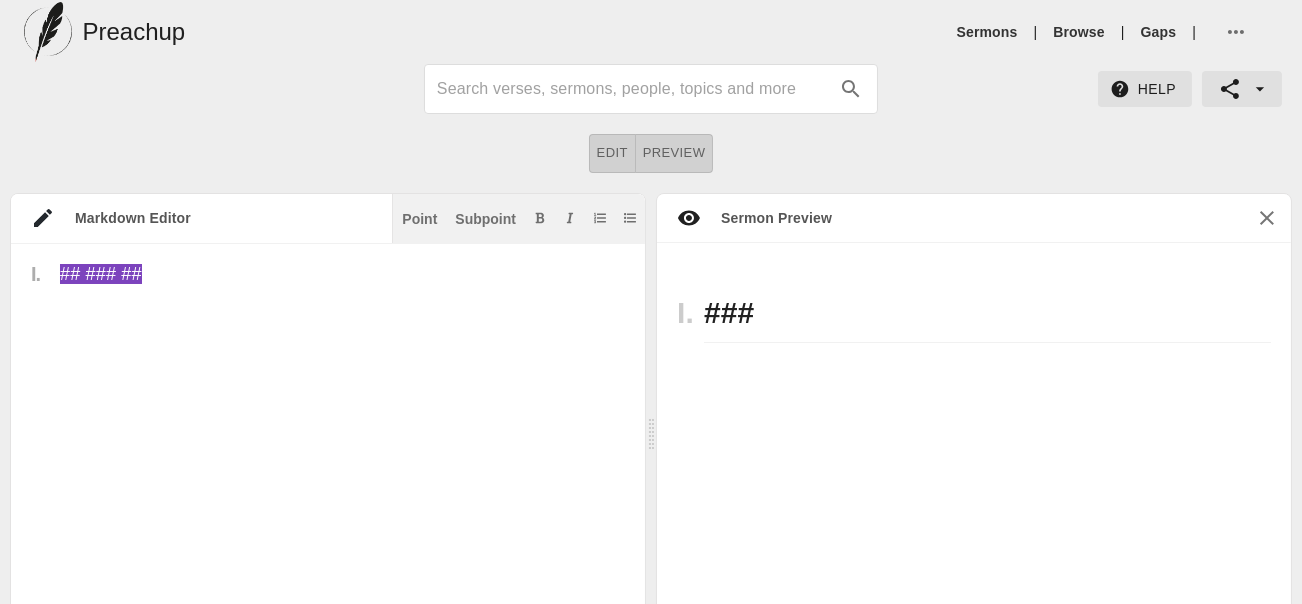 click 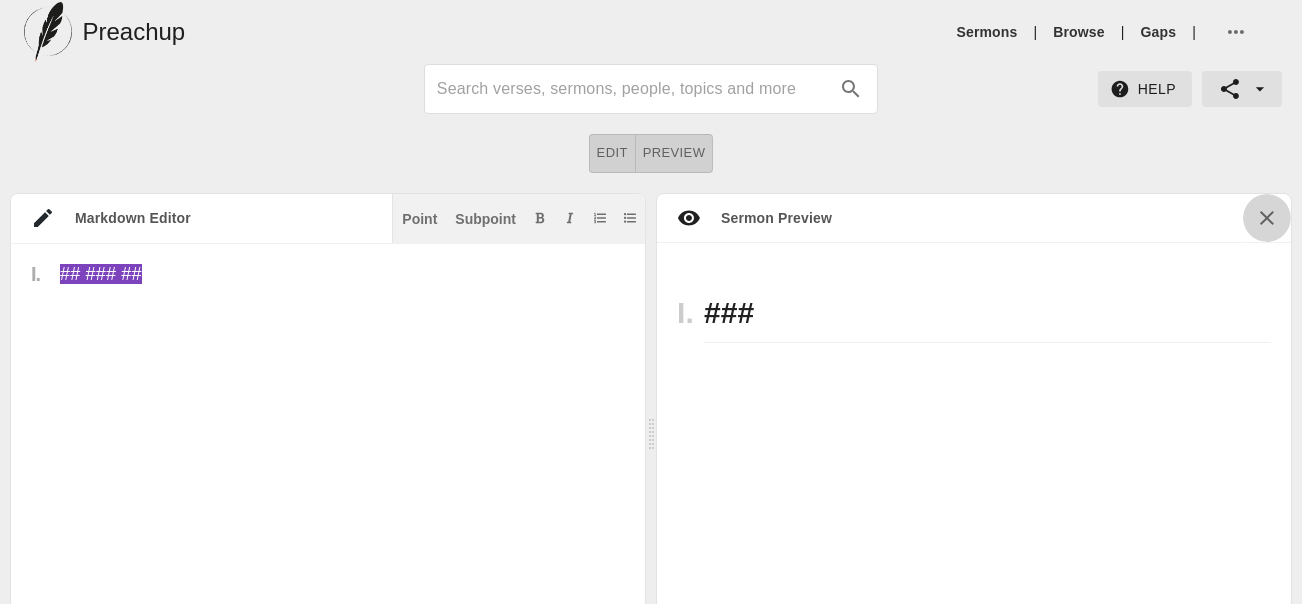click 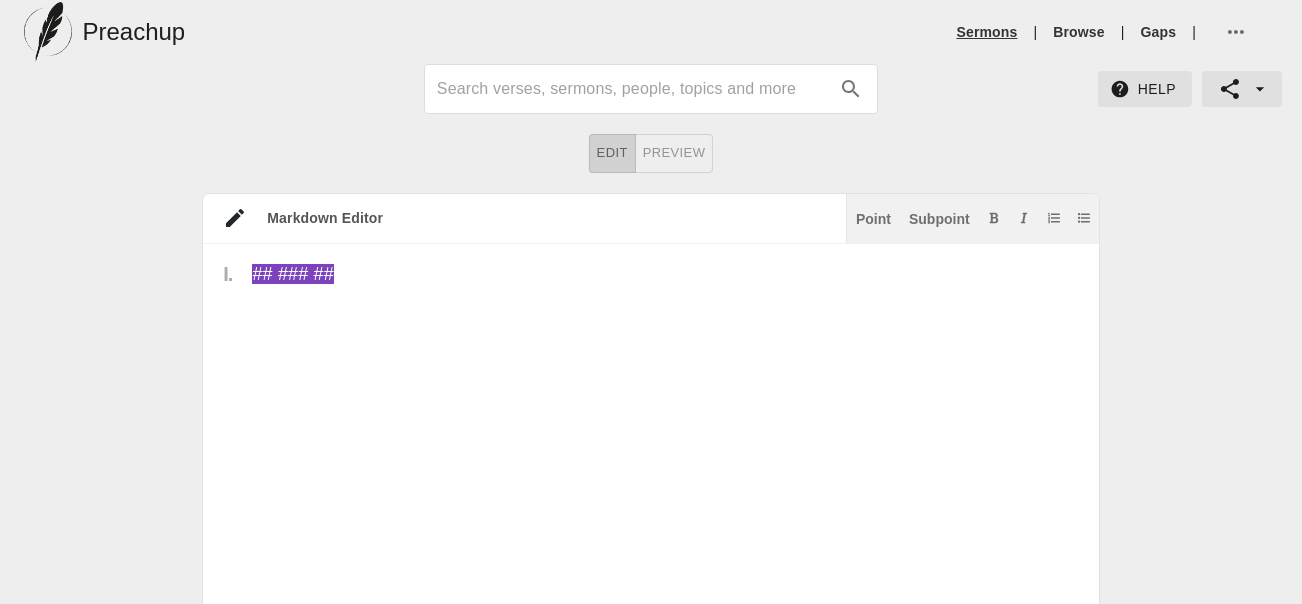 click on "Sermons" at bounding box center [987, 32] 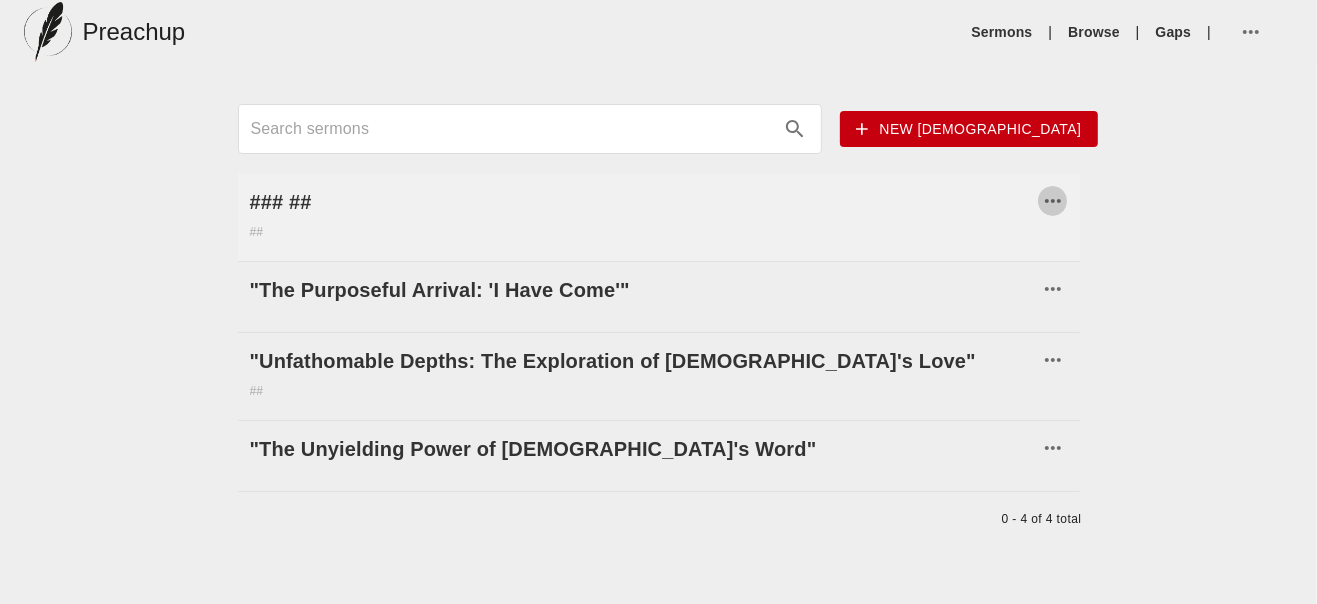 click 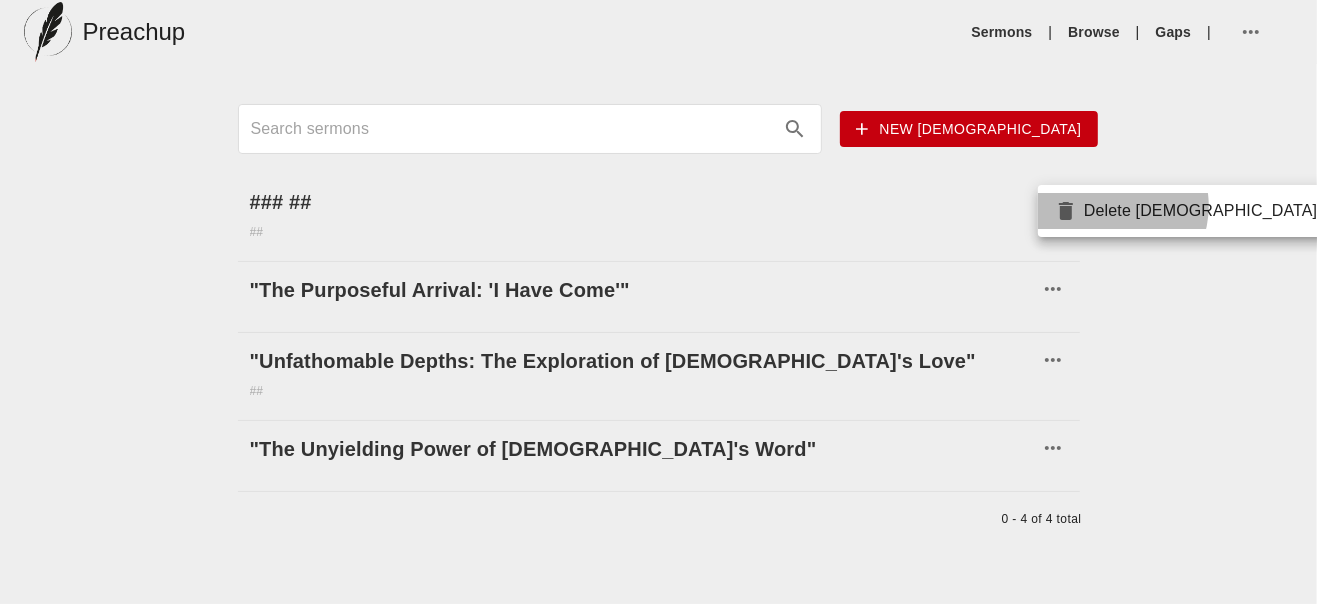 click on "Delete sermon" at bounding box center [1185, 211] 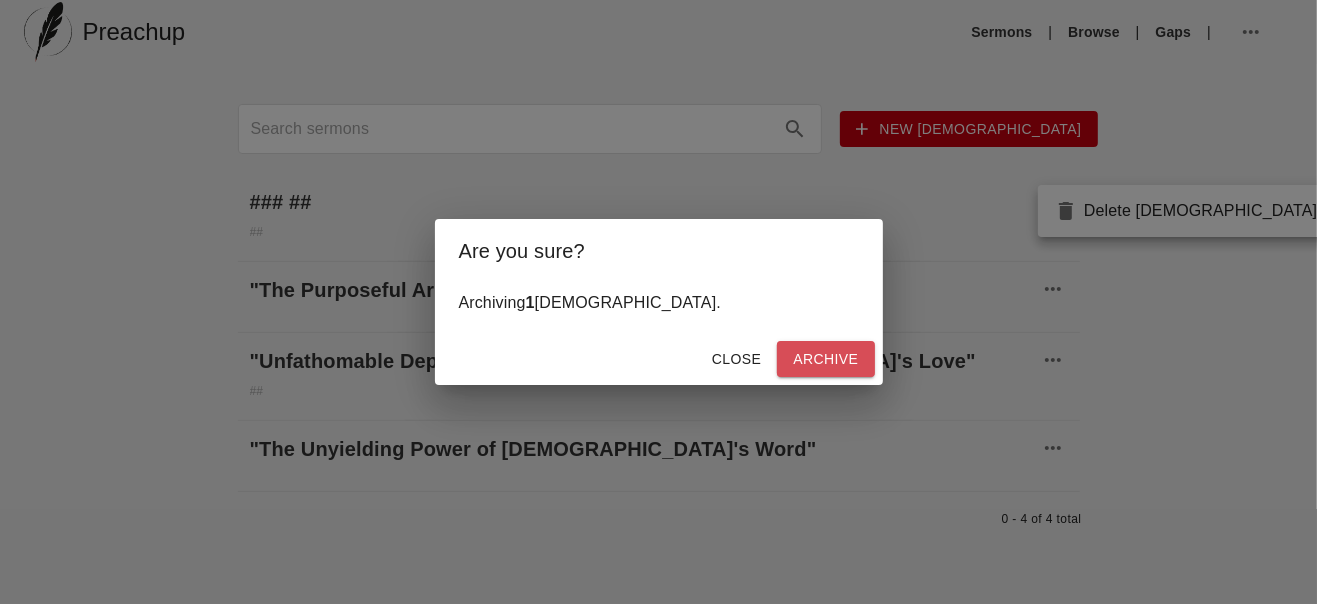 click on "Archive" at bounding box center (825, 359) 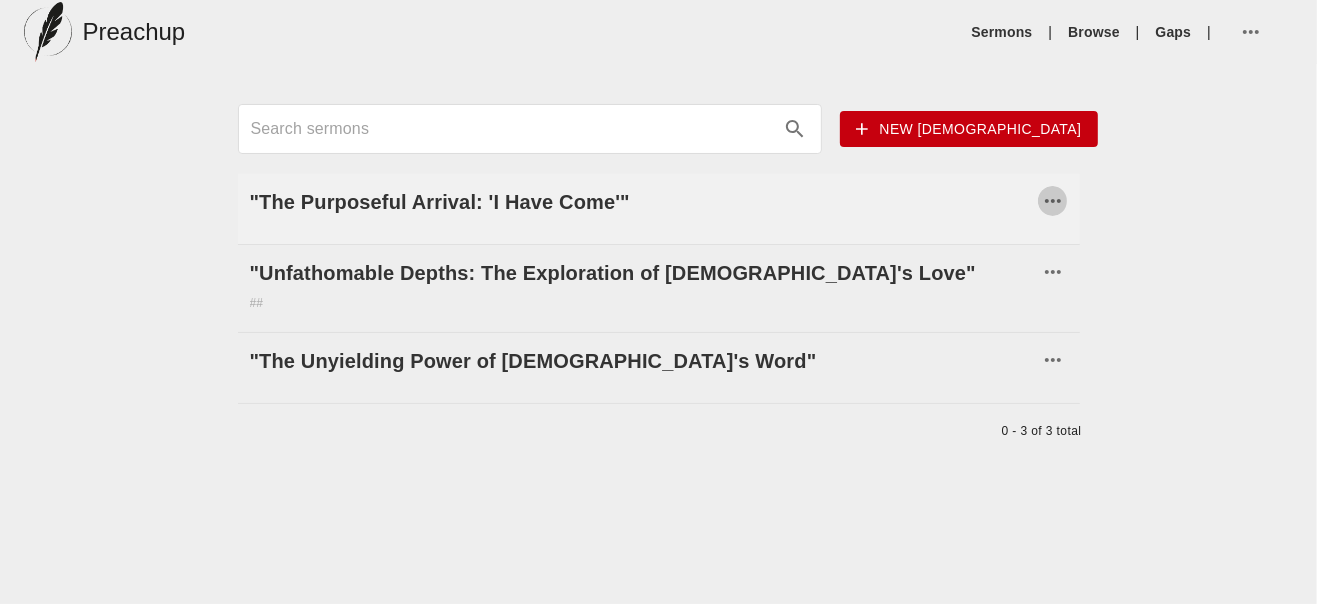 click 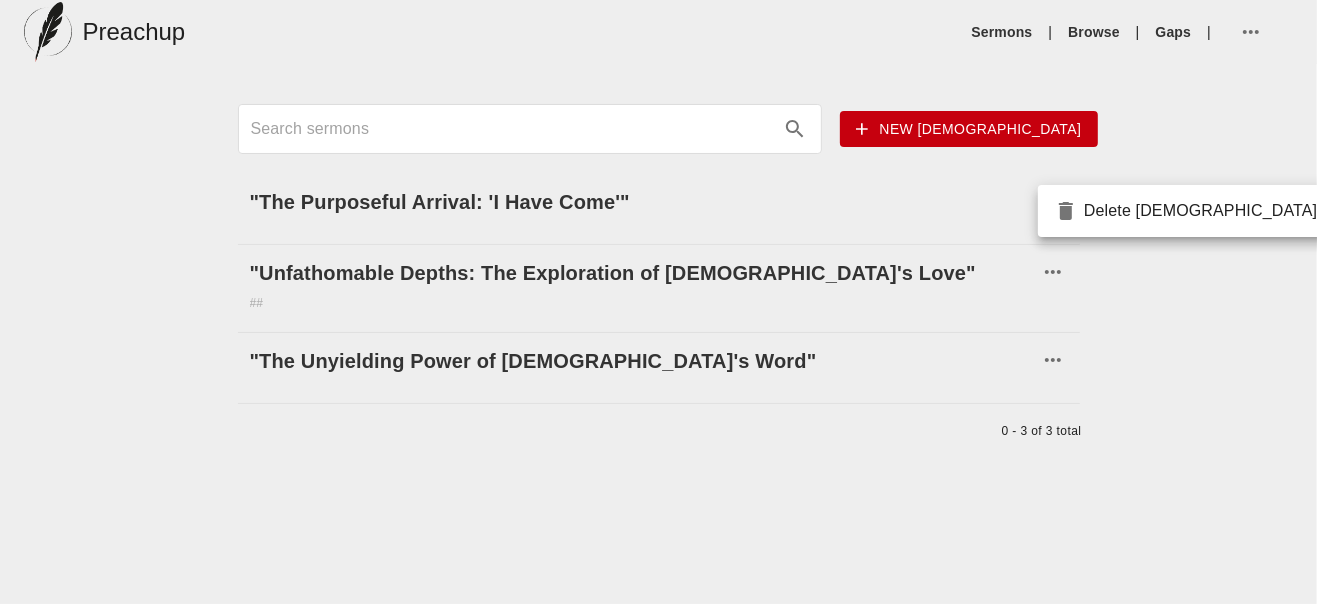 click at bounding box center (658, 302) 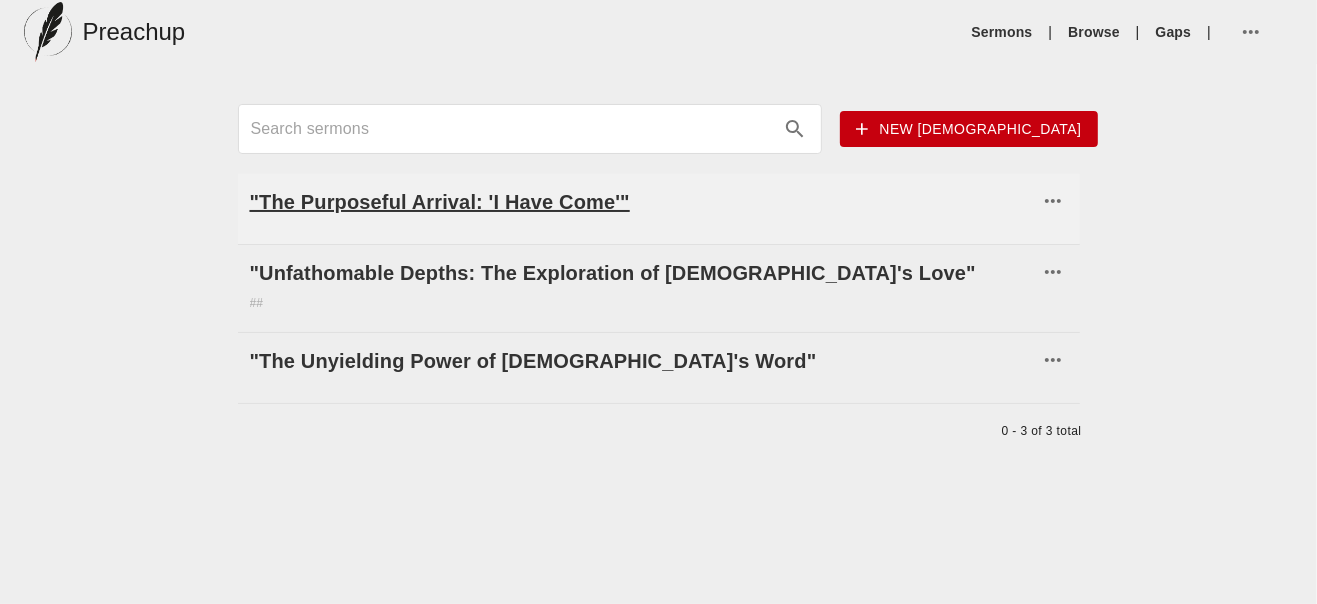 click on ""The Purposeful Arrival: 'I Have Come'"" at bounding box center [644, 202] 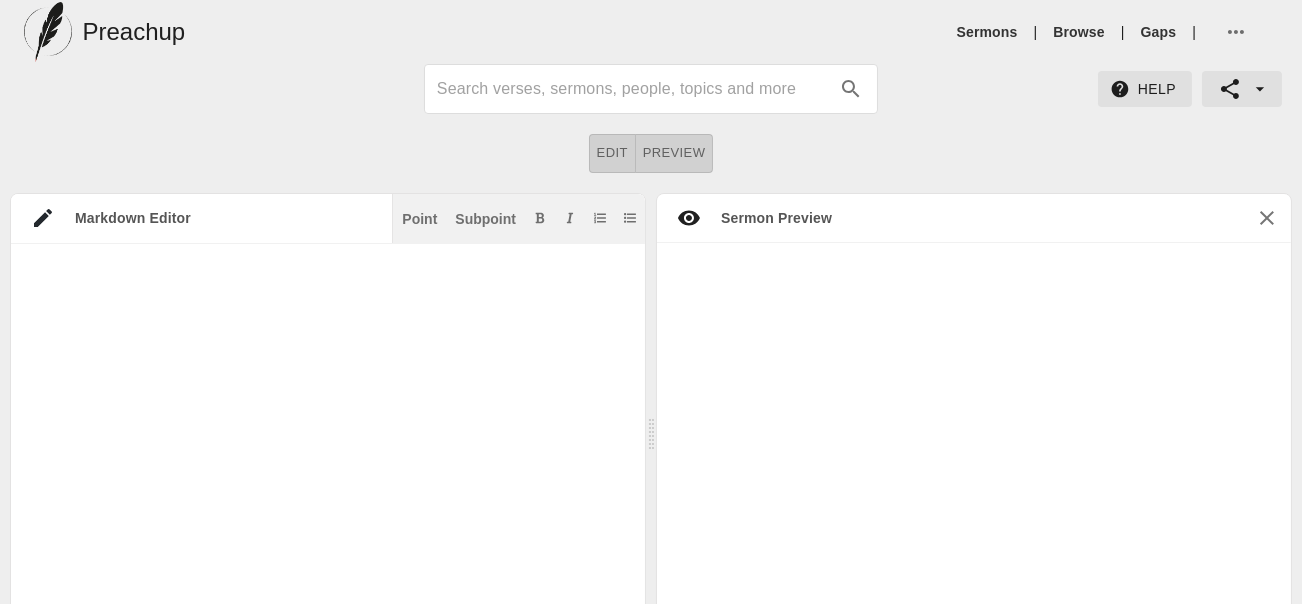 scroll, scrollTop: 186, scrollLeft: 0, axis: vertical 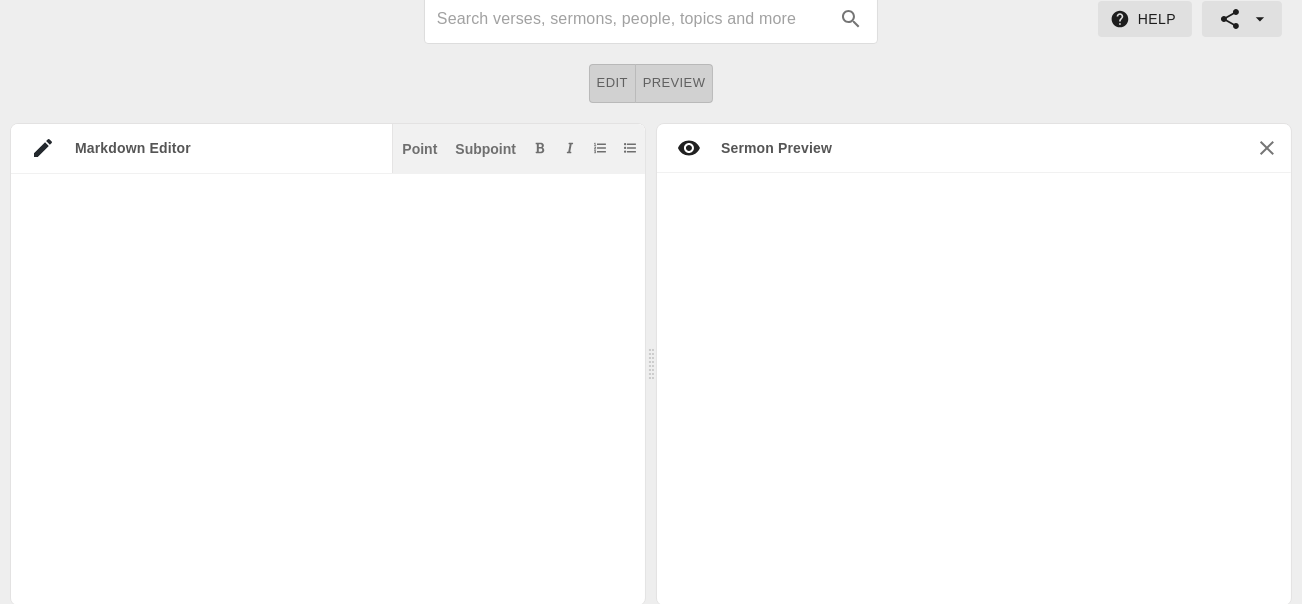 click 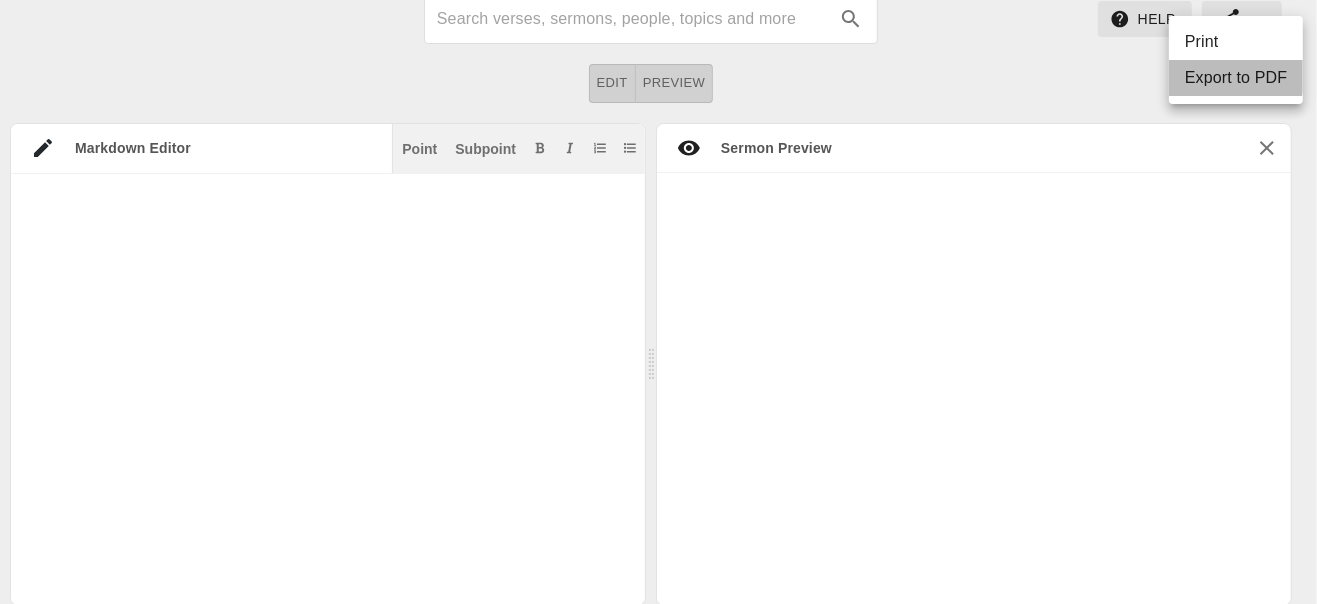 click on "Export to PDF" at bounding box center (1236, 78) 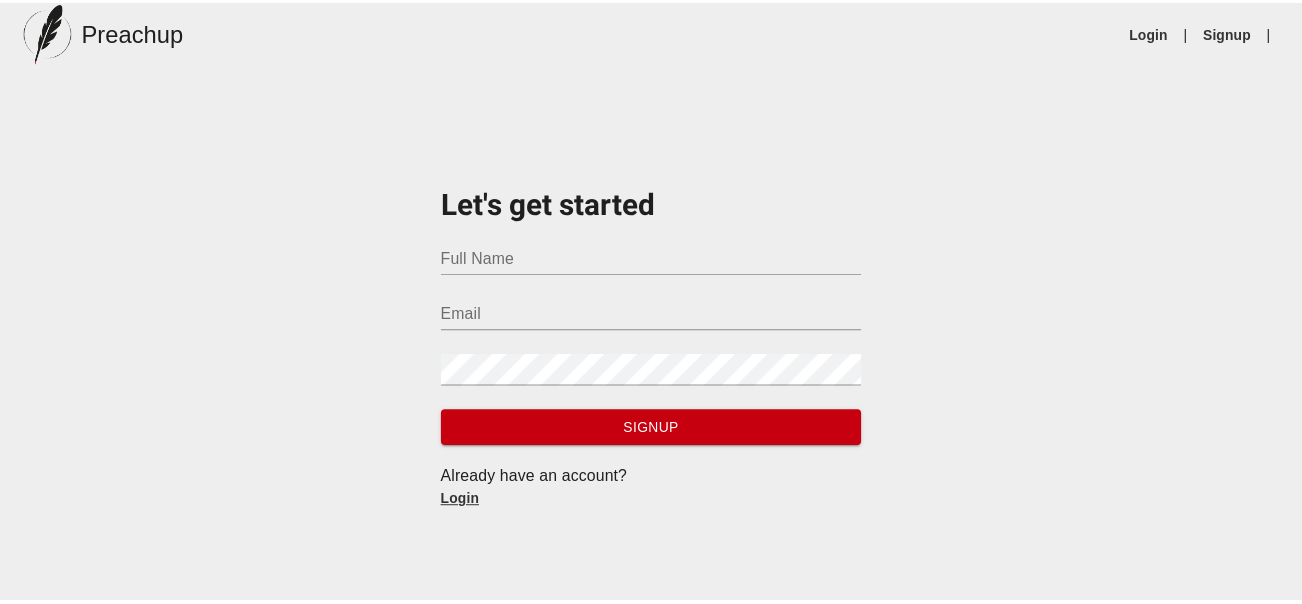 scroll, scrollTop: 0, scrollLeft: 0, axis: both 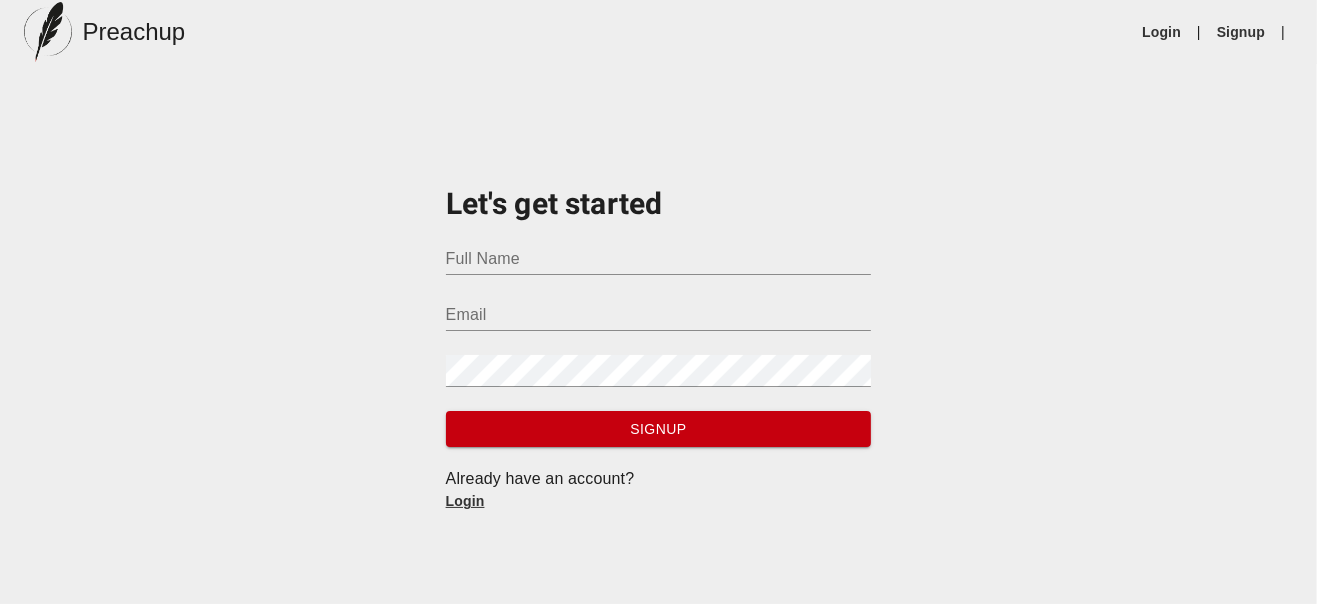 type on "[EMAIL_ADDRESS][DOMAIN_NAME]" 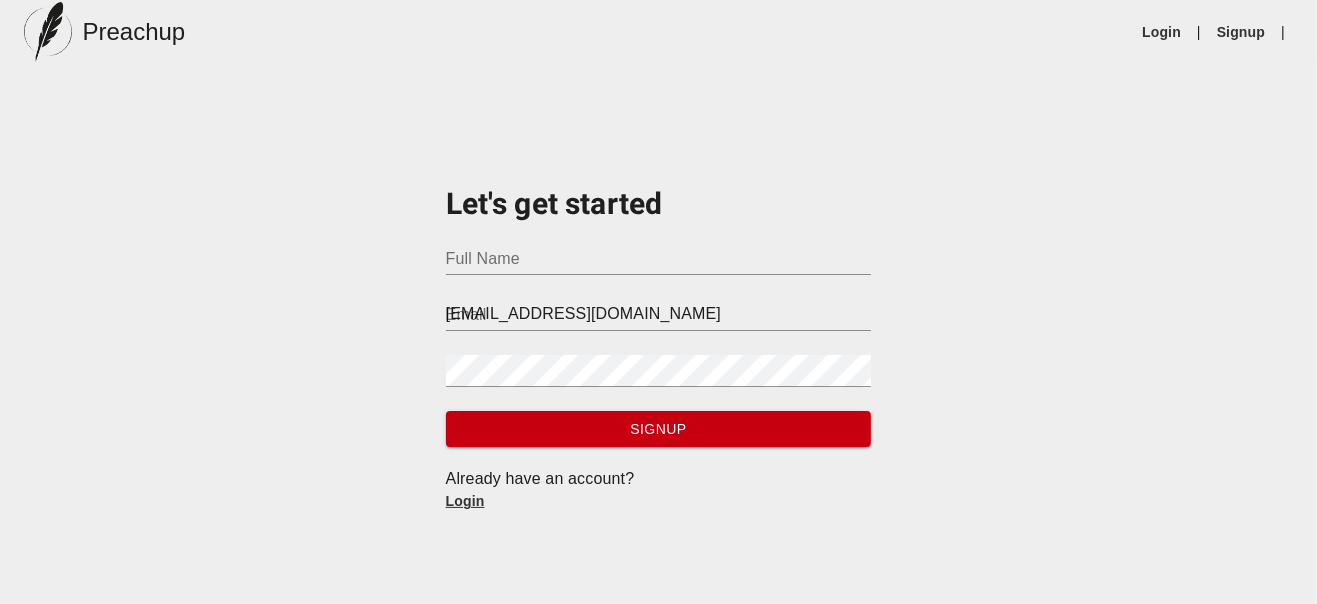 click on "Signup" at bounding box center (659, 429) 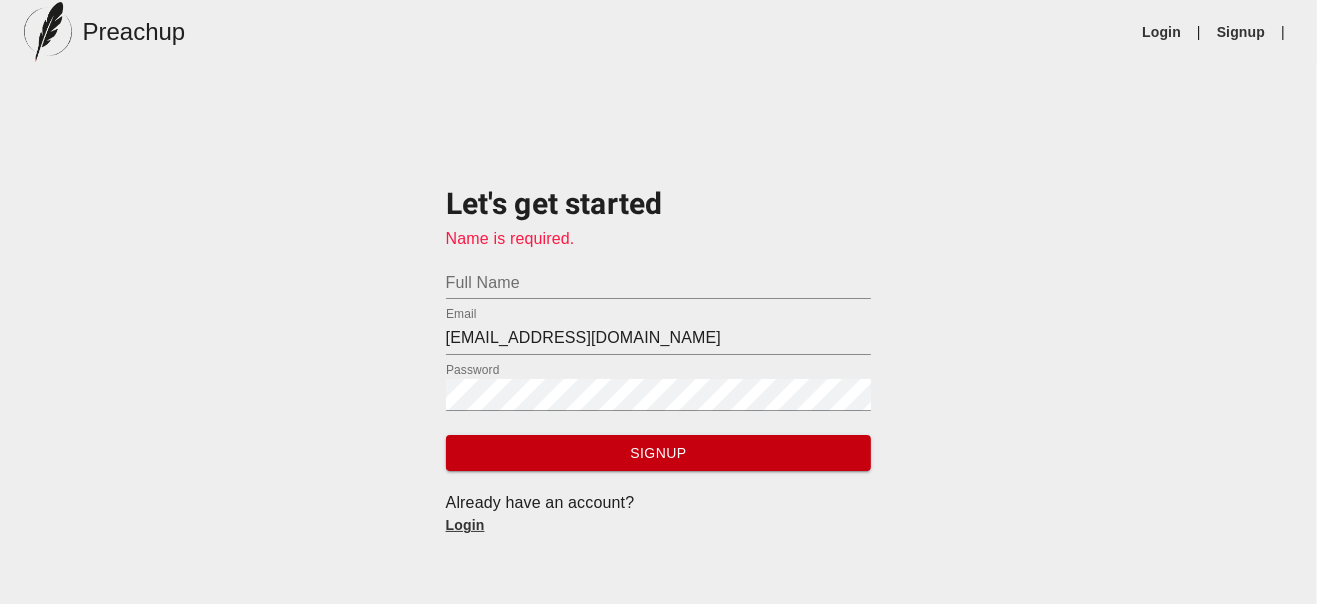 click on "Full Name" at bounding box center (659, 283) 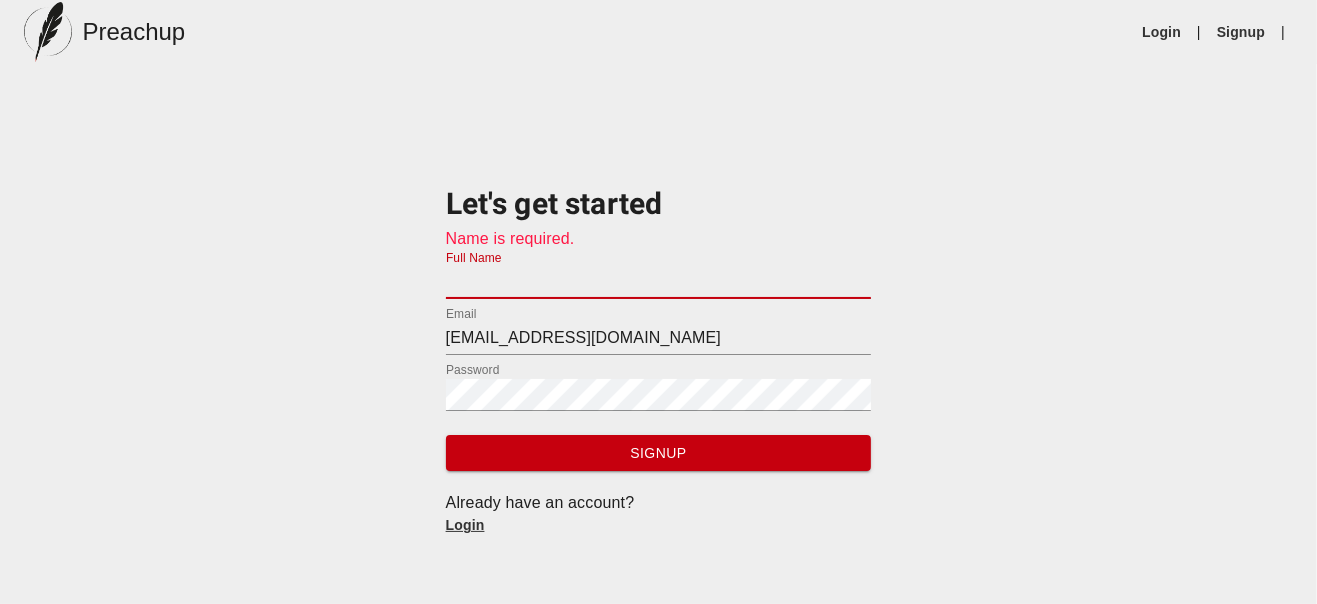 type on "John Simmons" 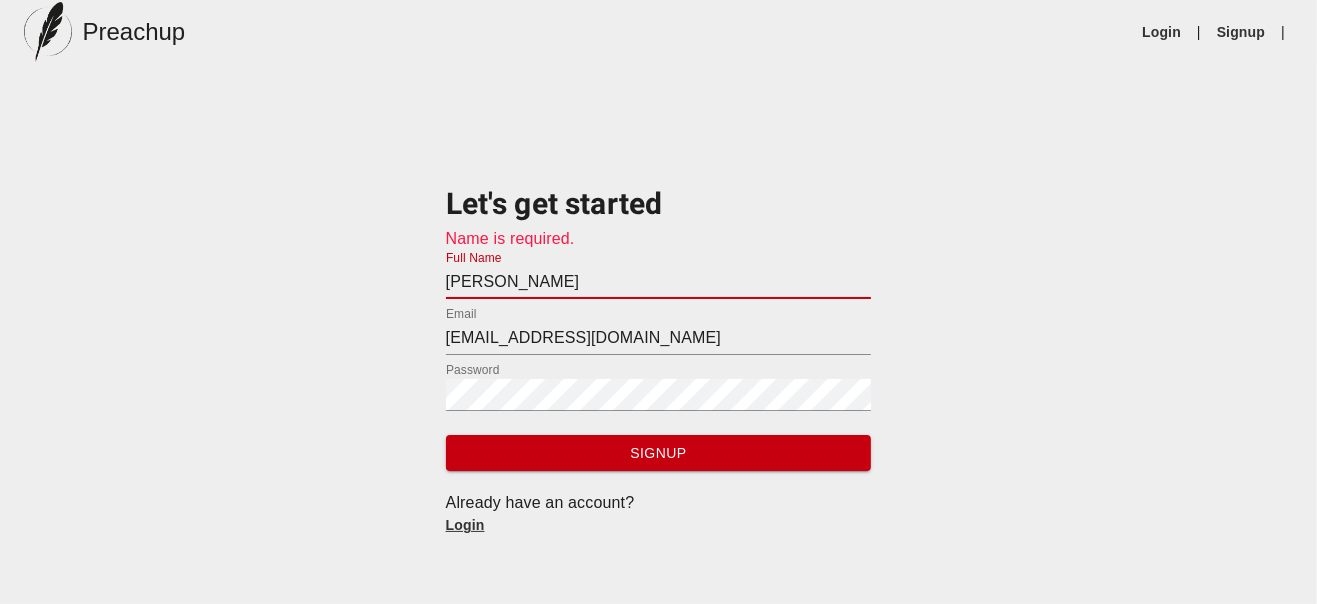 click on "Signup" at bounding box center (659, 453) 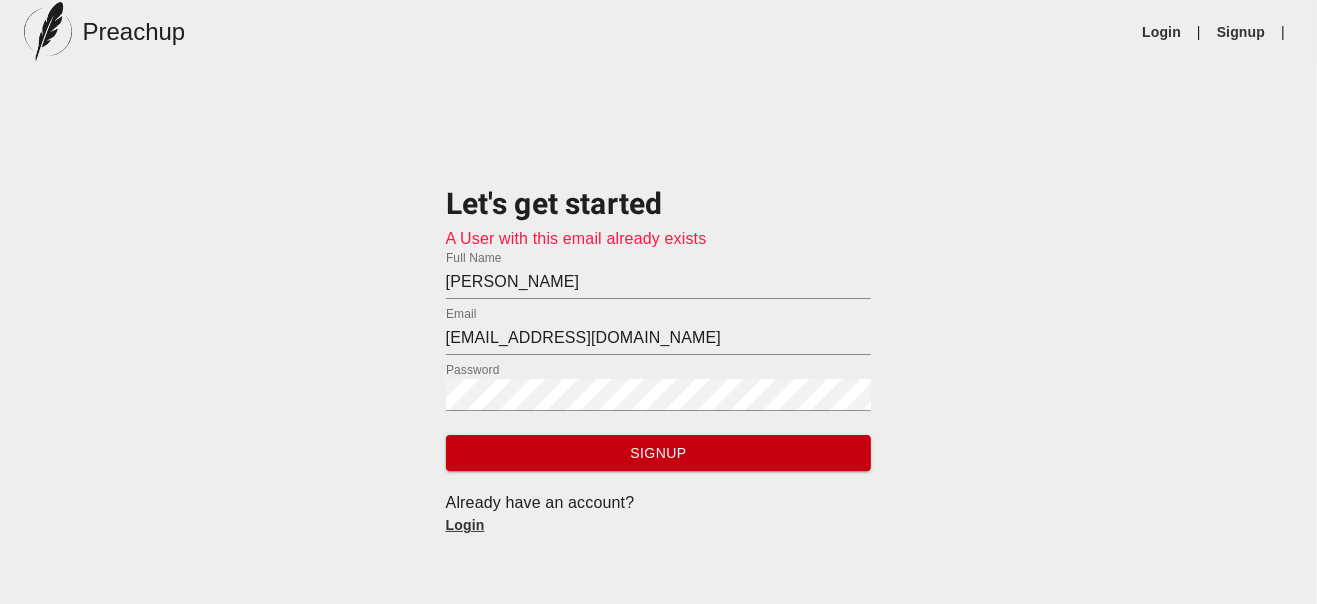 click on "Signup" at bounding box center [659, 453] 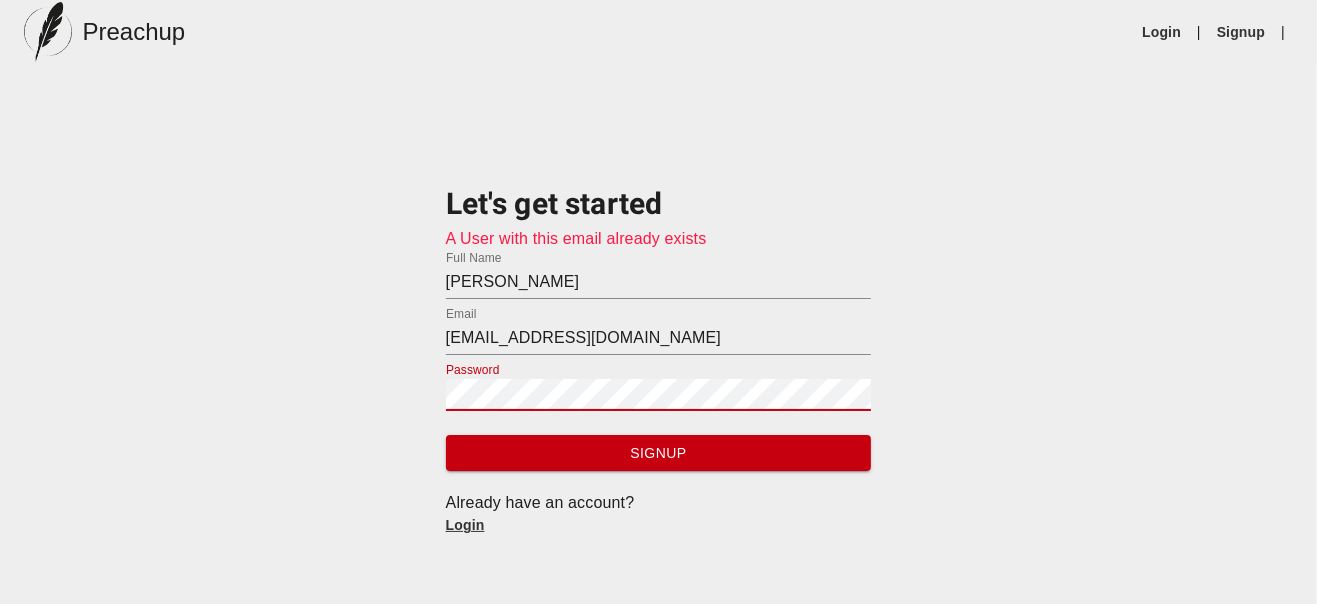 click on "Let's get started A User with this email already exists Full Name John Simmons Email sims1735@gmail.com Password Signup Already have an account?    Login" at bounding box center [658, 344] 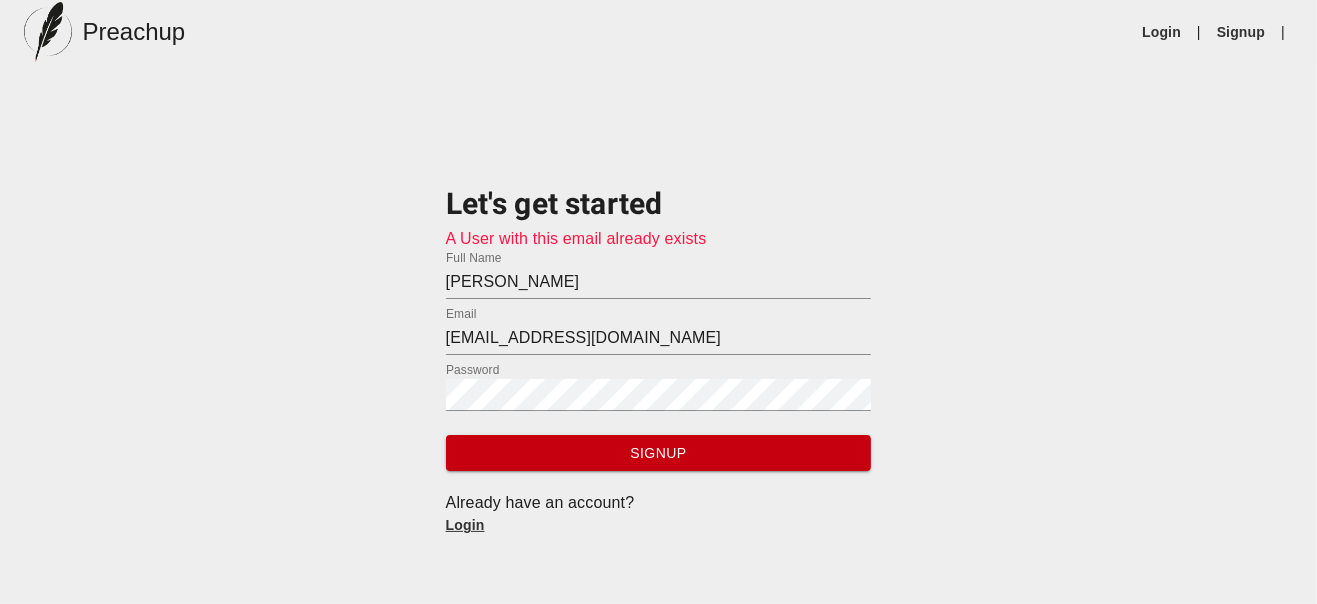 click on "Login" at bounding box center (465, 525) 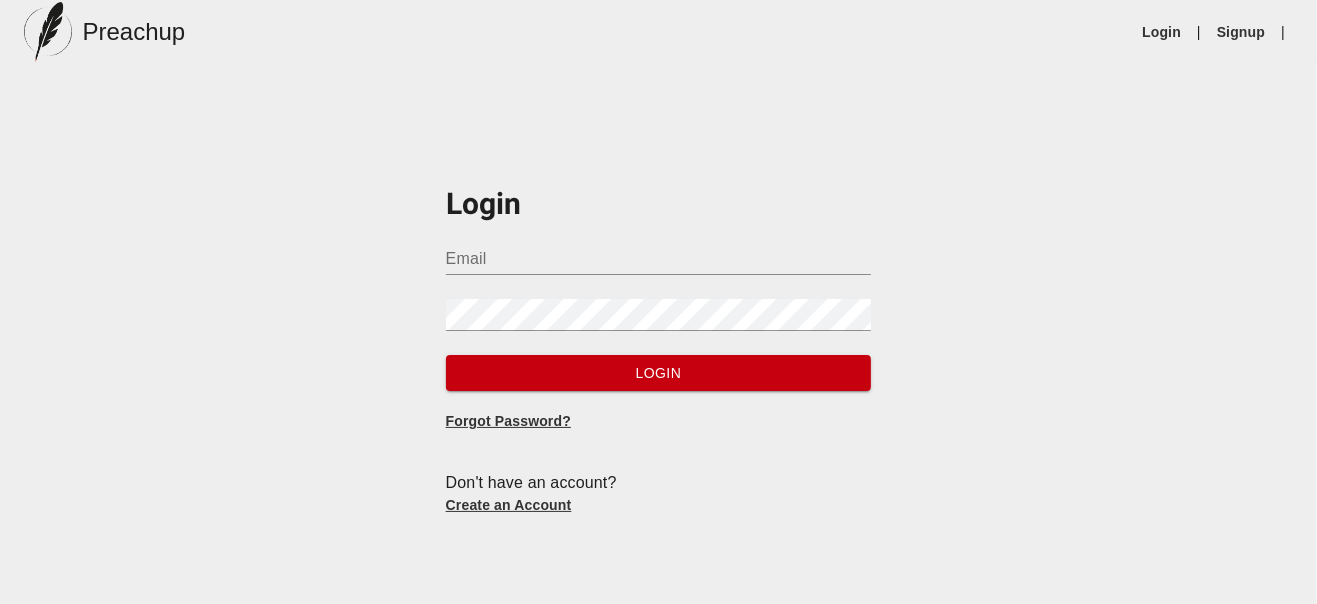 type on "sims1735@gmail.com" 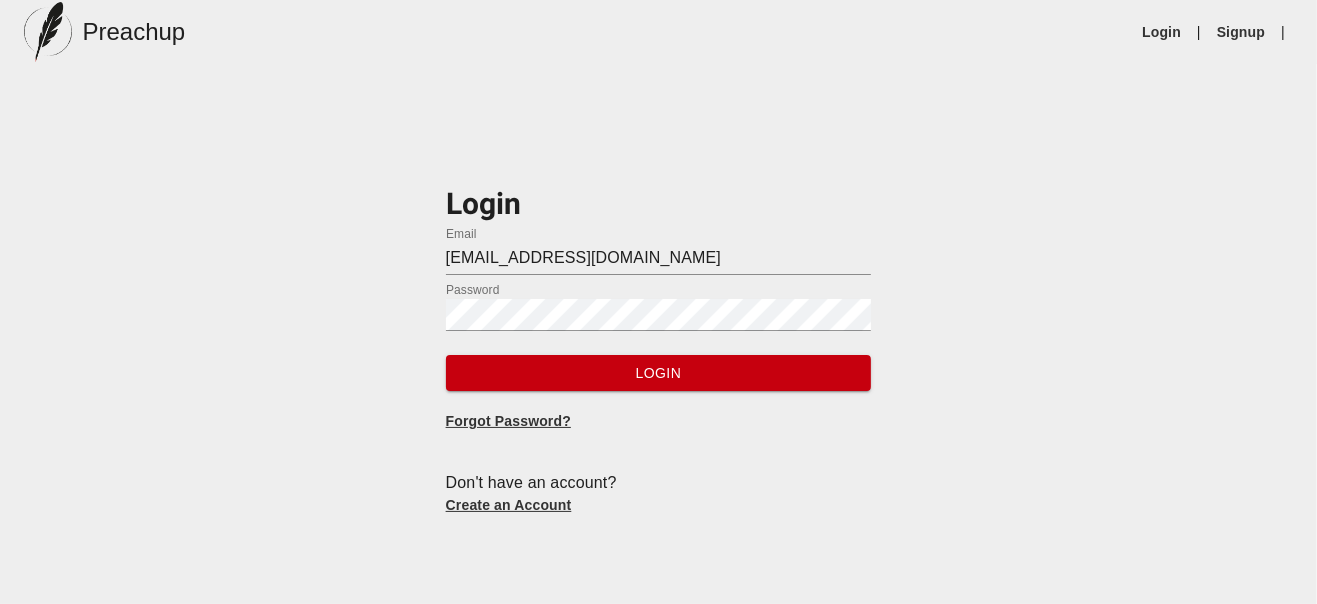 click on "Login" at bounding box center (659, 373) 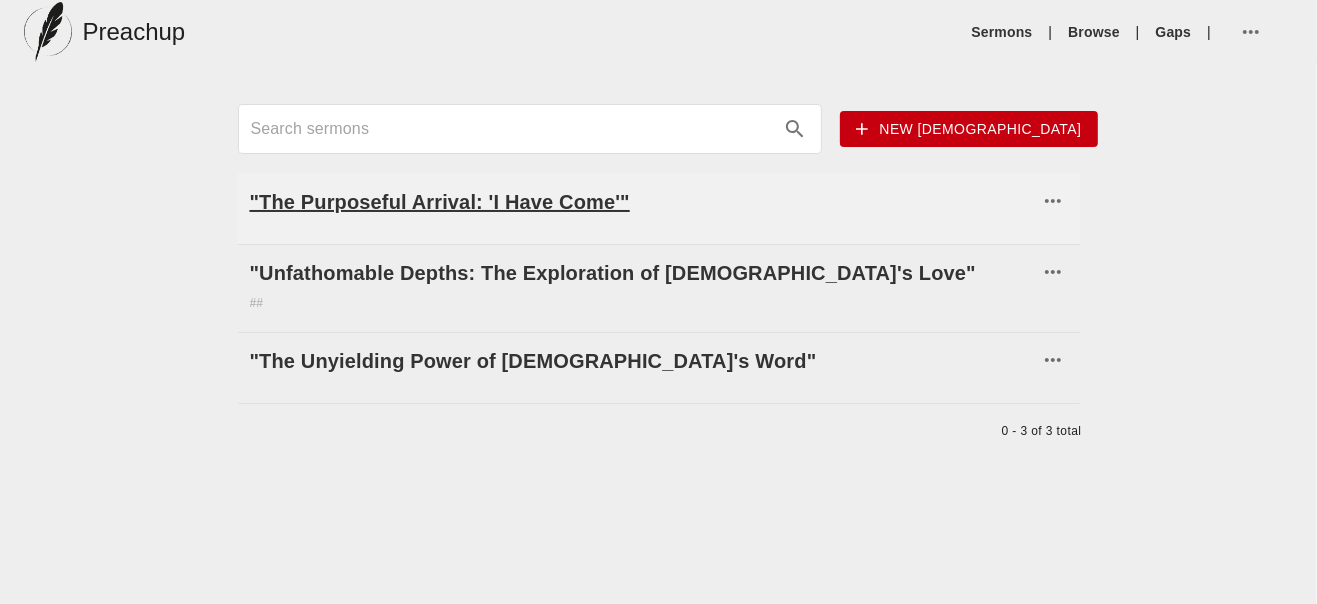click on ""The Purposeful Arrival: 'I Have Come'"" at bounding box center [644, 202] 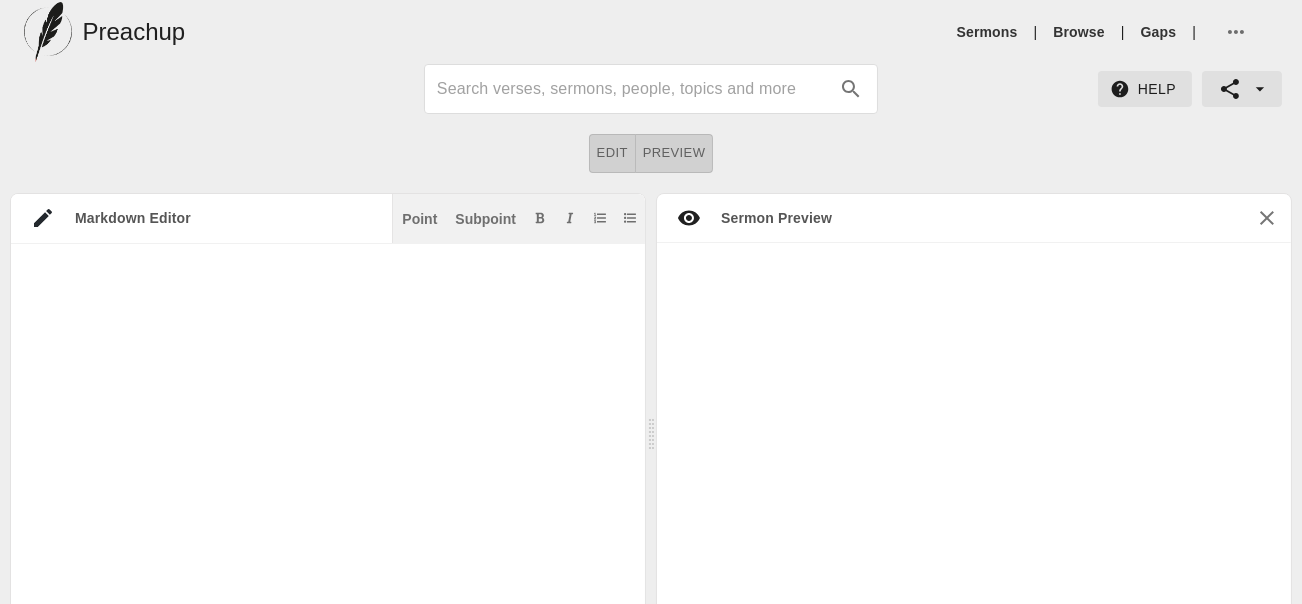 click at bounding box center [974, 459] 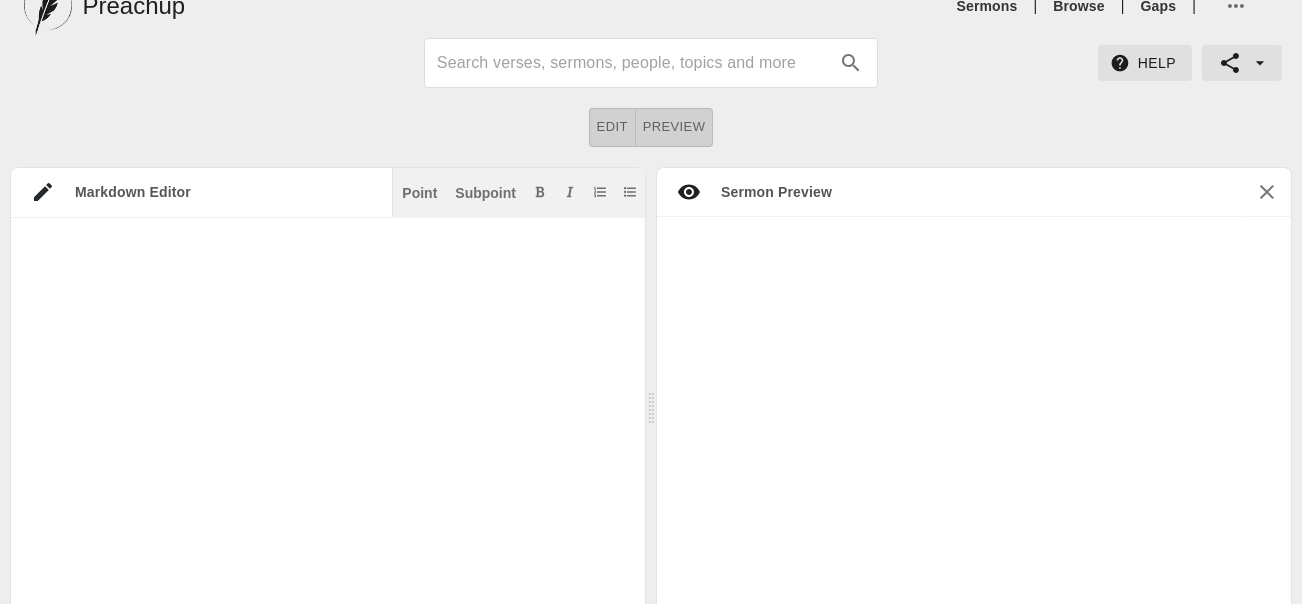 scroll, scrollTop: 70, scrollLeft: 0, axis: vertical 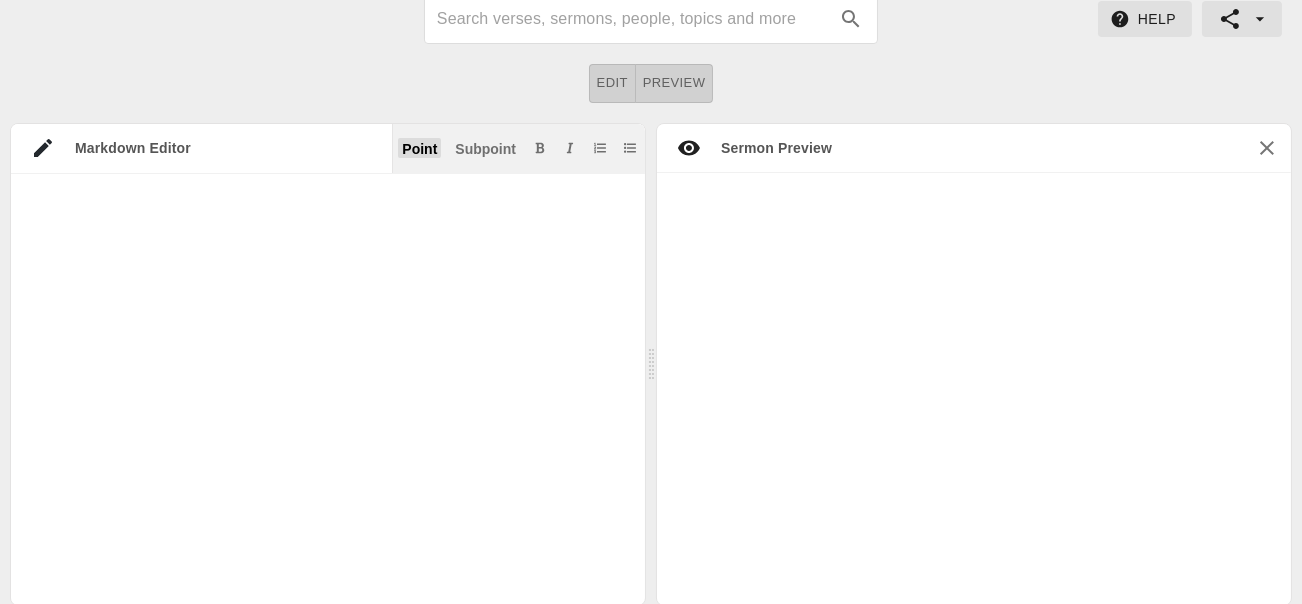 click on "Point" at bounding box center [419, 149] 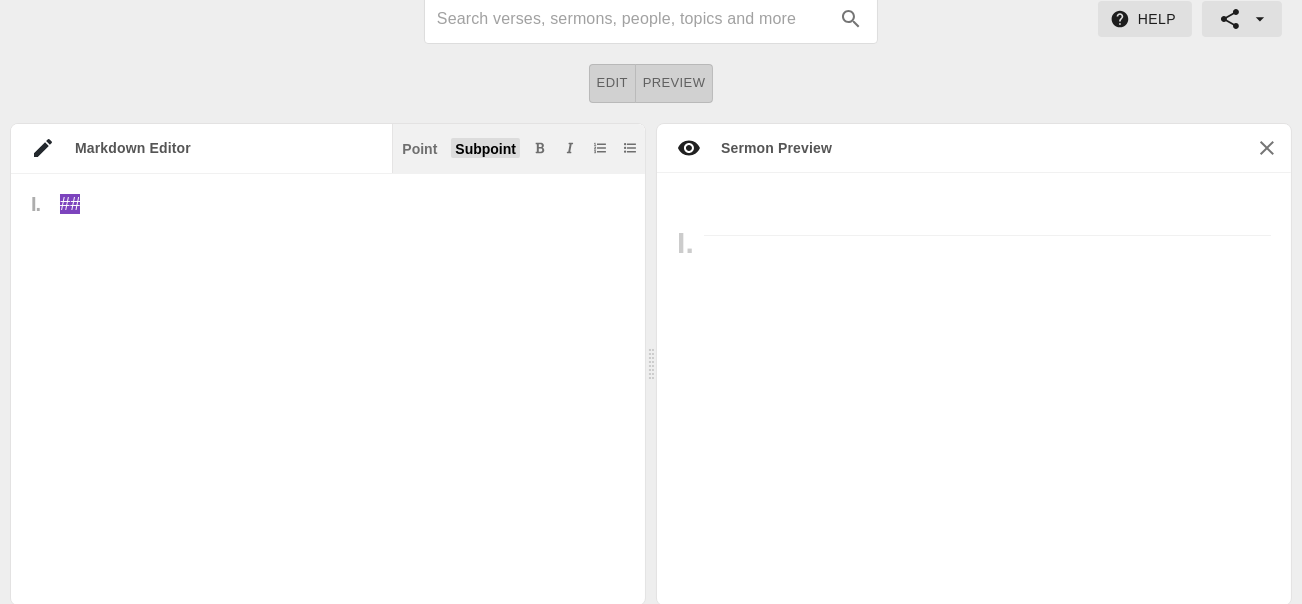 click on "Subpoint" at bounding box center [485, 149] 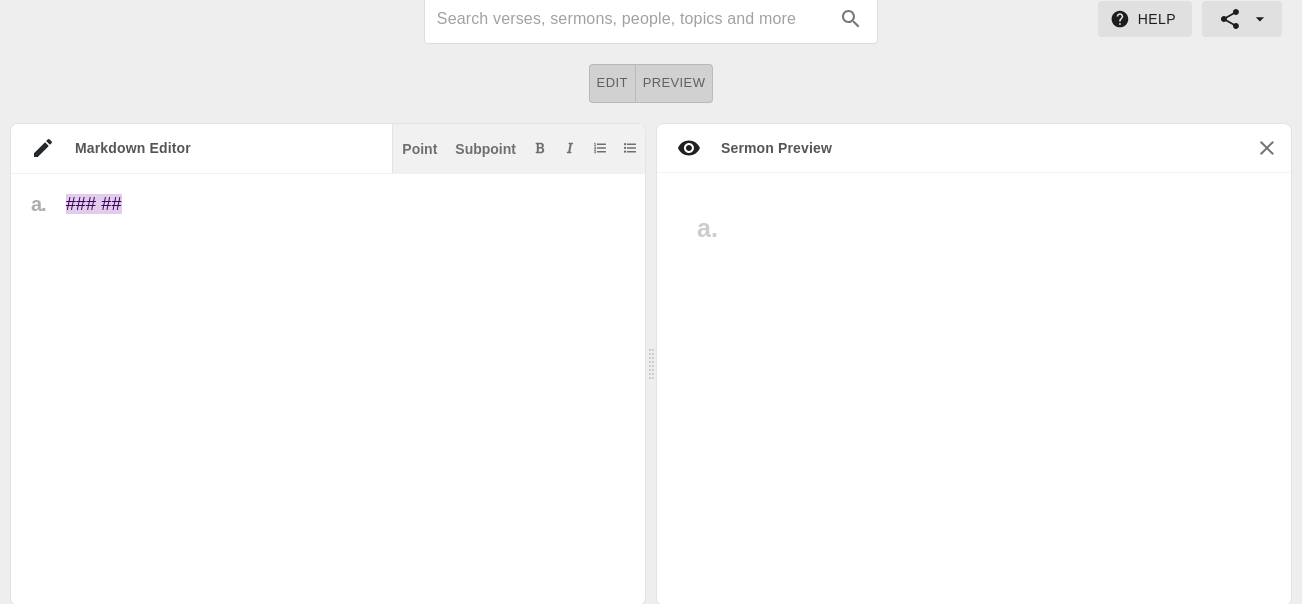 click 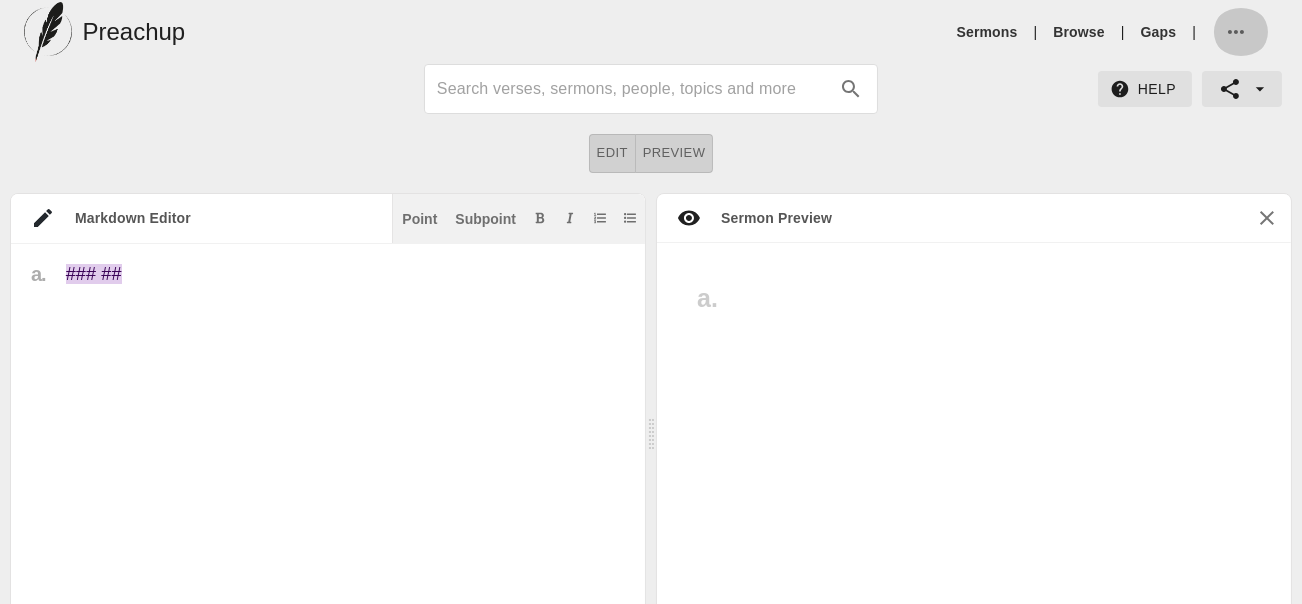 click 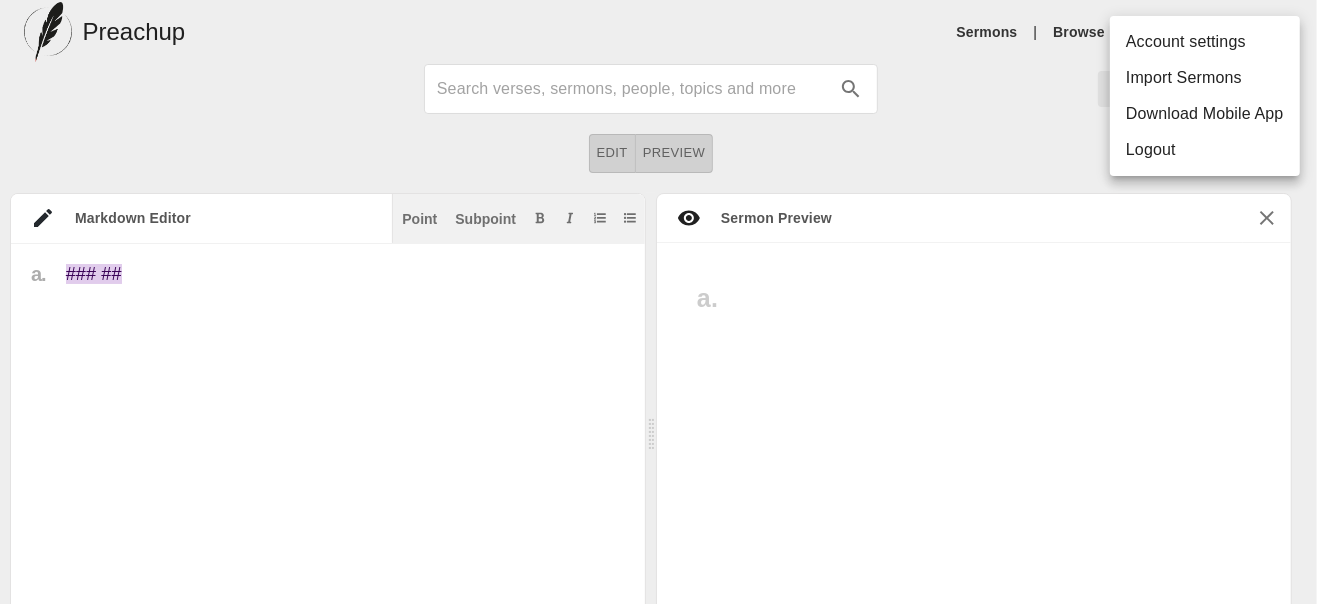 click at bounding box center [658, 302] 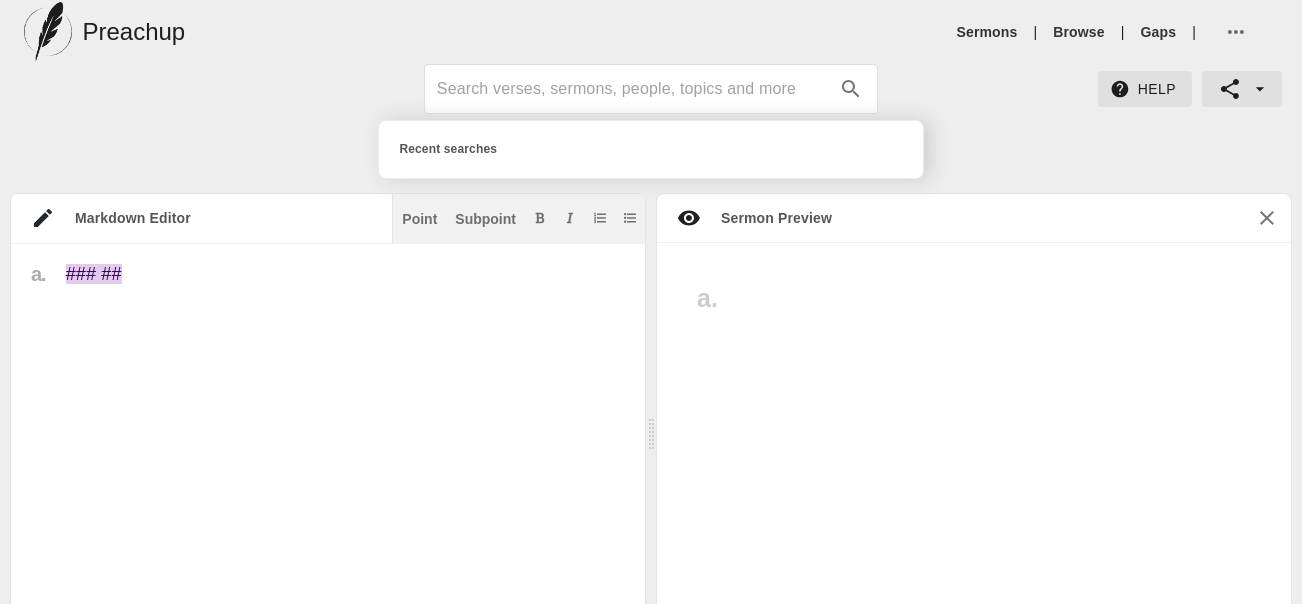 click at bounding box center [633, 89] 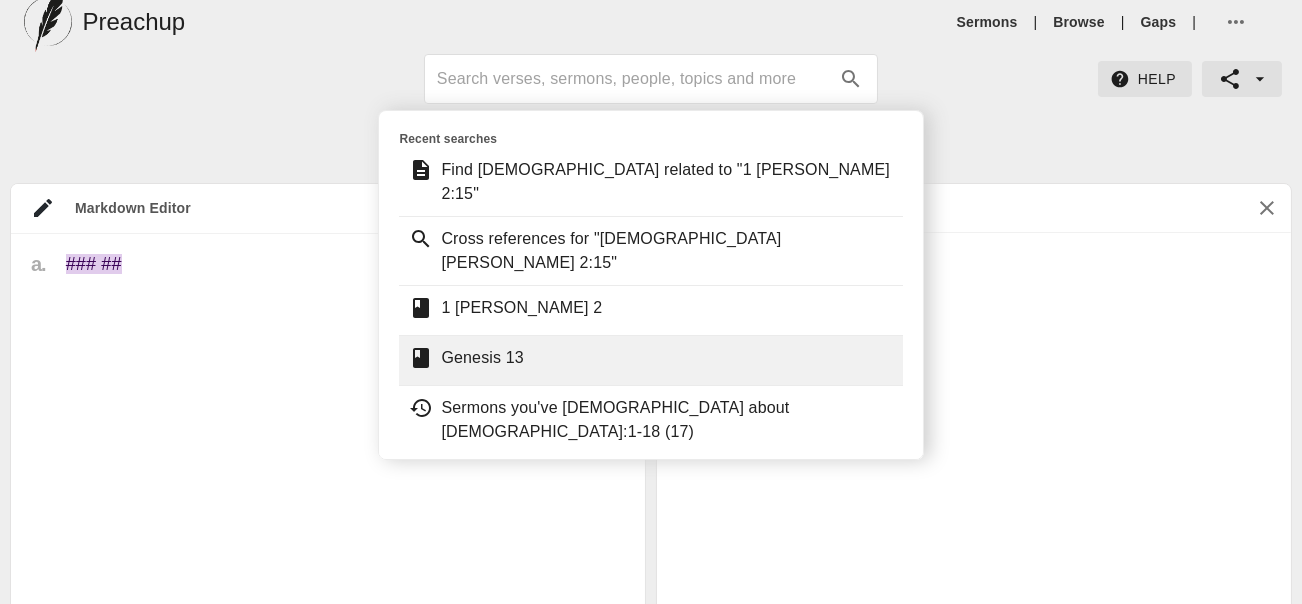 scroll, scrollTop: 0, scrollLeft: 0, axis: both 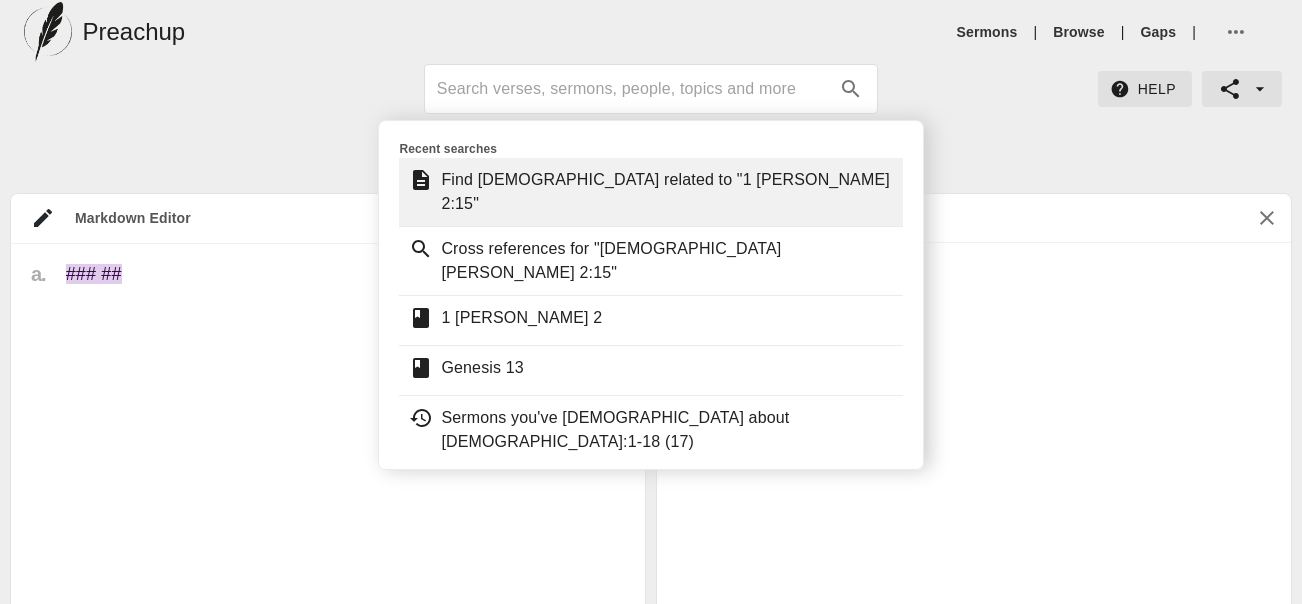 click on "Find sermons related to "1 John 2:15"" at bounding box center [666, 192] 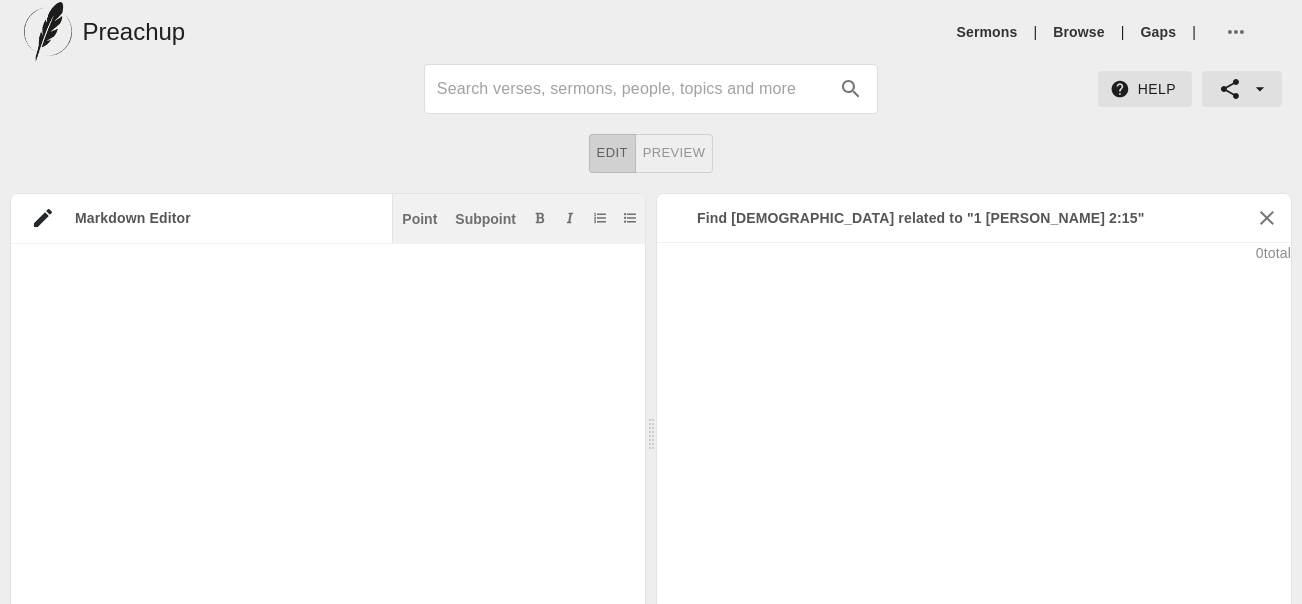 scroll, scrollTop: 208, scrollLeft: 0, axis: vertical 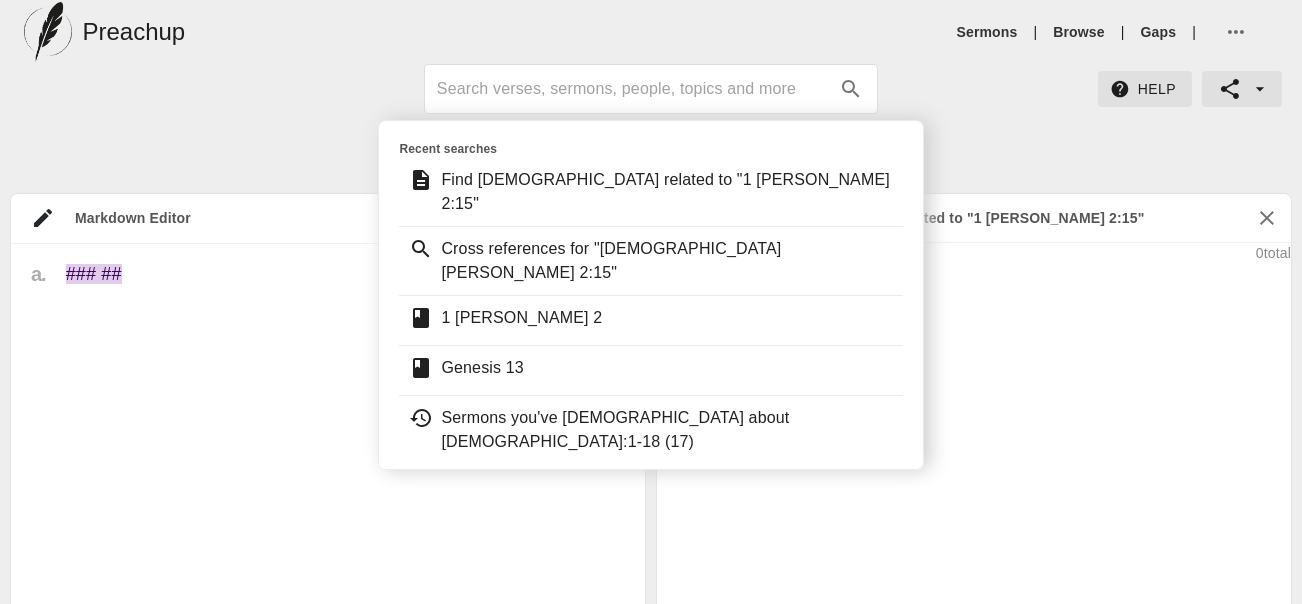 click at bounding box center [633, 89] 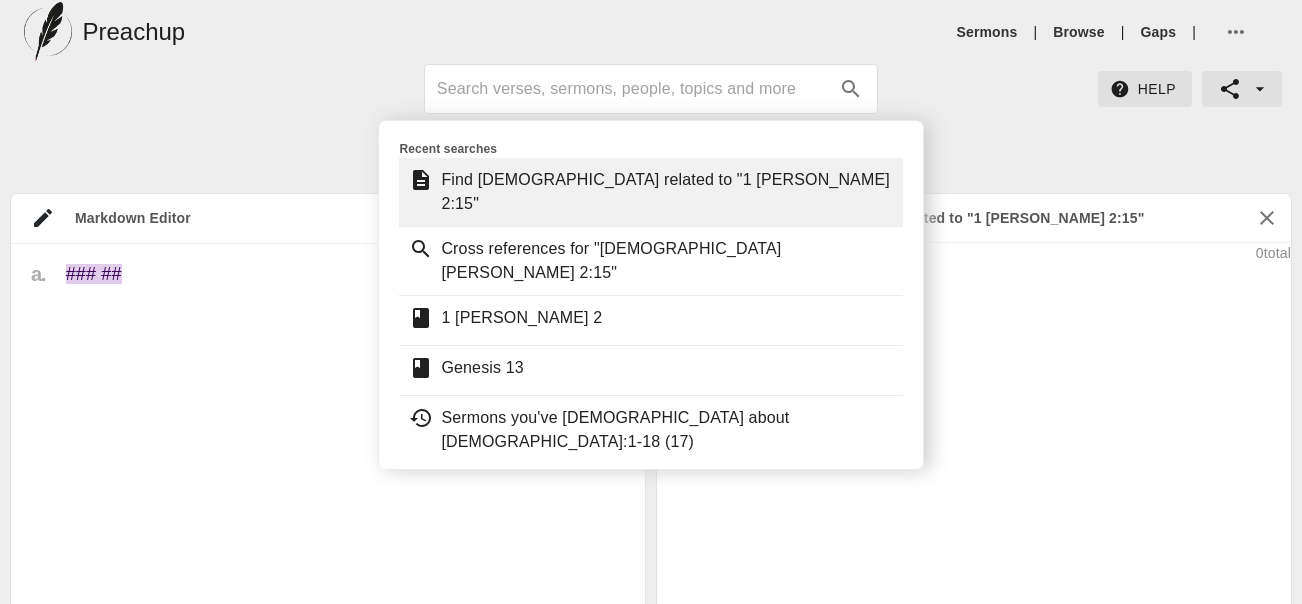 click on "Find sermons related to "1 John 2:15"" at bounding box center [666, 192] 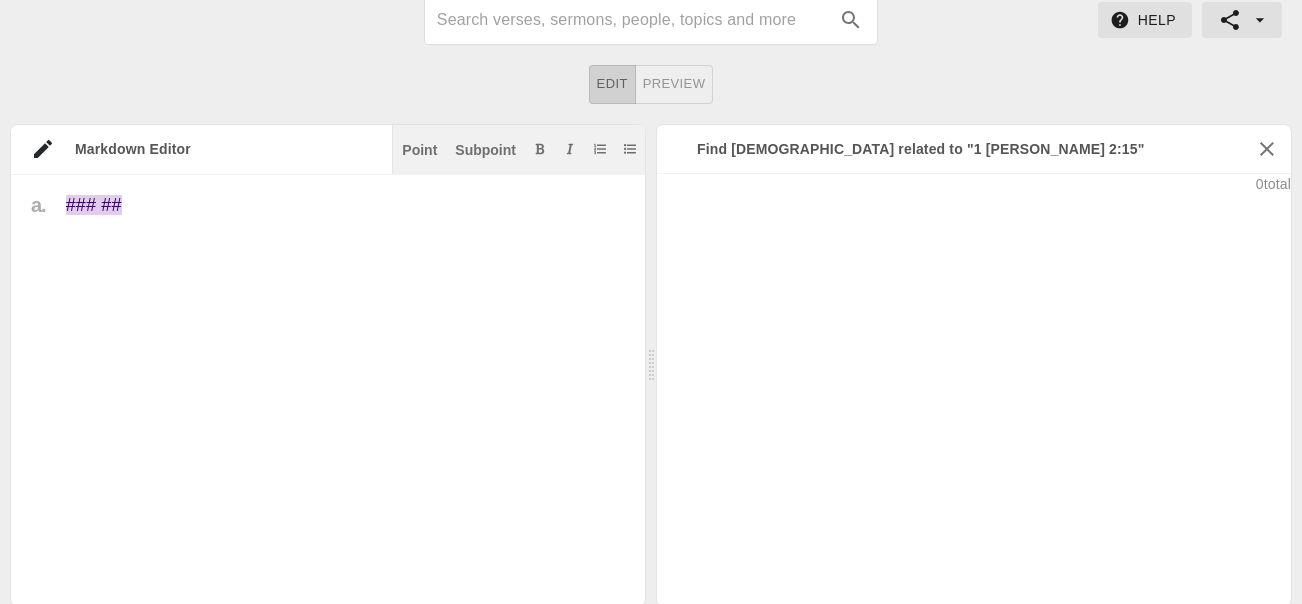 scroll, scrollTop: 70, scrollLeft: 0, axis: vertical 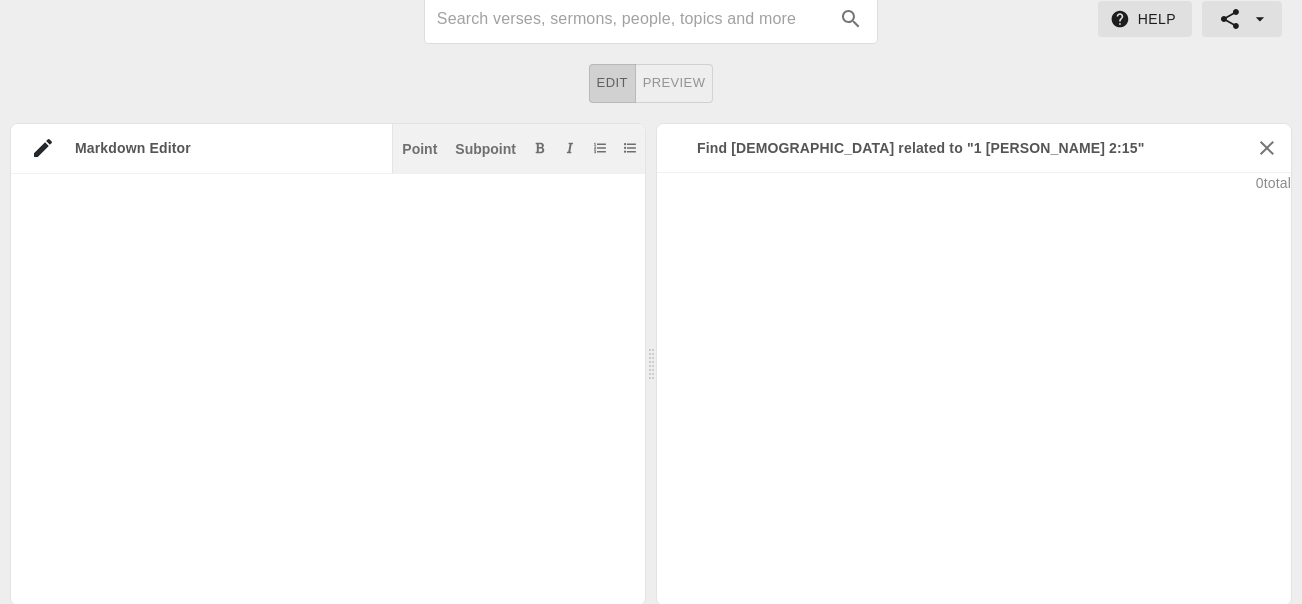 click at bounding box center (633, 19) 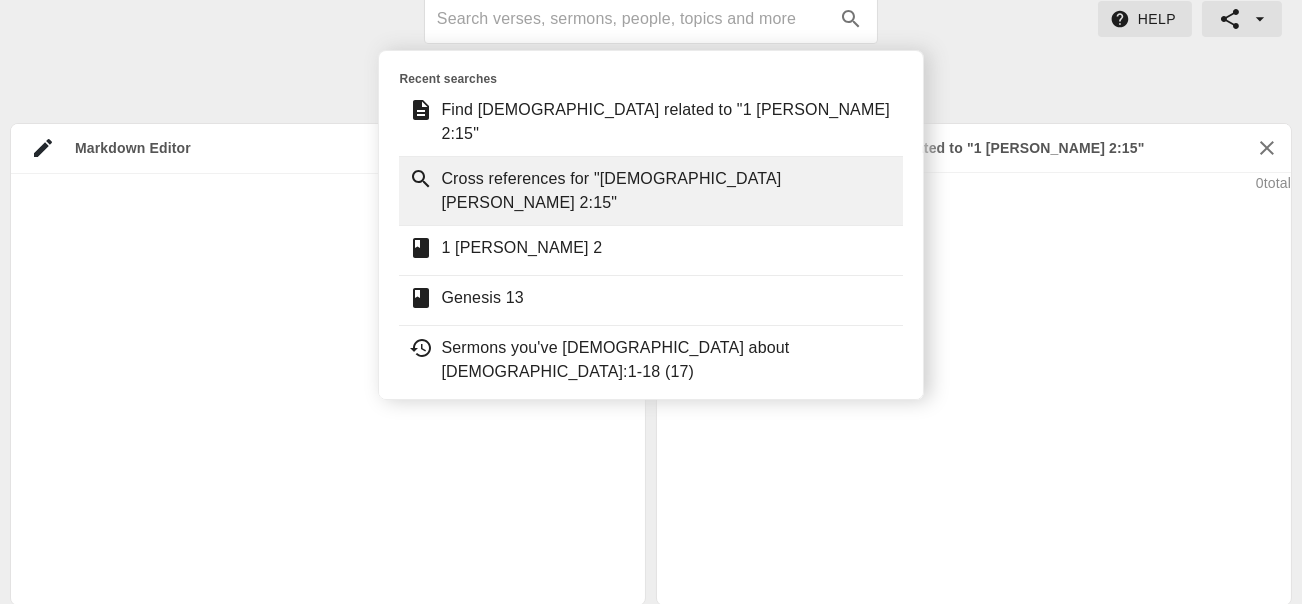 click on "Cross references for "1 John 2:15"" at bounding box center (666, 191) 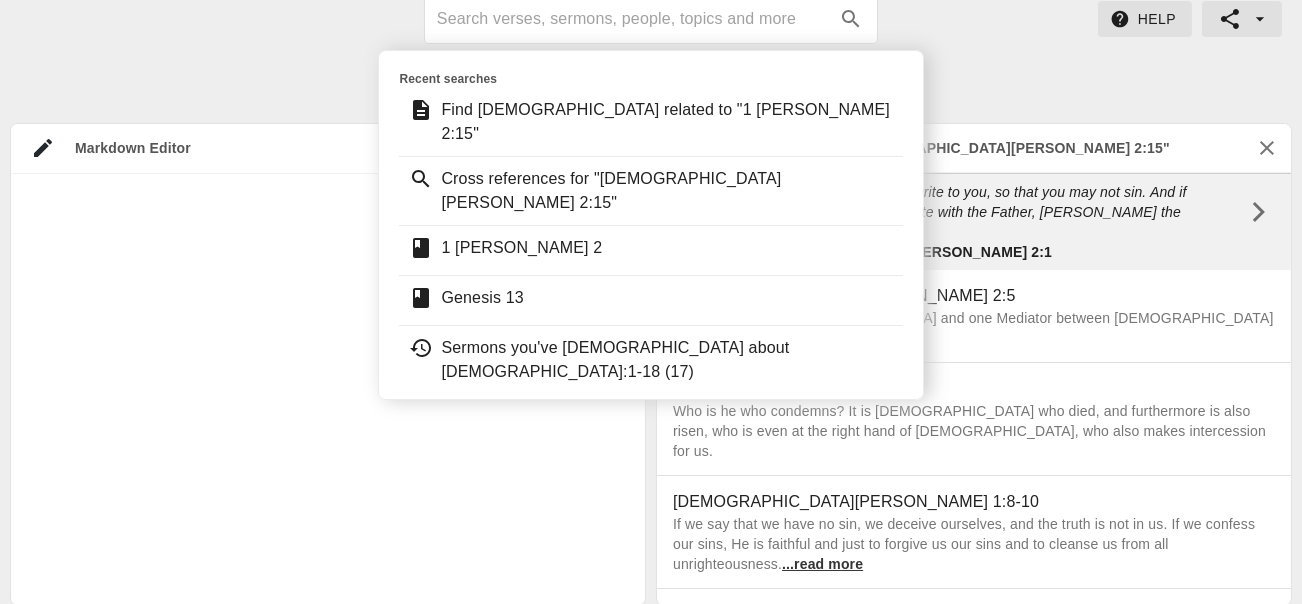 click at bounding box center [633, 19] 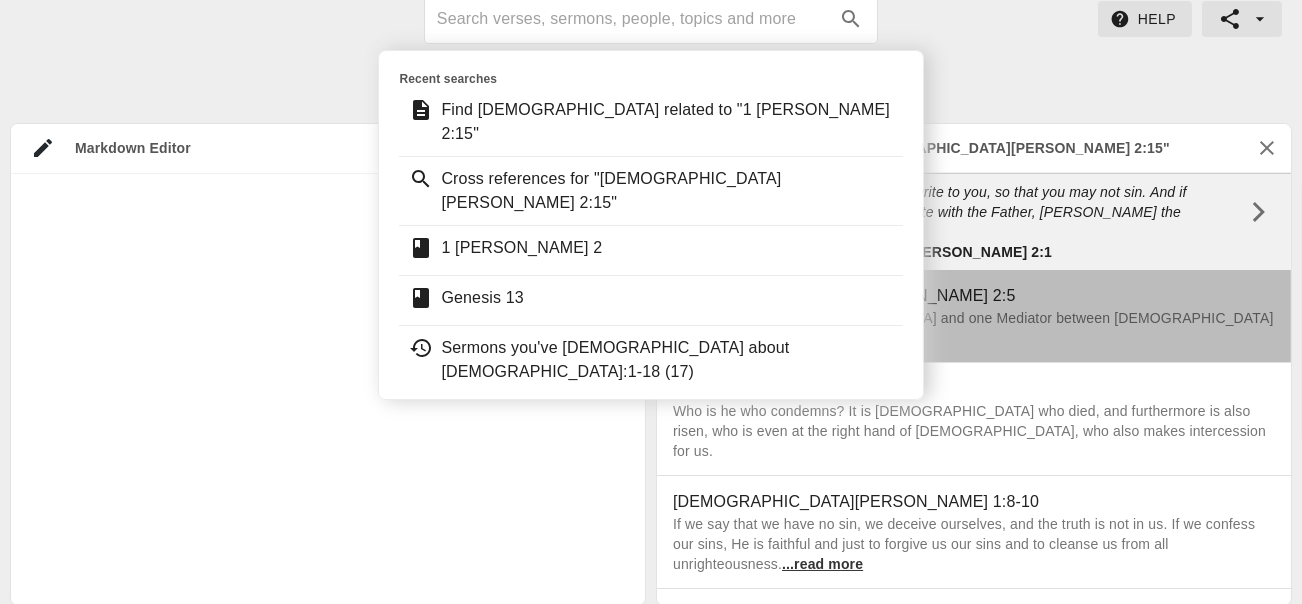click on "1 Timothy 2:5 For there is one God and one Mediator between God and men, the Man Christ Jesus," at bounding box center [974, 316] 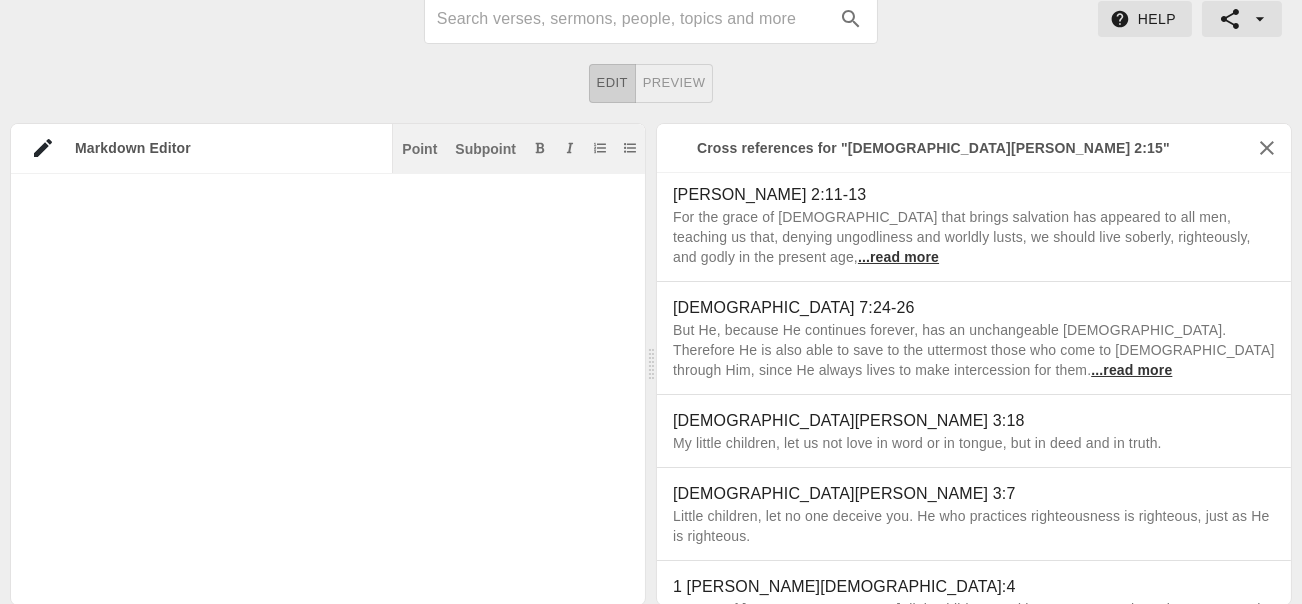 scroll, scrollTop: 700, scrollLeft: 0, axis: vertical 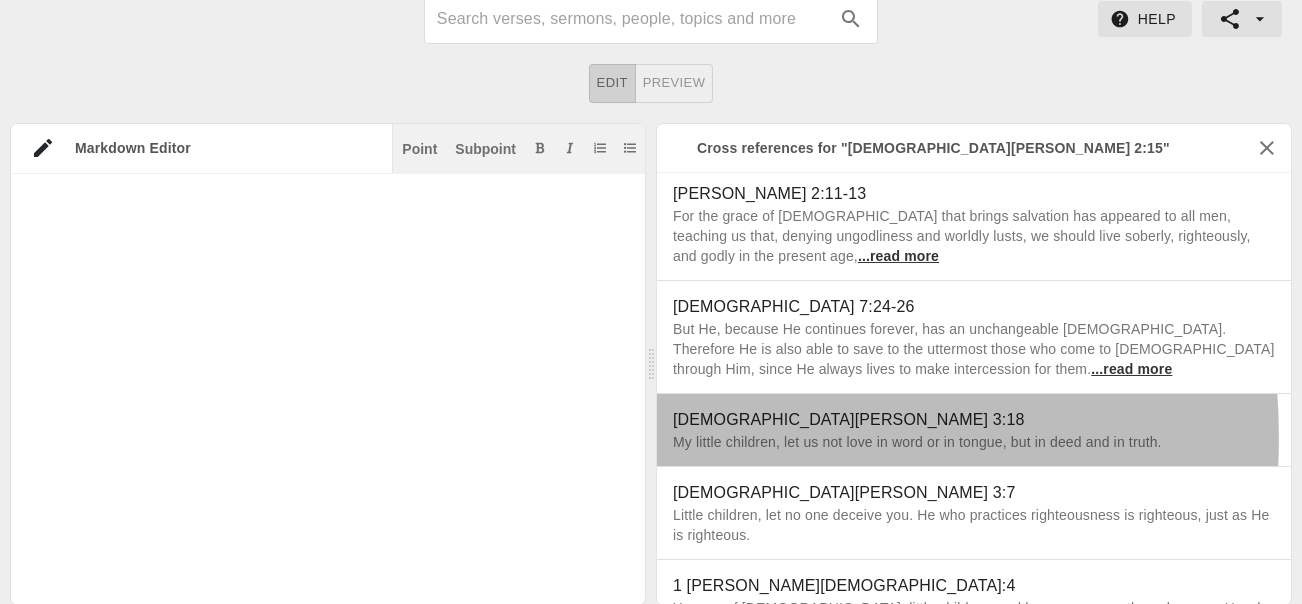 click on "My little children, let us not love in word or in tongue, but in deed and in truth." at bounding box center (974, 442) 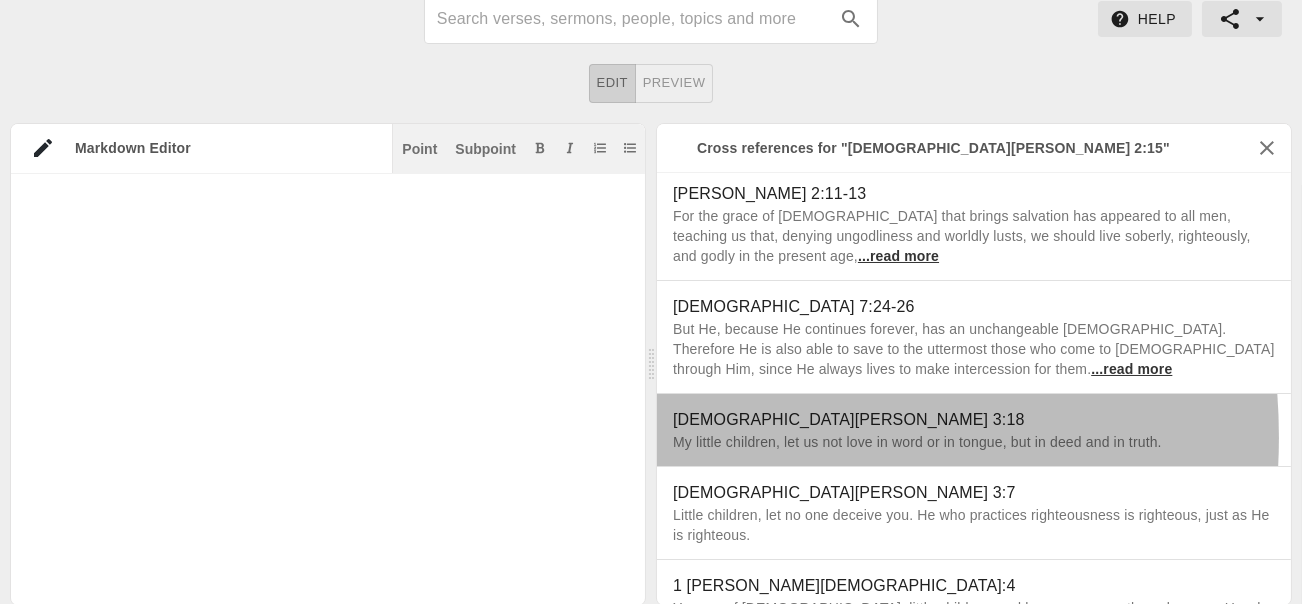 click on "My little children, let us not love in word or in tongue, but in deed and in truth." at bounding box center [974, 442] 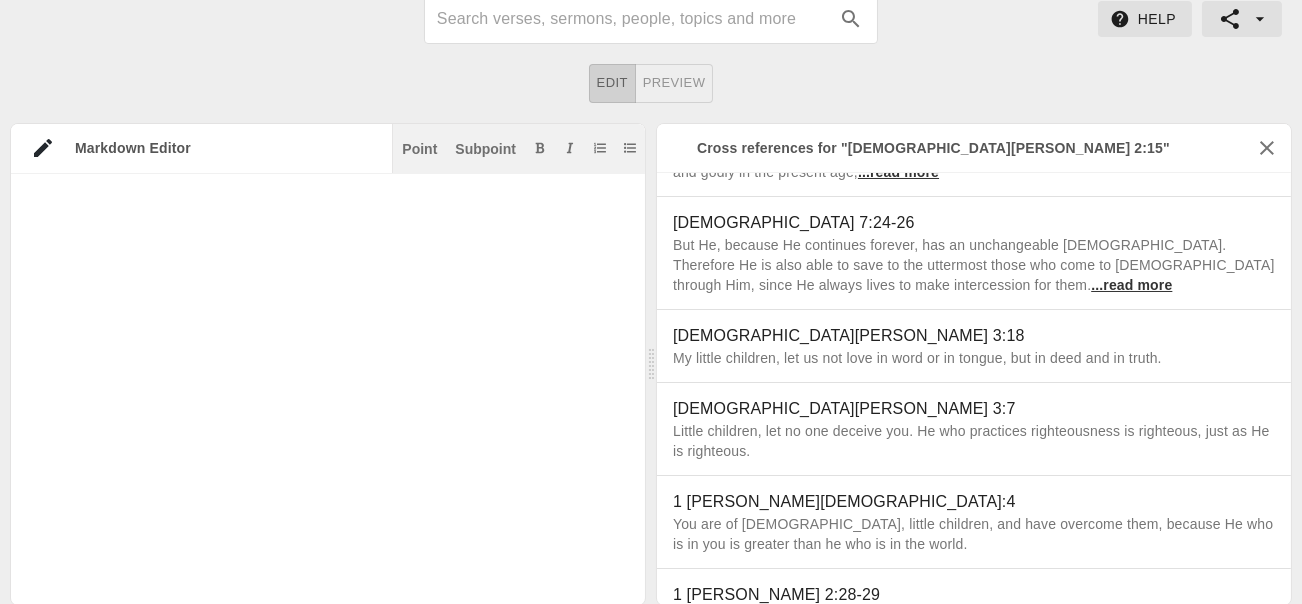 scroll, scrollTop: 800, scrollLeft: 0, axis: vertical 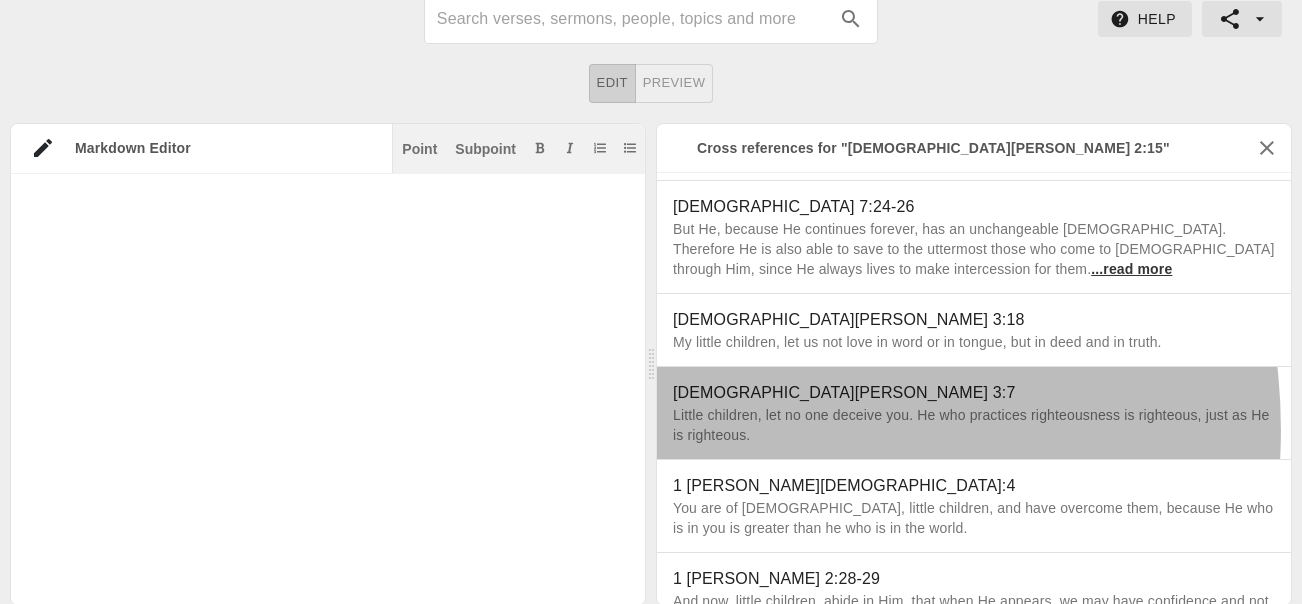 click on "Little children, let no one deceive you. He who practices righteousness is righteous, just as He is righteous." at bounding box center (974, 425) 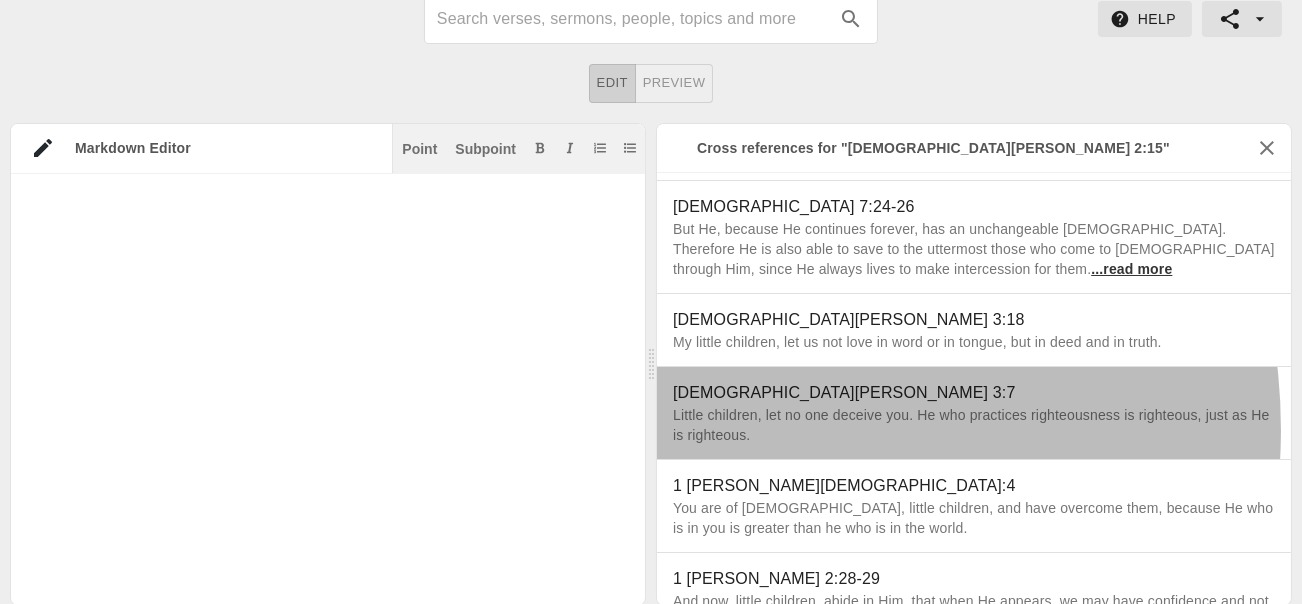 click on "Little children, let no one deceive you. He who practices righteousness is righteous, just as He is righteous." at bounding box center [974, 425] 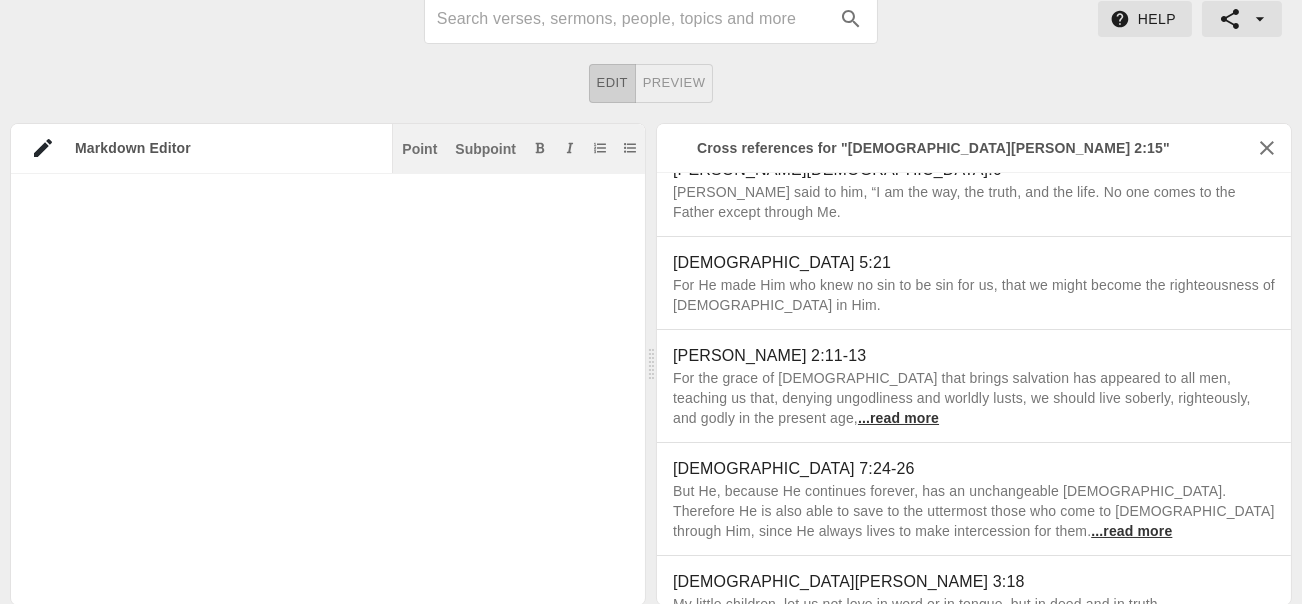 scroll, scrollTop: 533, scrollLeft: 0, axis: vertical 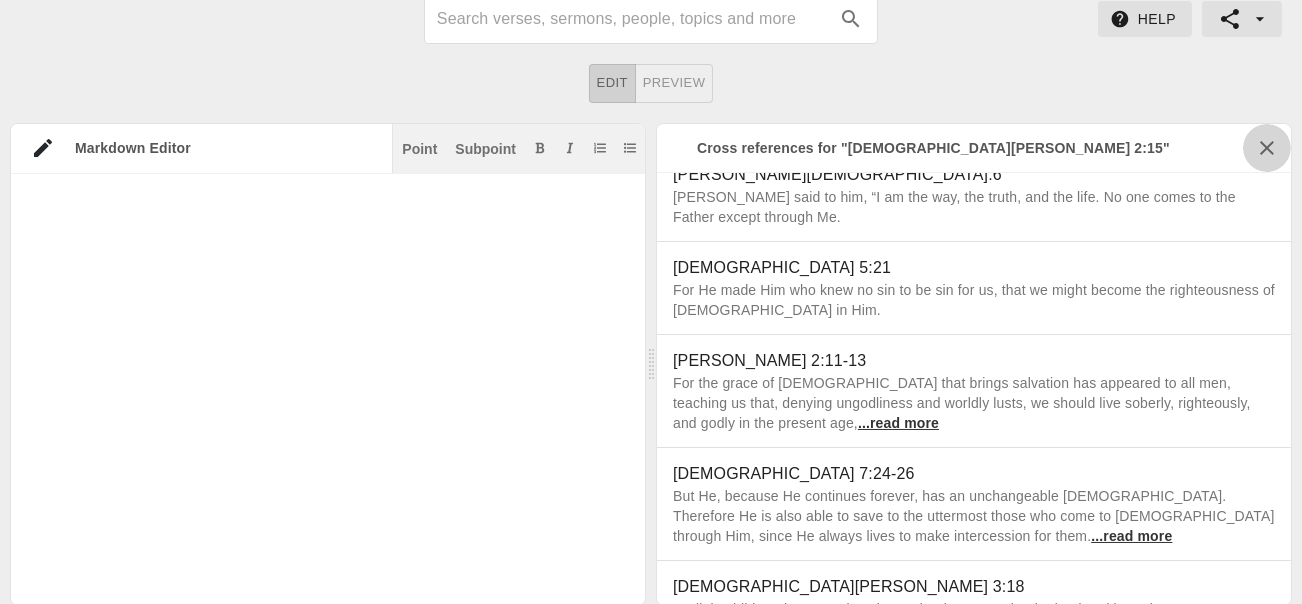 click 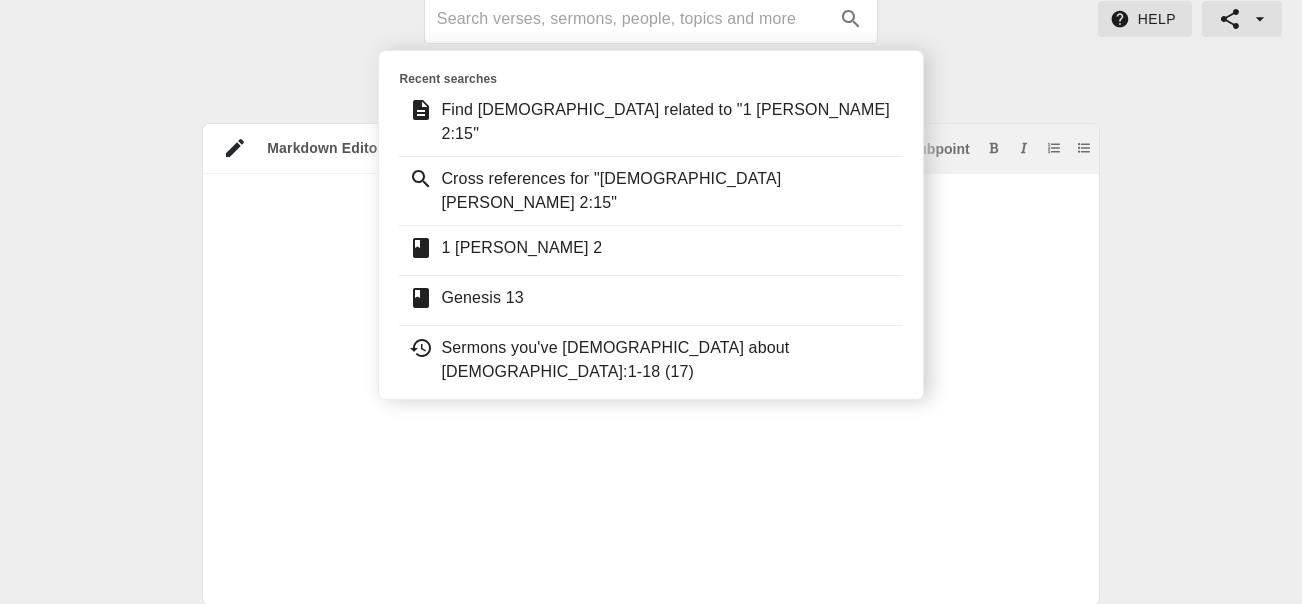 click at bounding box center [633, 19] 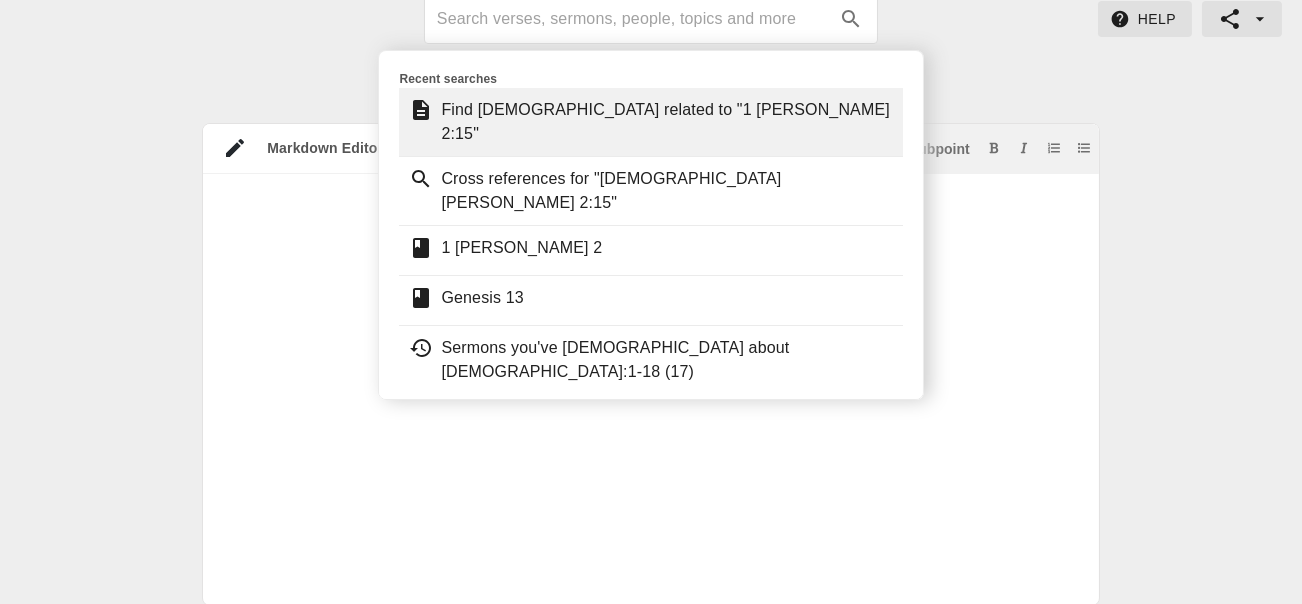 click on "Find sermons related to "1 John 2:15"" at bounding box center (666, 122) 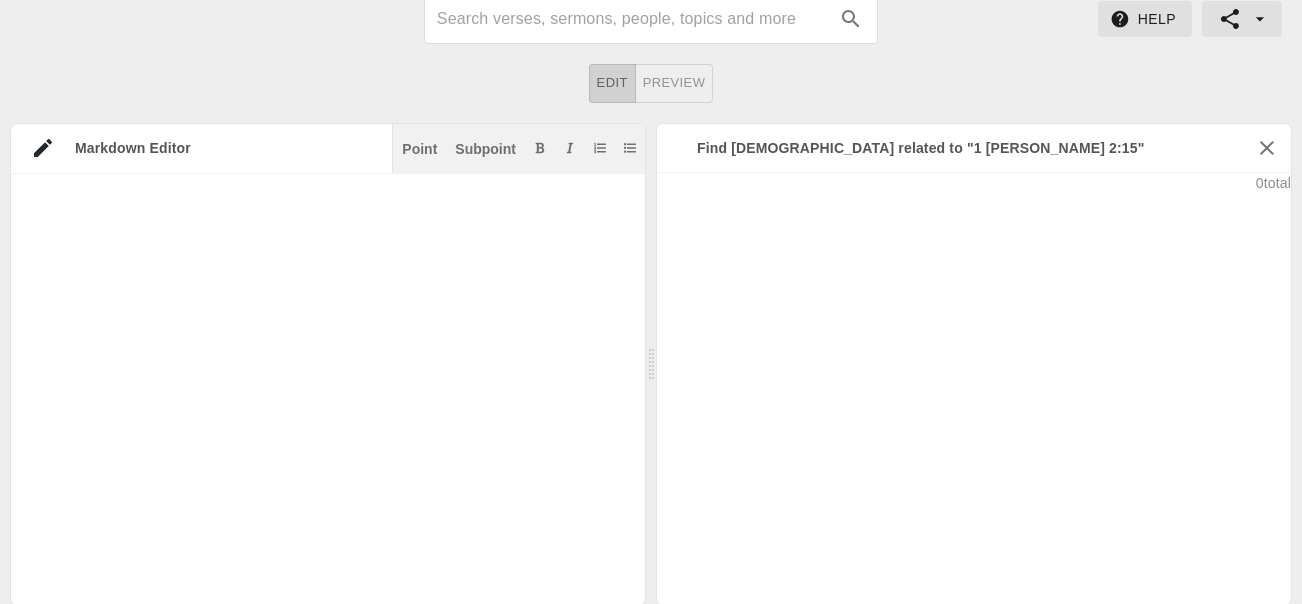 click on "Find sermons related to "1 John 2:15"" at bounding box center (960, 148) 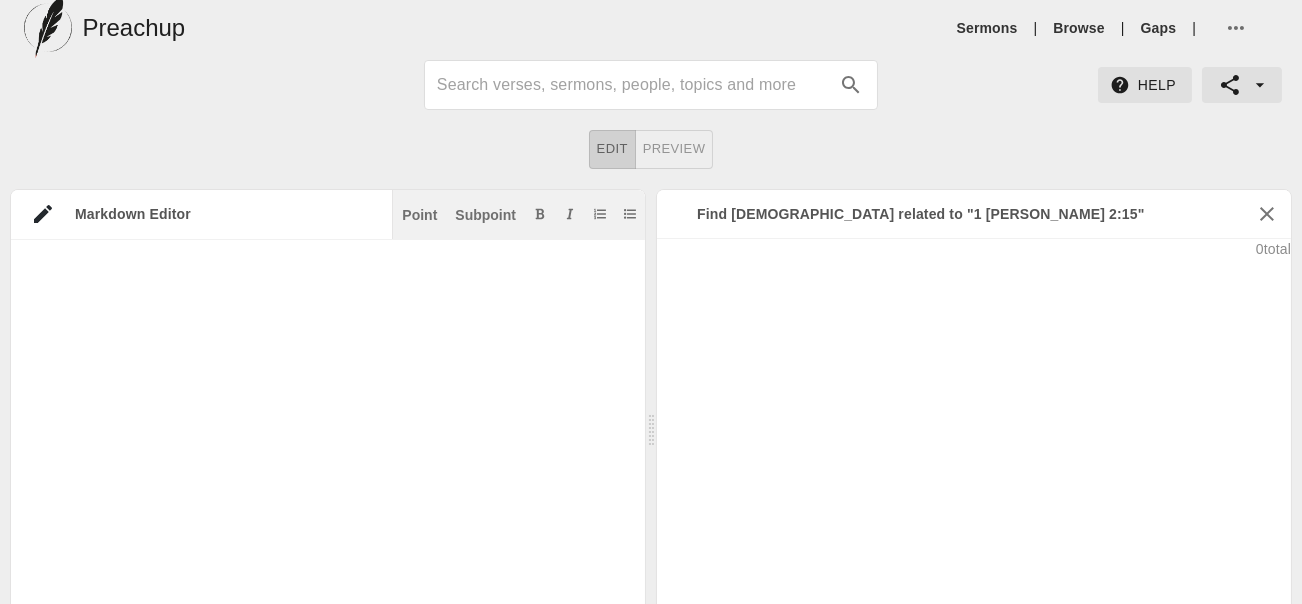 scroll, scrollTop: 0, scrollLeft: 0, axis: both 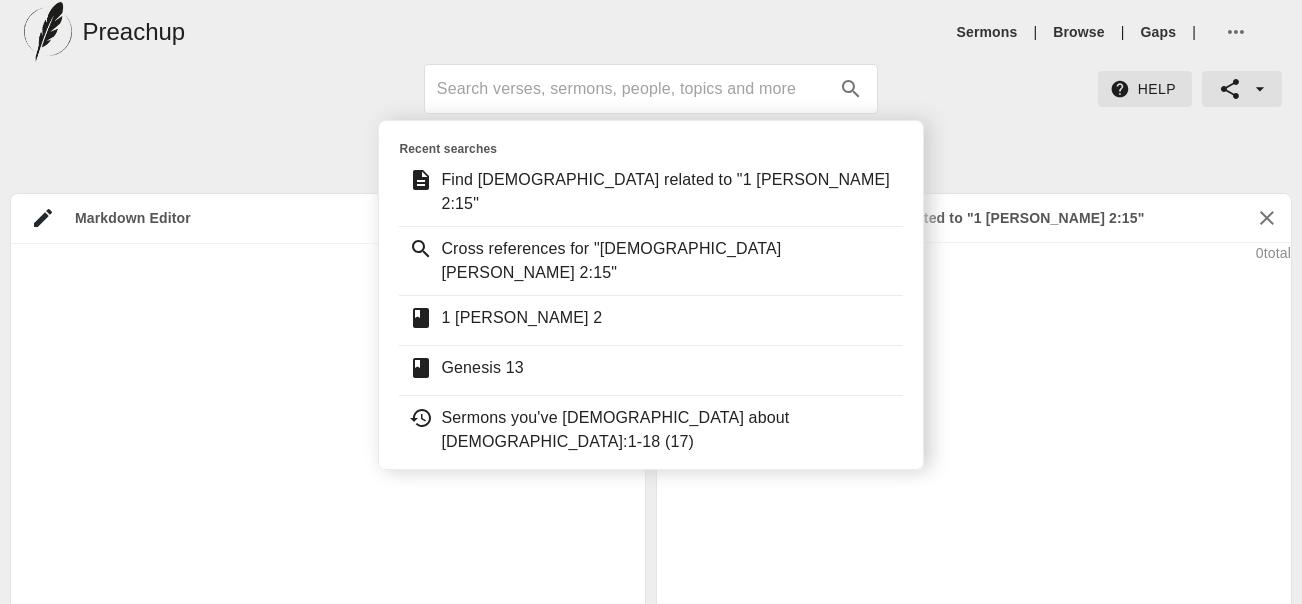 click at bounding box center [633, 89] 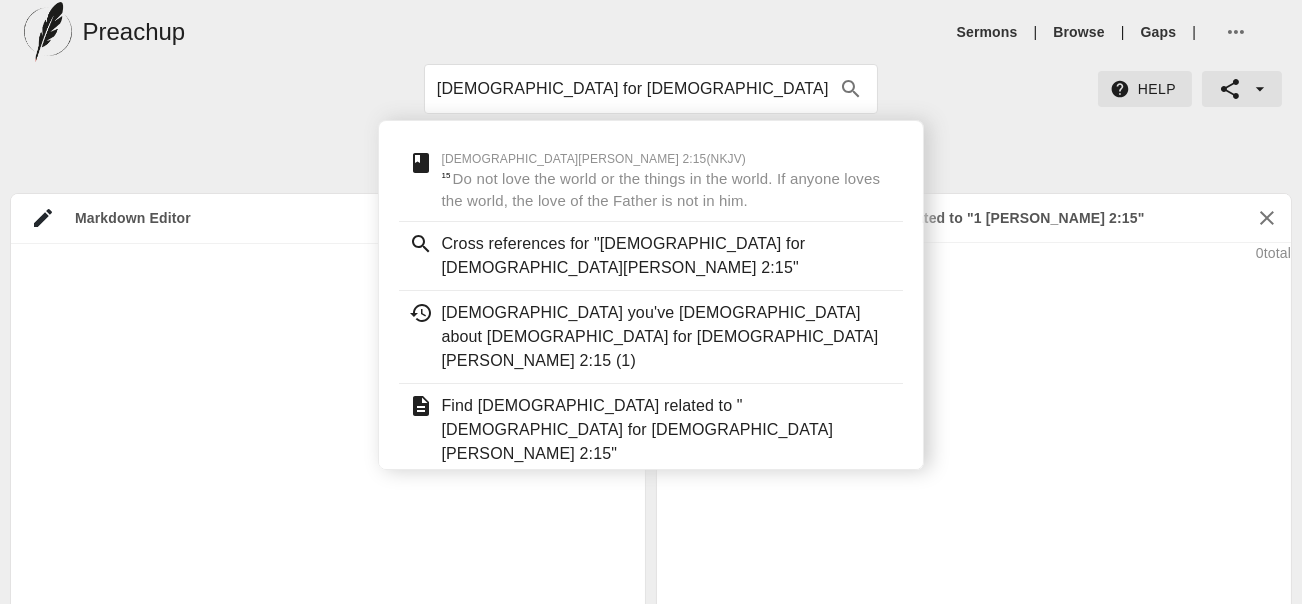 type on "sermon for 1 John 2:15" 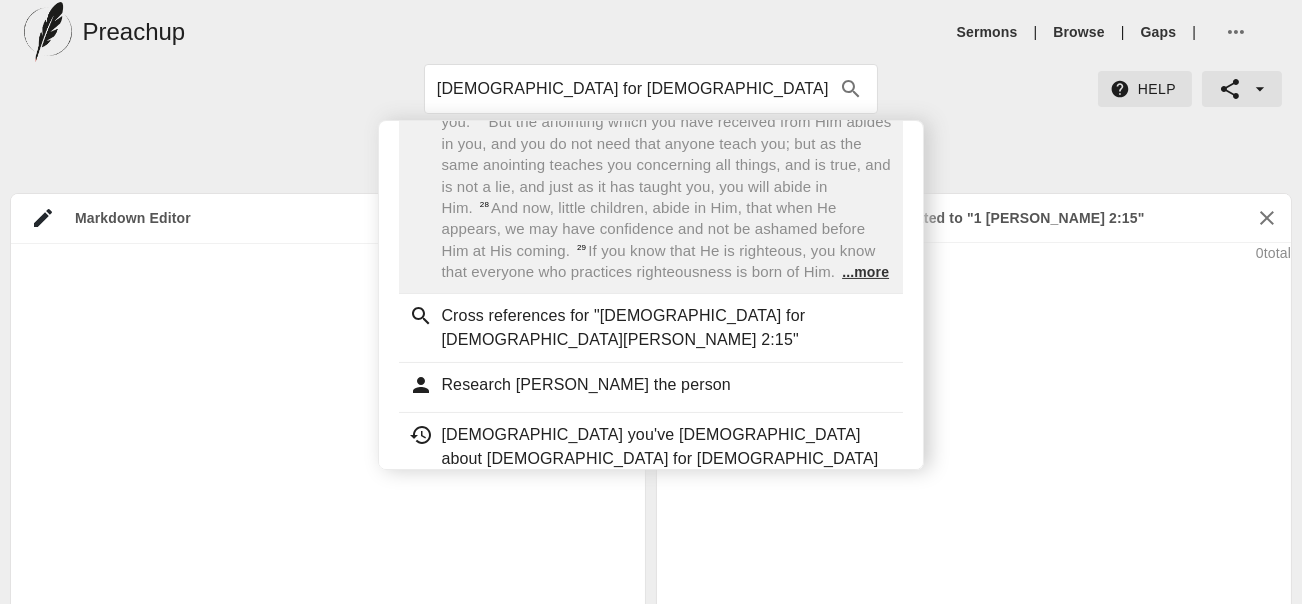 scroll, scrollTop: 1237, scrollLeft: 0, axis: vertical 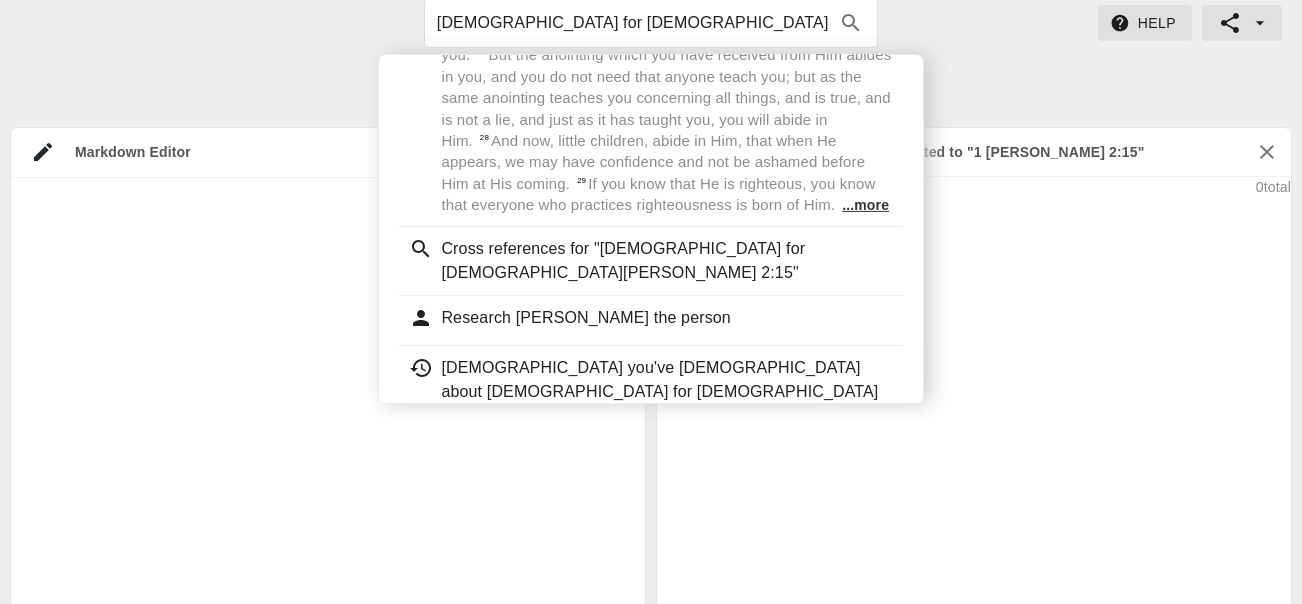 click on "Find sermons related to "sermon for 1 John 2:15"" at bounding box center [666, 485] 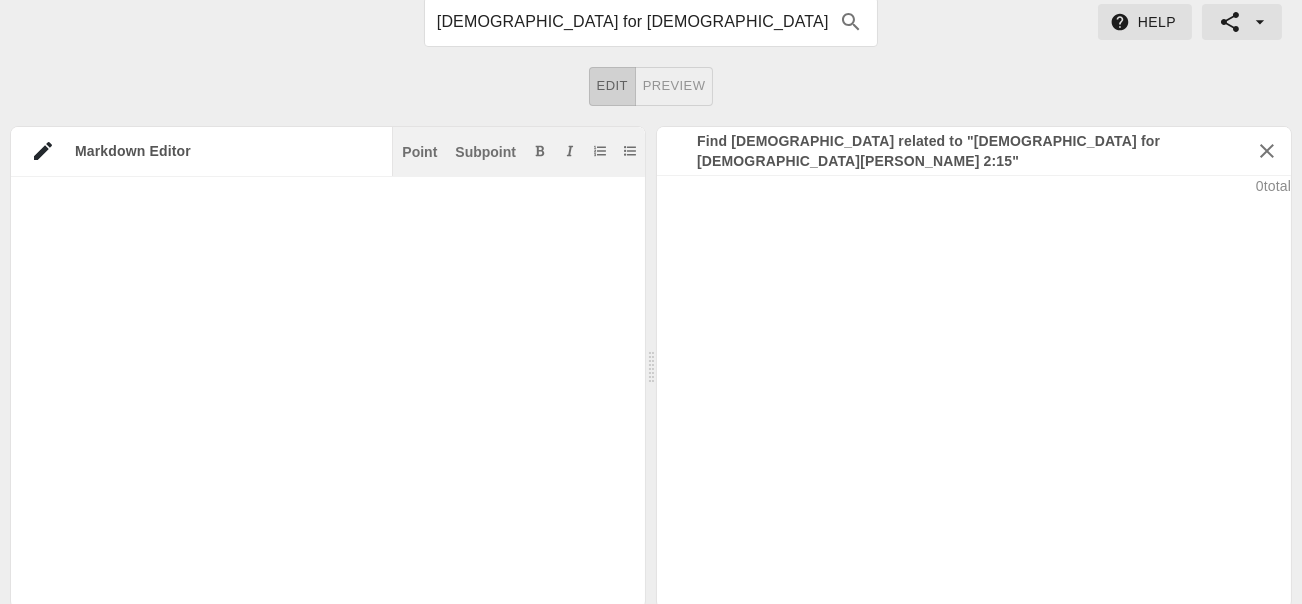 scroll, scrollTop: 70, scrollLeft: 0, axis: vertical 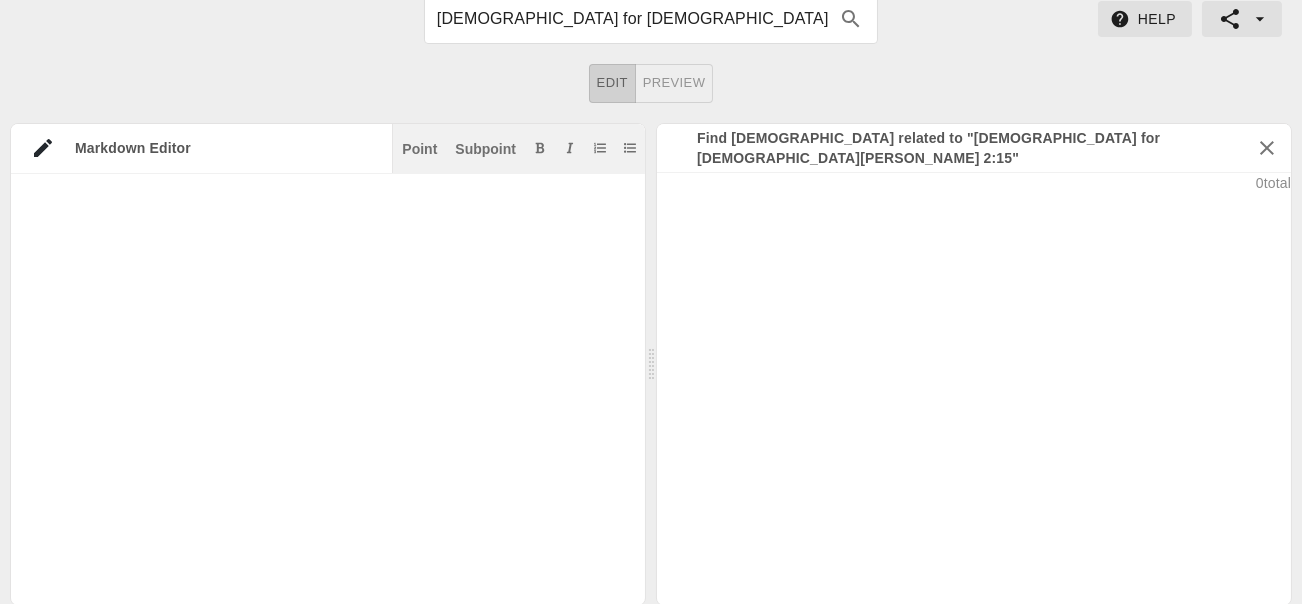 click on "0  total" at bounding box center (974, 183) 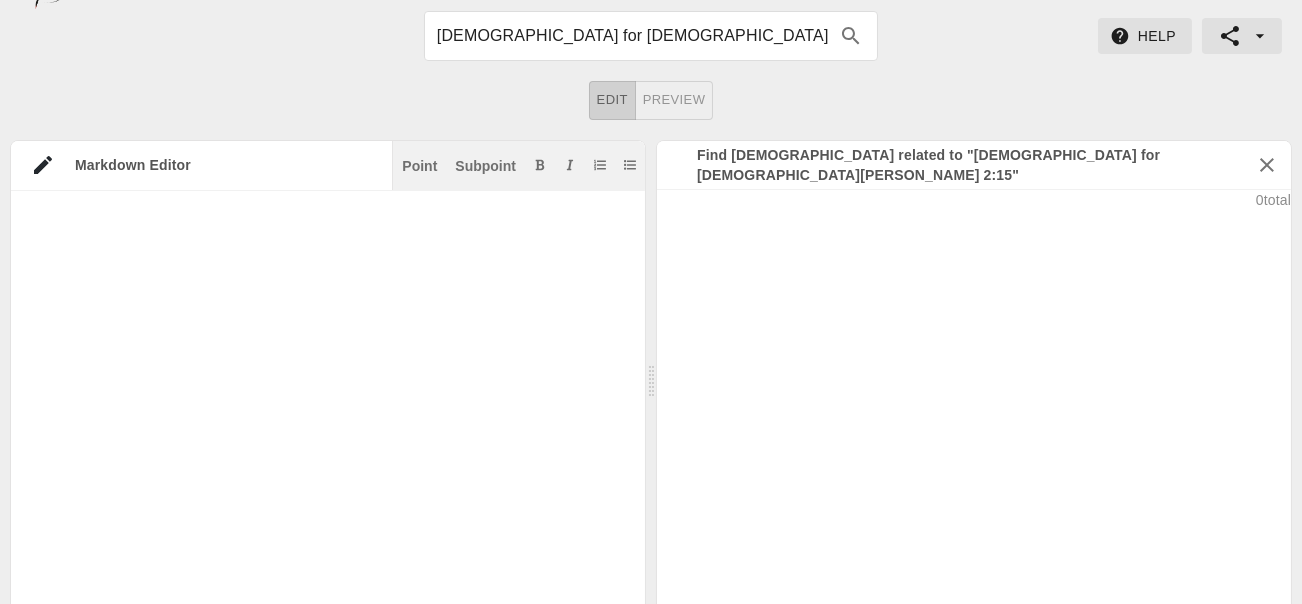scroll, scrollTop: 37, scrollLeft: 0, axis: vertical 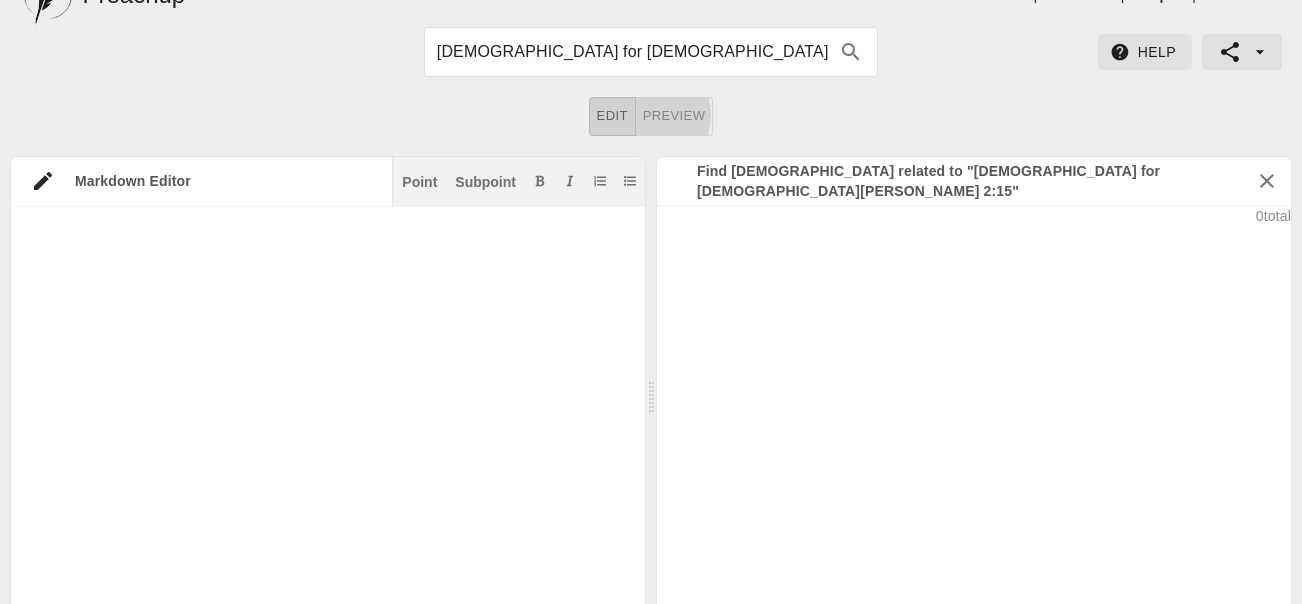 click on "Preview" at bounding box center (674, 116) 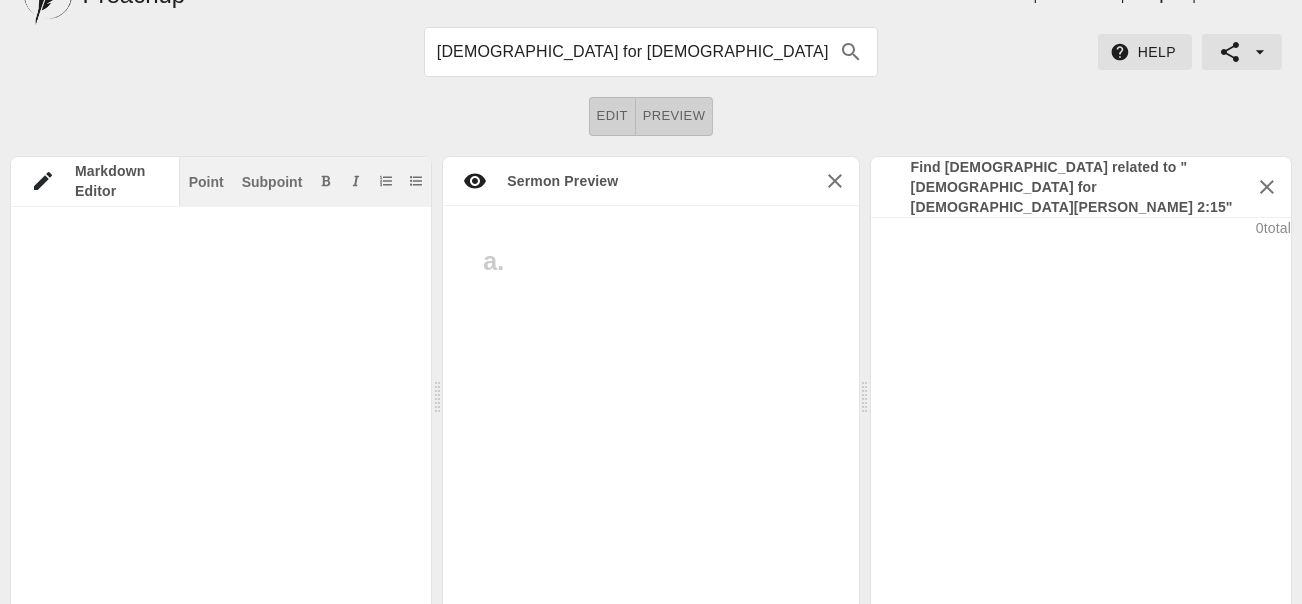 click 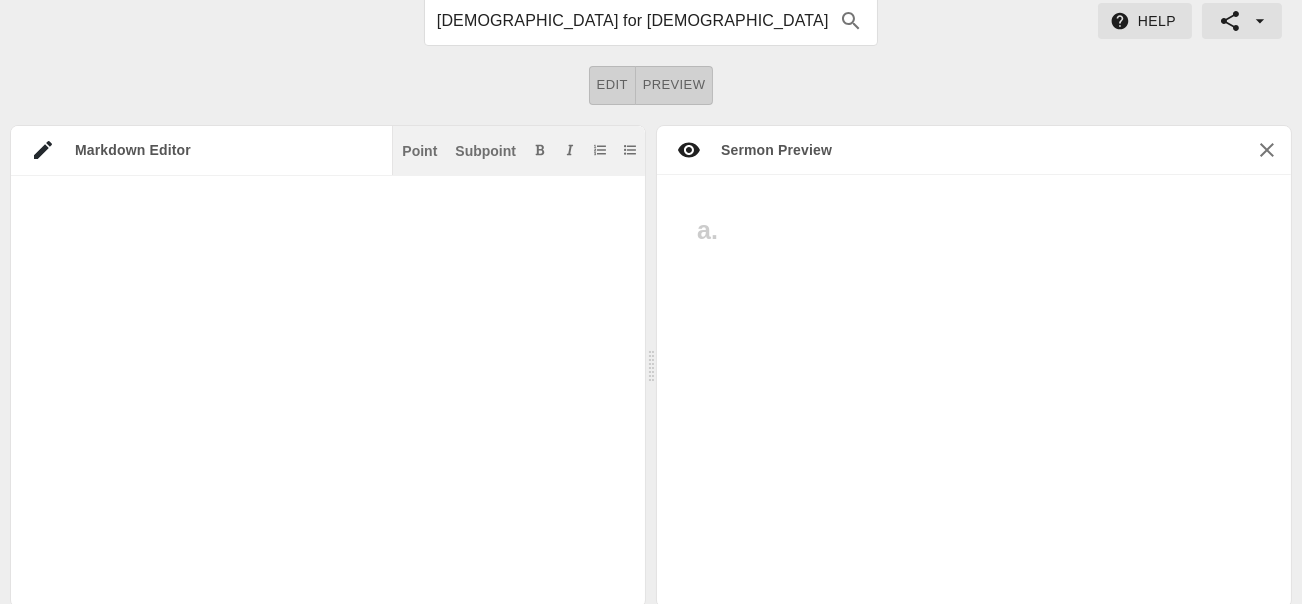 scroll, scrollTop: 70, scrollLeft: 0, axis: vertical 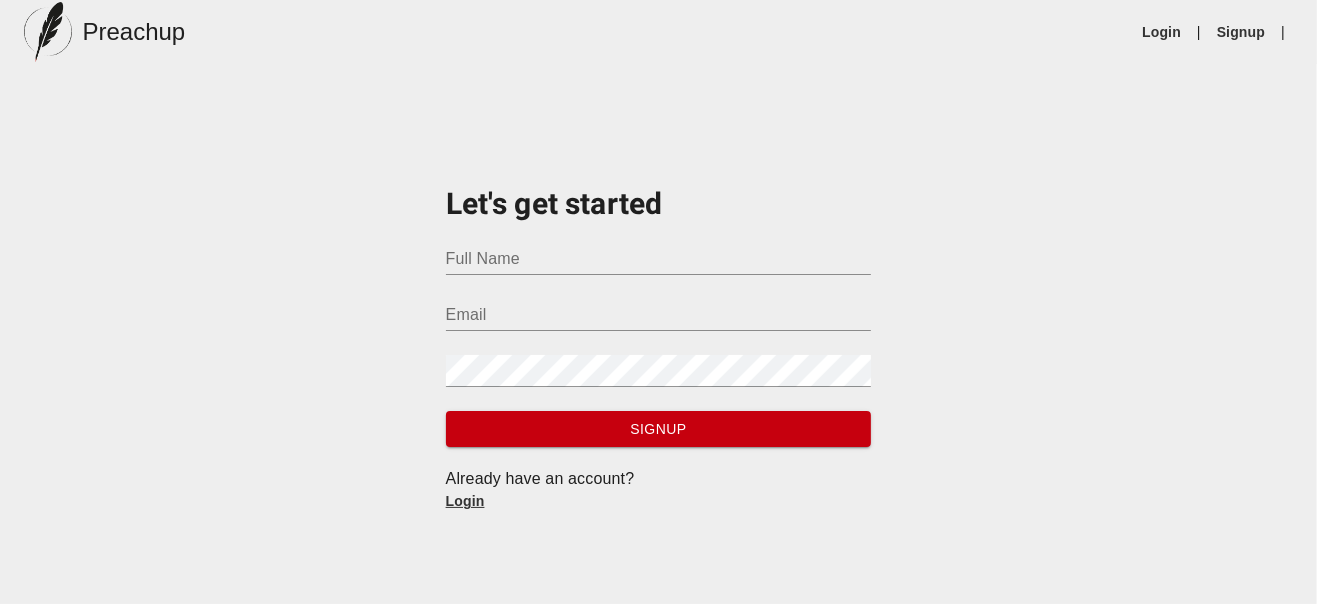type on "[EMAIL_ADDRESS][DOMAIN_NAME]" 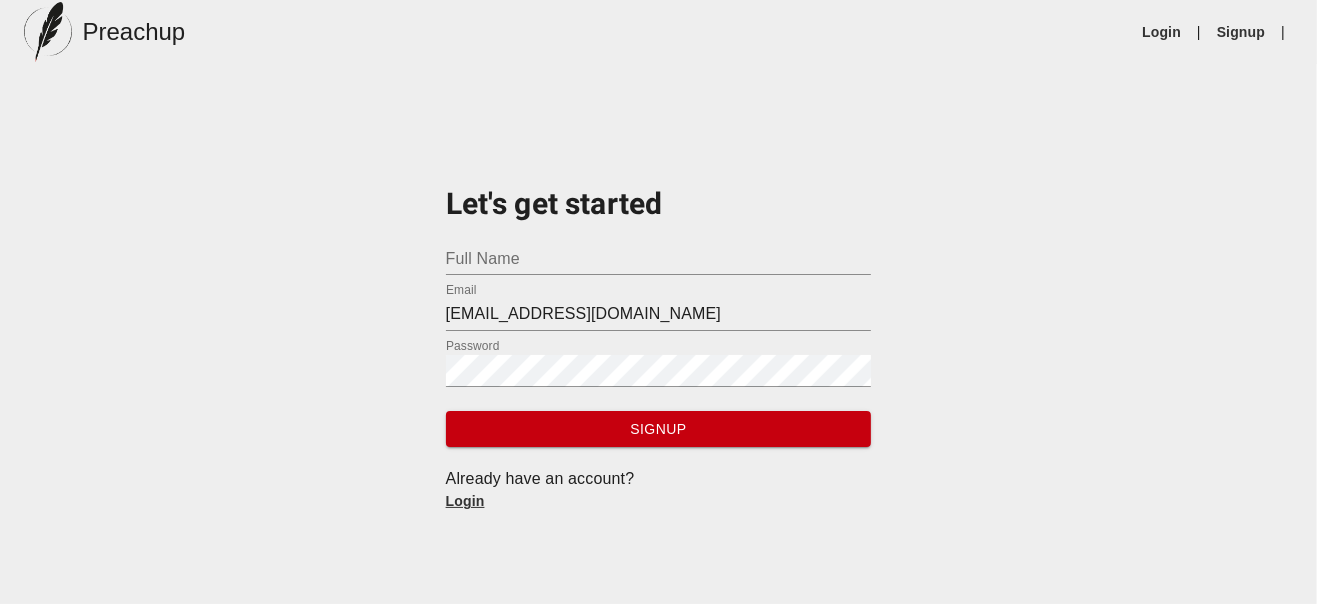 click on "Login" at bounding box center [465, 501] 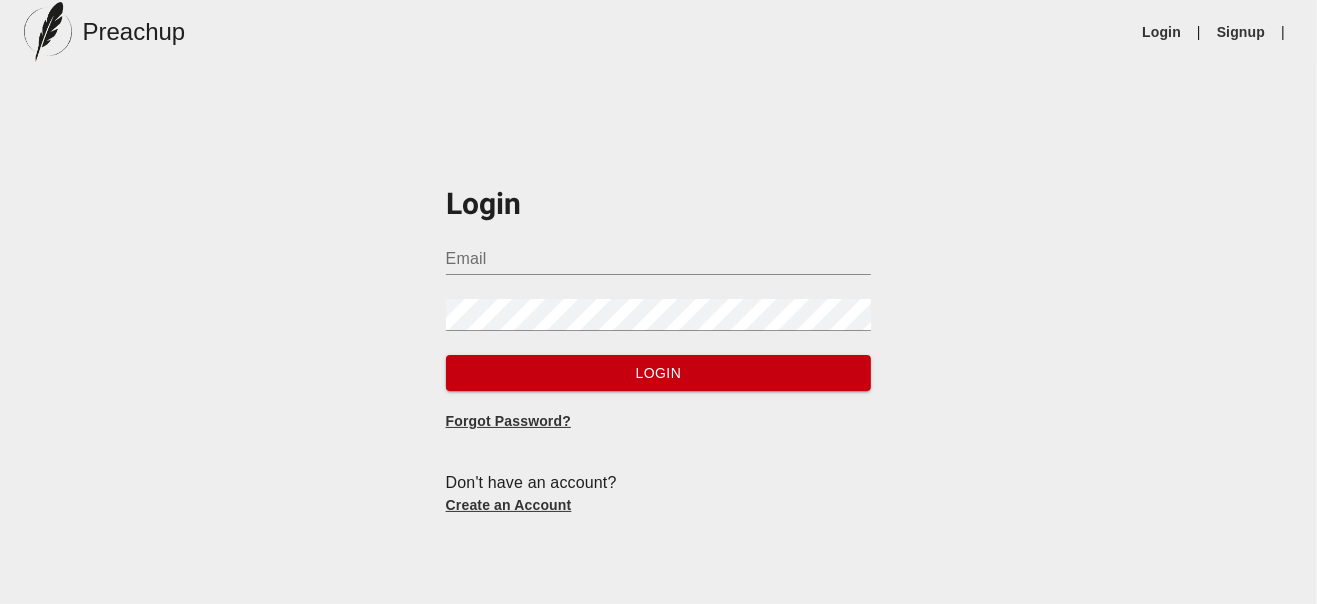 type on "[EMAIL_ADDRESS][DOMAIN_NAME]" 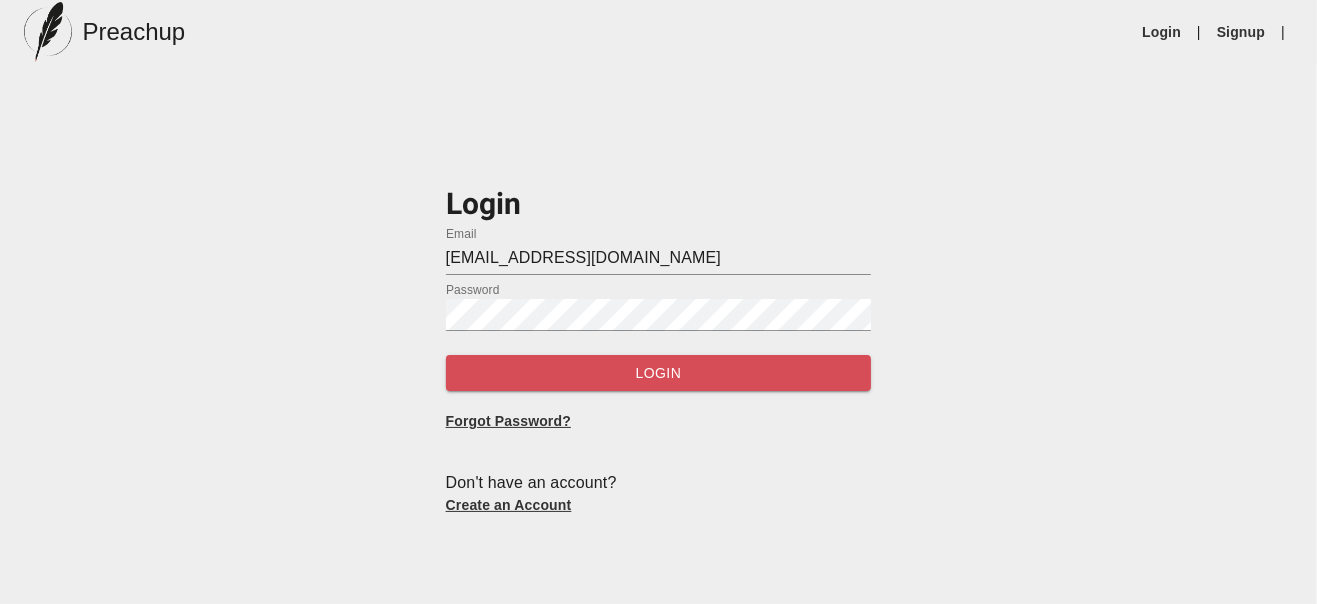 click on "Login" at bounding box center (659, 373) 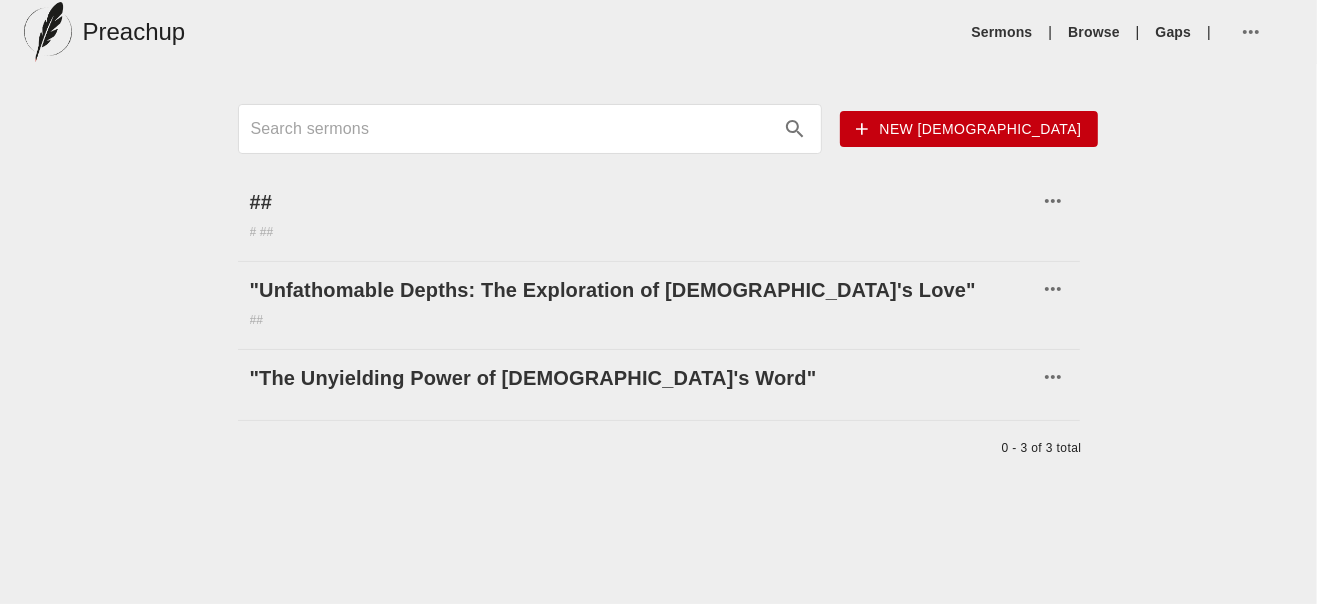 click at bounding box center [512, 129] 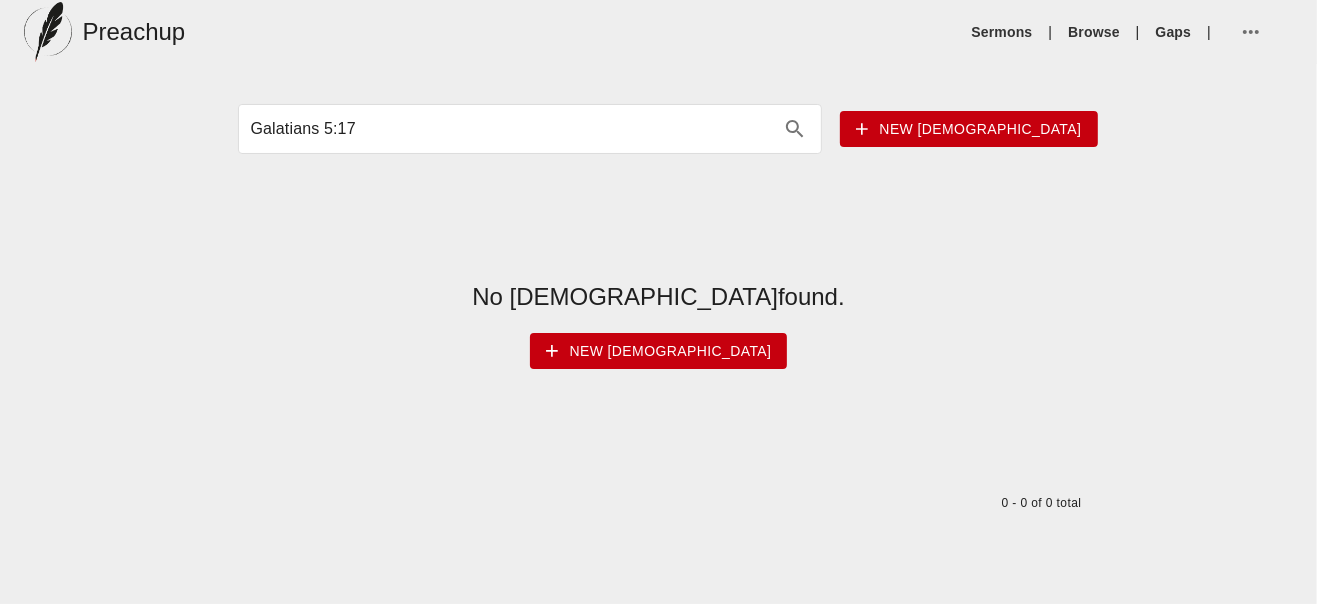 type on "Galatians 5:17" 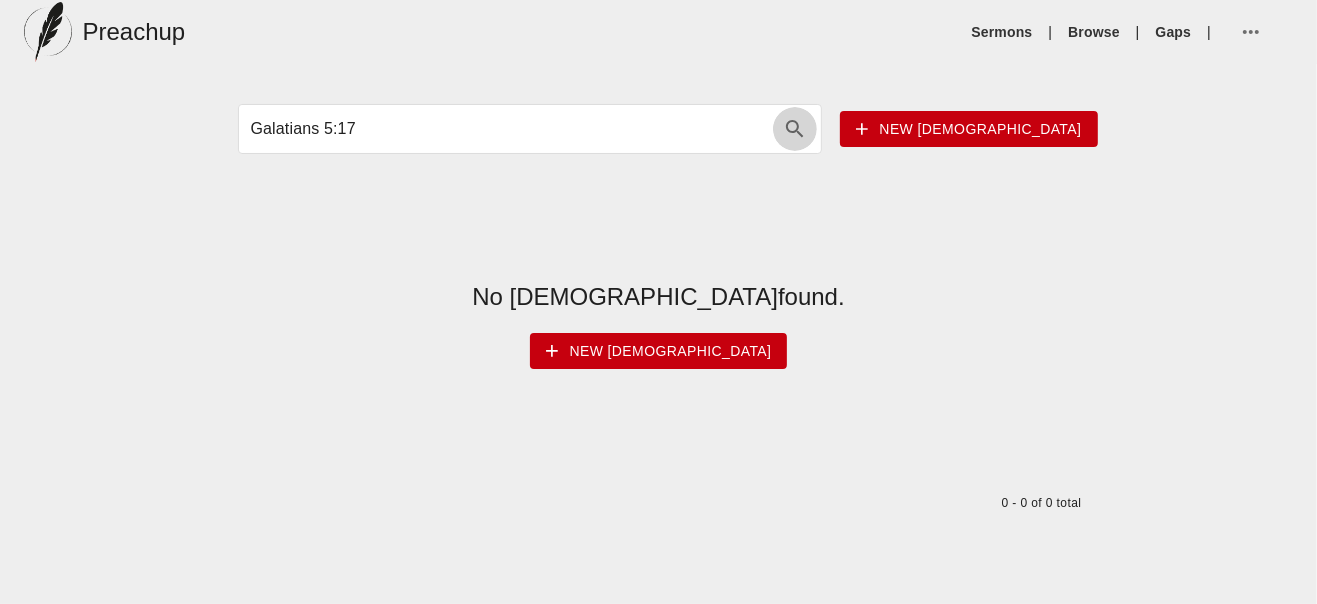 click 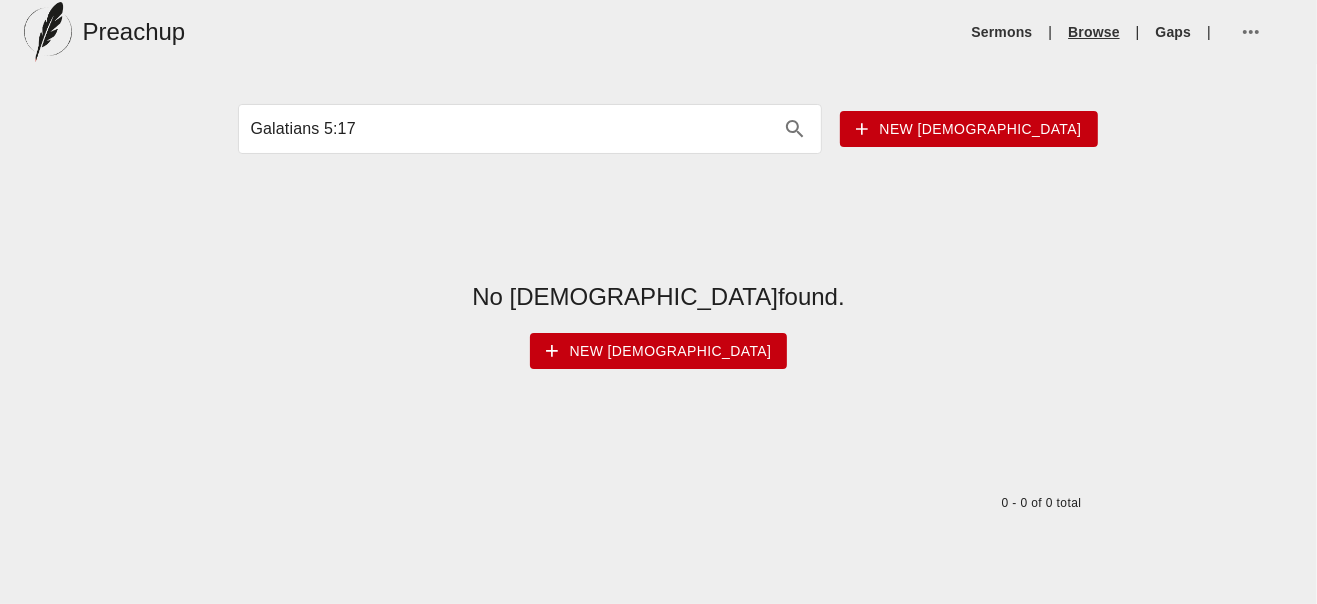 click on "Browse" at bounding box center (1093, 32) 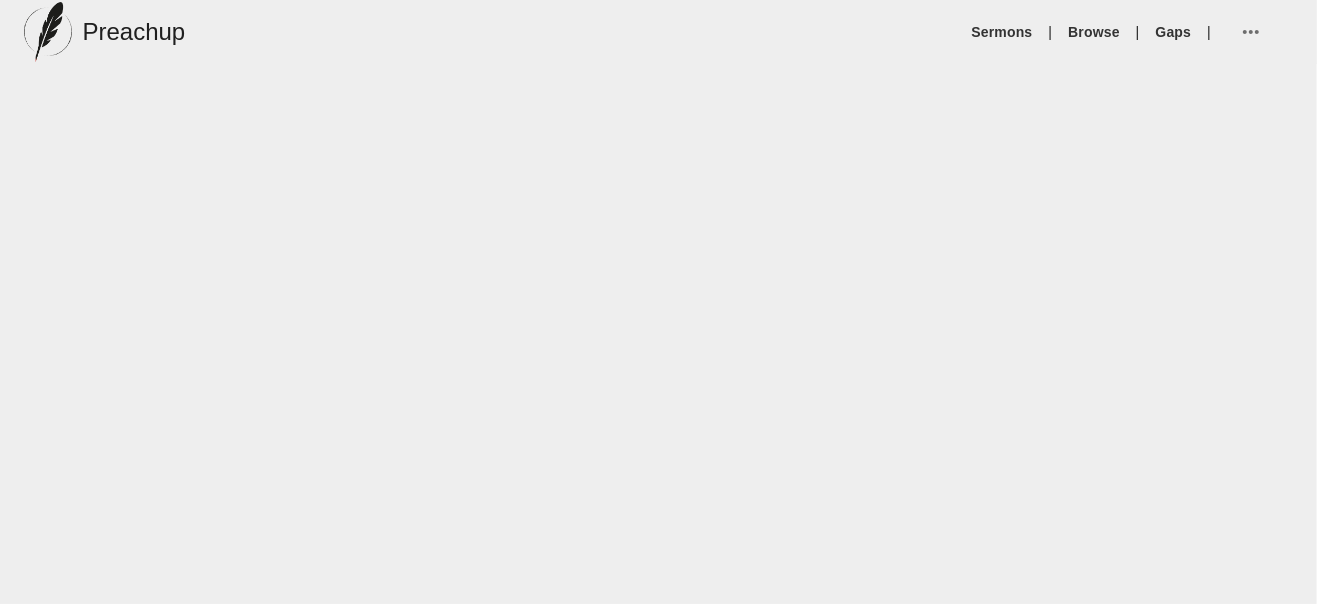 click on "Browse" at bounding box center [1093, 32] 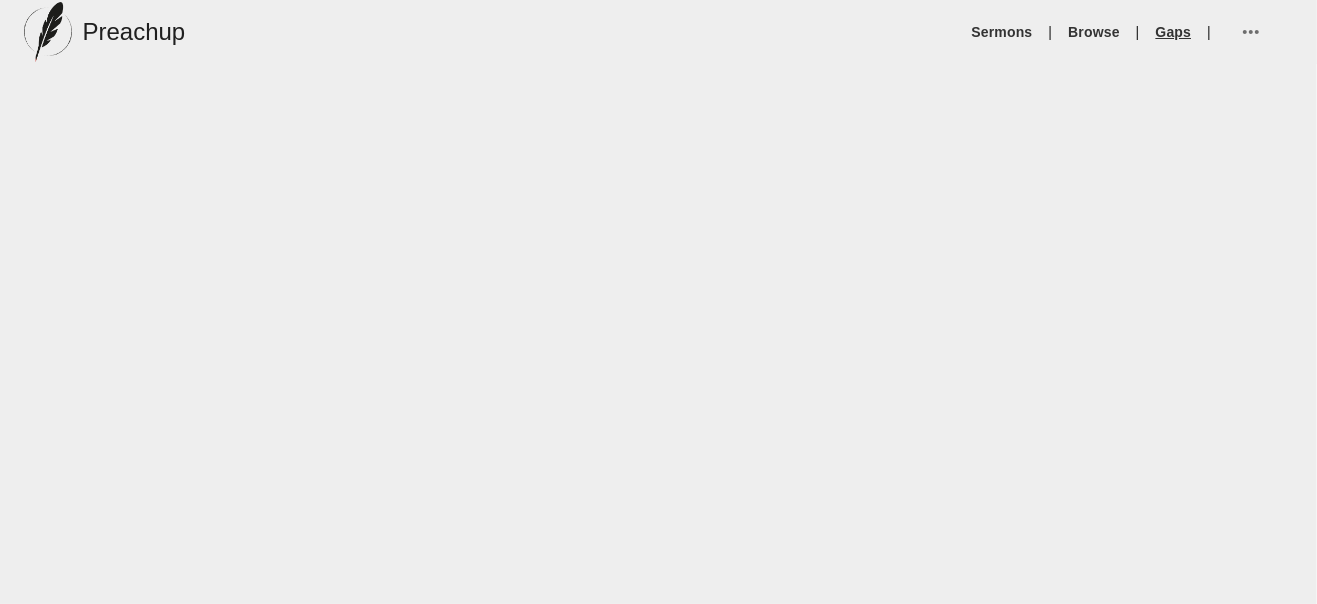 click on "Gaps" at bounding box center [1174, 32] 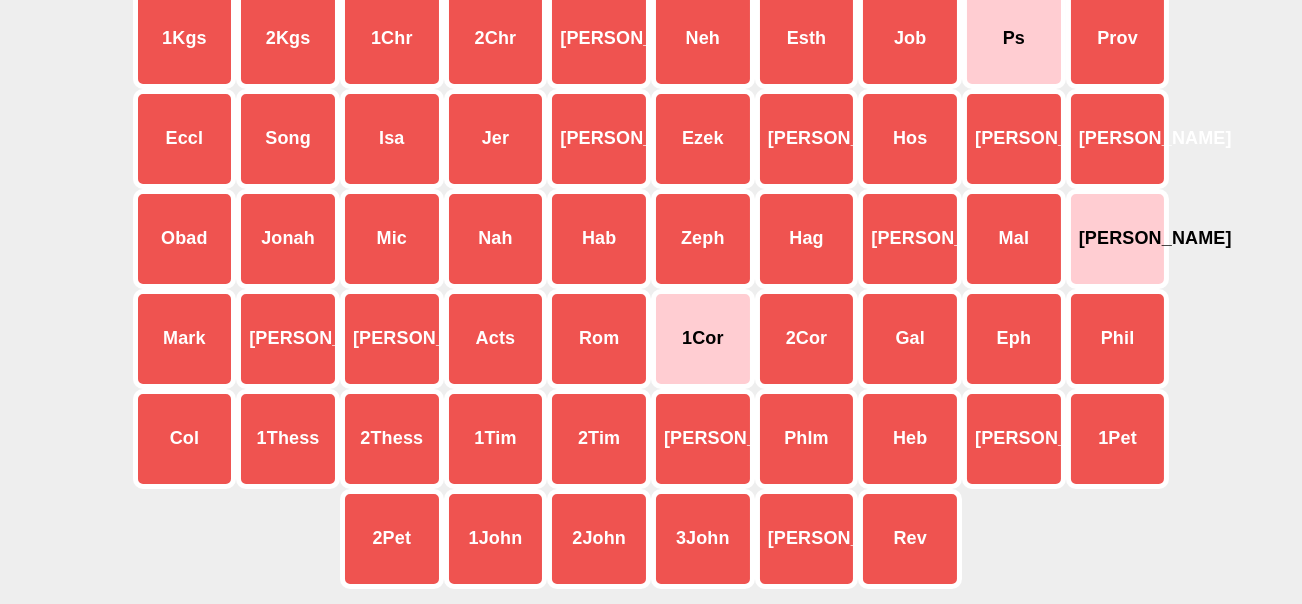 scroll, scrollTop: 300, scrollLeft: 0, axis: vertical 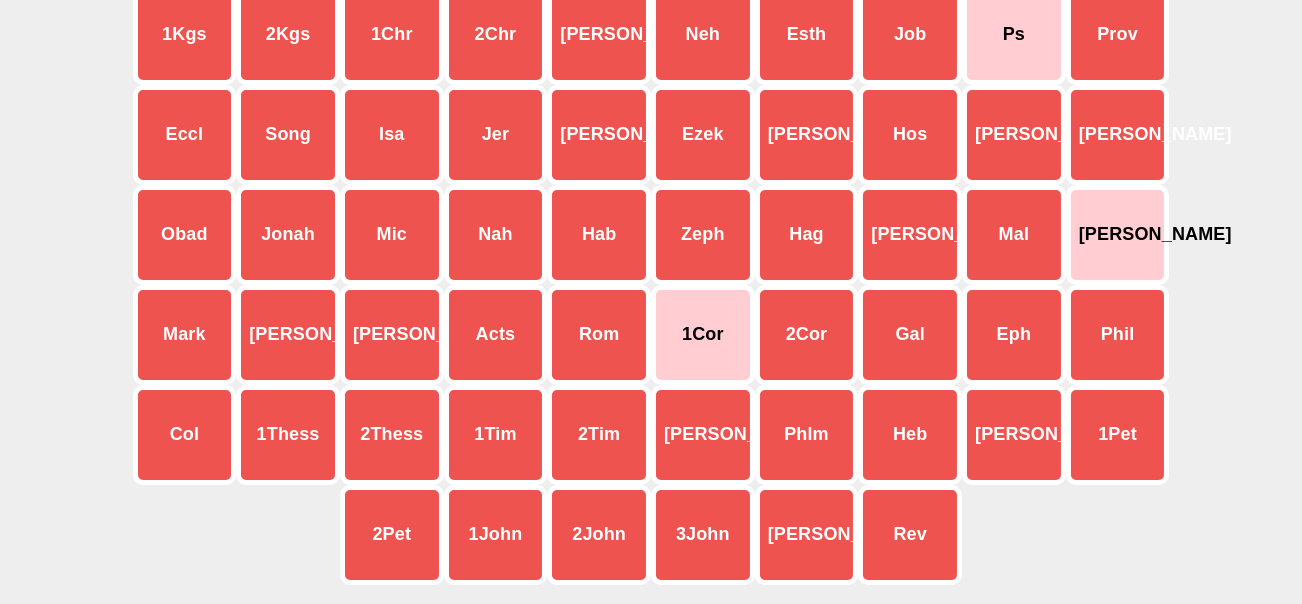 click on "Gal" at bounding box center [910, 335] 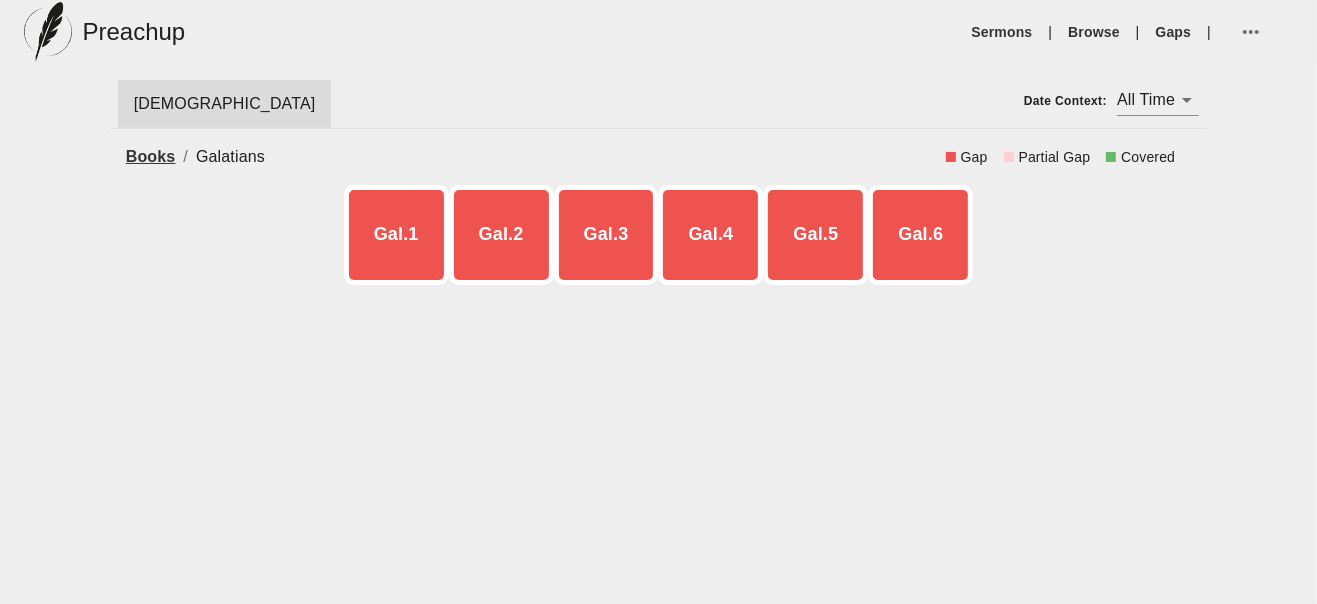 click on "Gal.5" at bounding box center (815, 235) 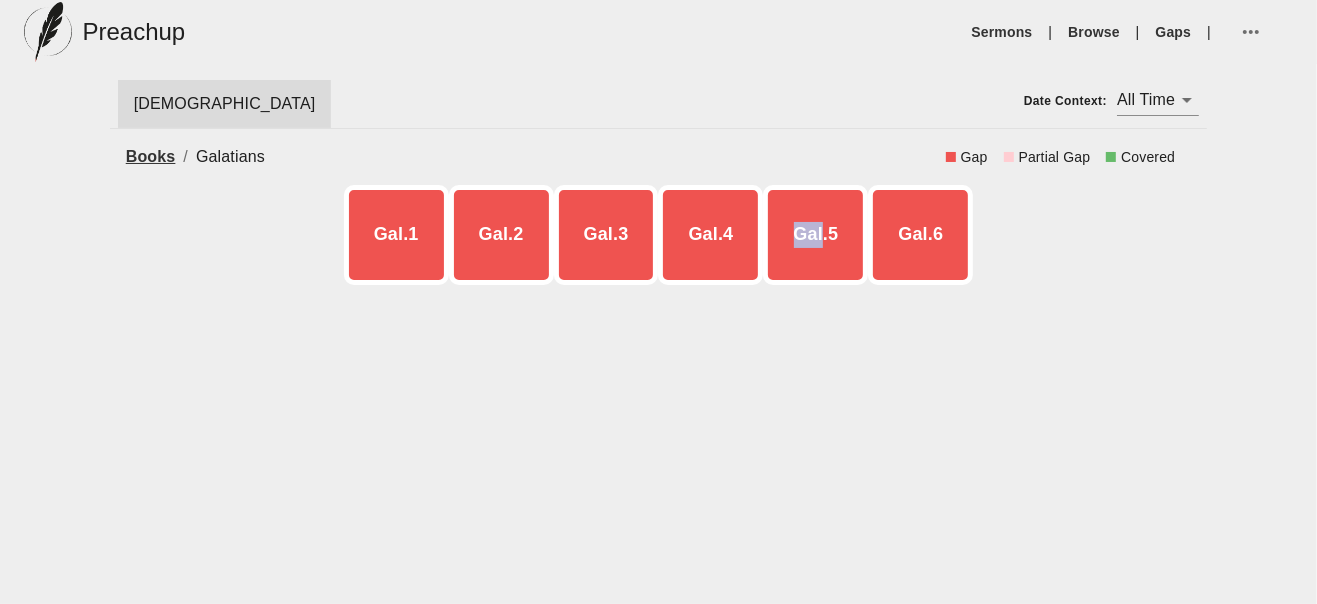 click on "Gal.5" at bounding box center (815, 235) 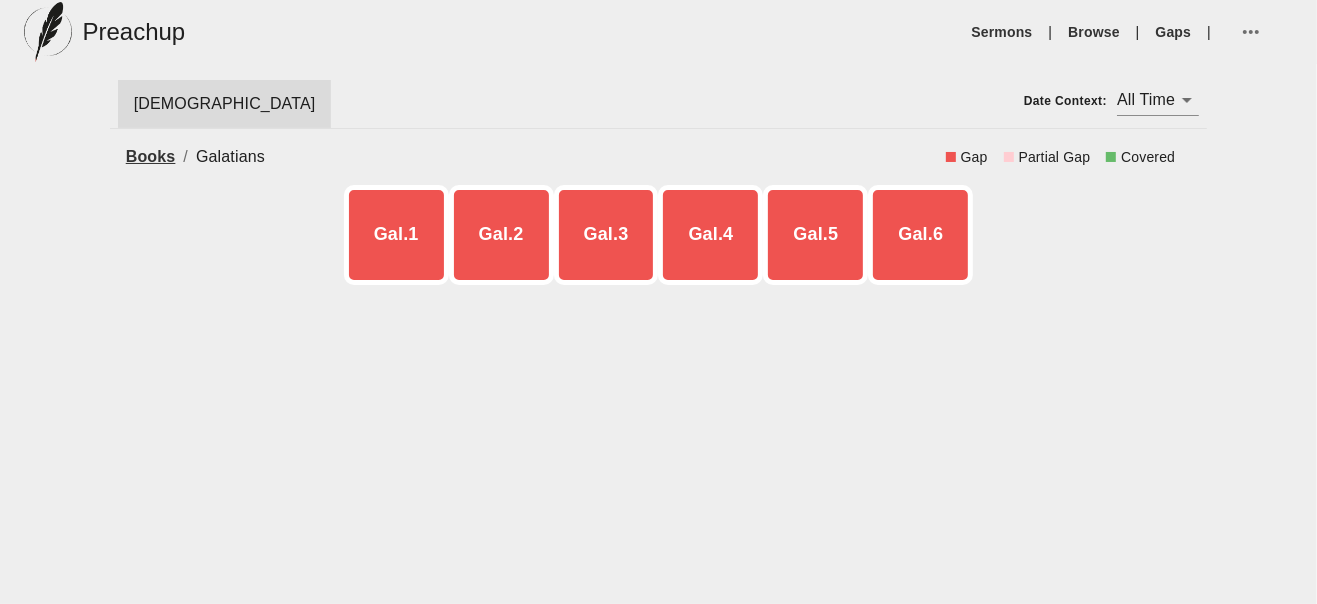 click on "Gal.1  Gal.2  Gal.3  Gal.4  Gal.5  Gal.6" at bounding box center [658, 235] 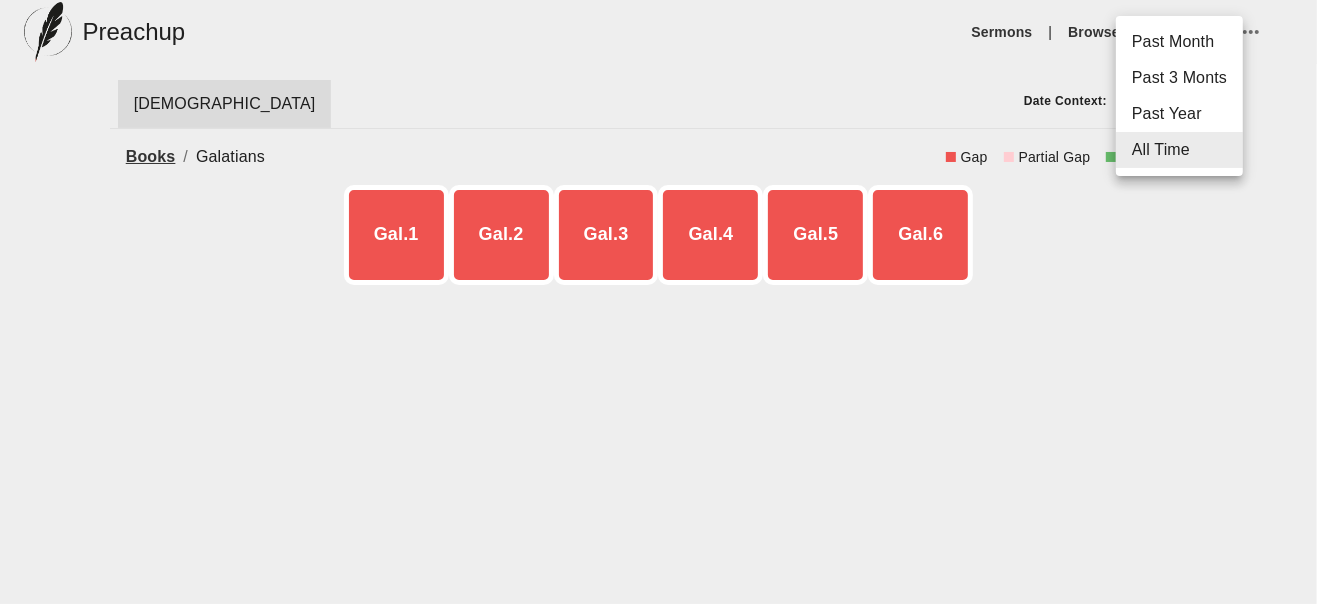click on "Preachup Sermons | Browse | Gaps | Biblical Date Context: All Time all_time Books / Galatians Gap Partial Gap Covered Gal.1  Gal.2  Gal.3  Gal.4  Gal.5  Gal.6
Past Month Past 3 Monts Past Year All Time" at bounding box center (658, 272) 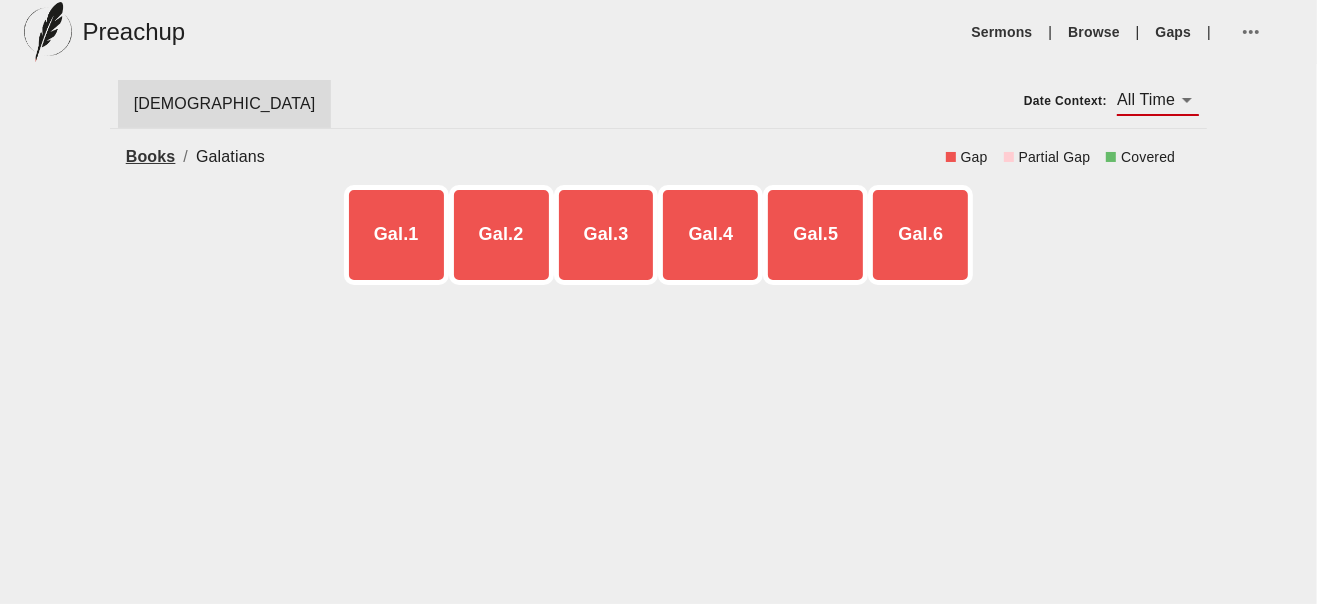 click on "Gal.5" at bounding box center (815, 235) 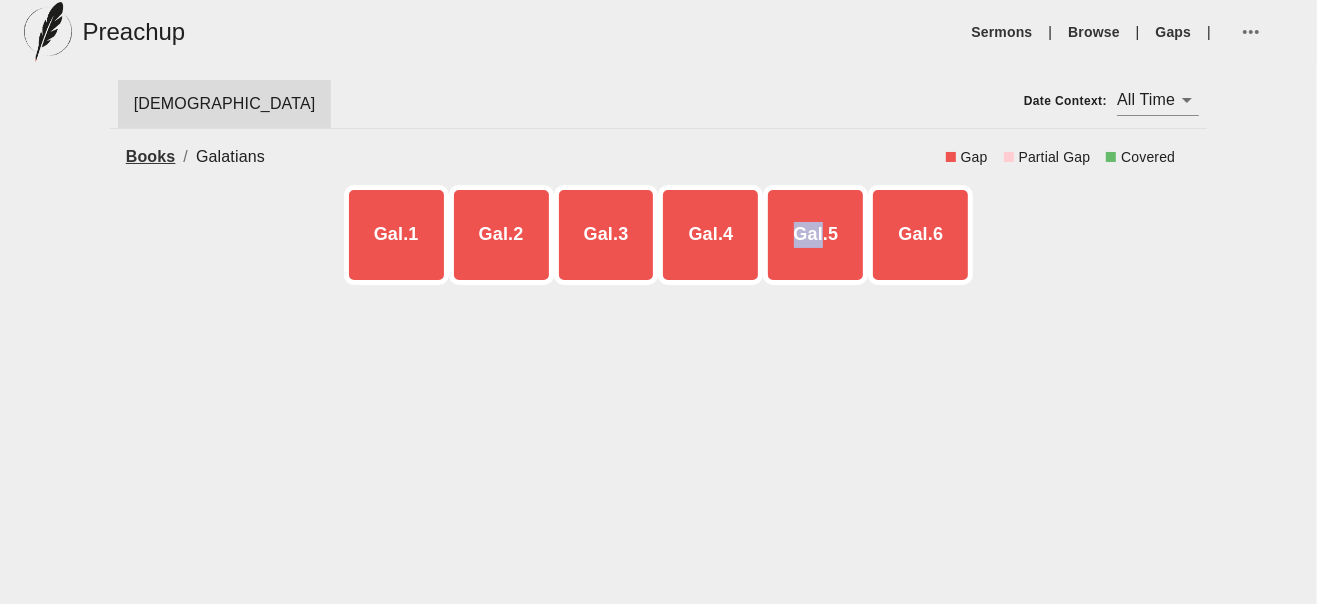 click on "Gal.5" at bounding box center [815, 235] 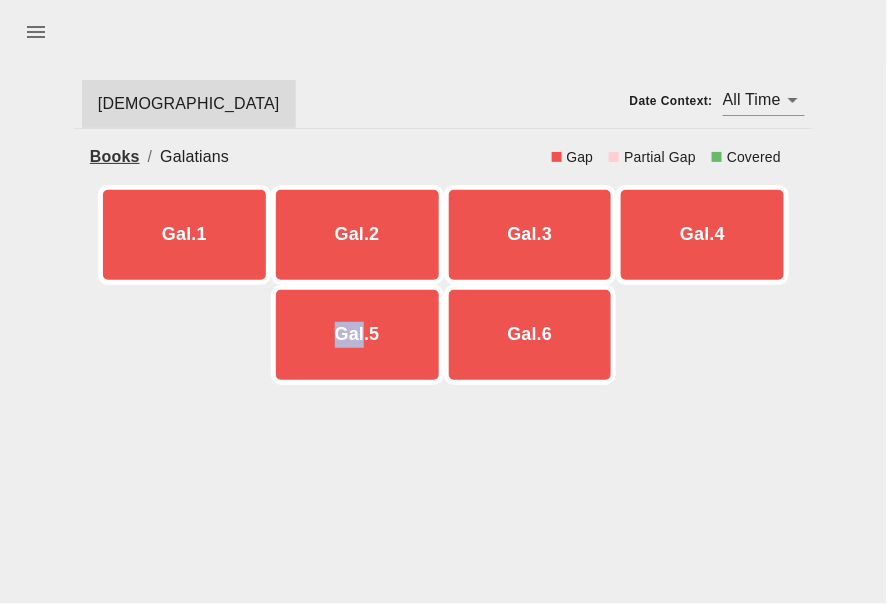 click on "Gal.5" at bounding box center (357, 335) 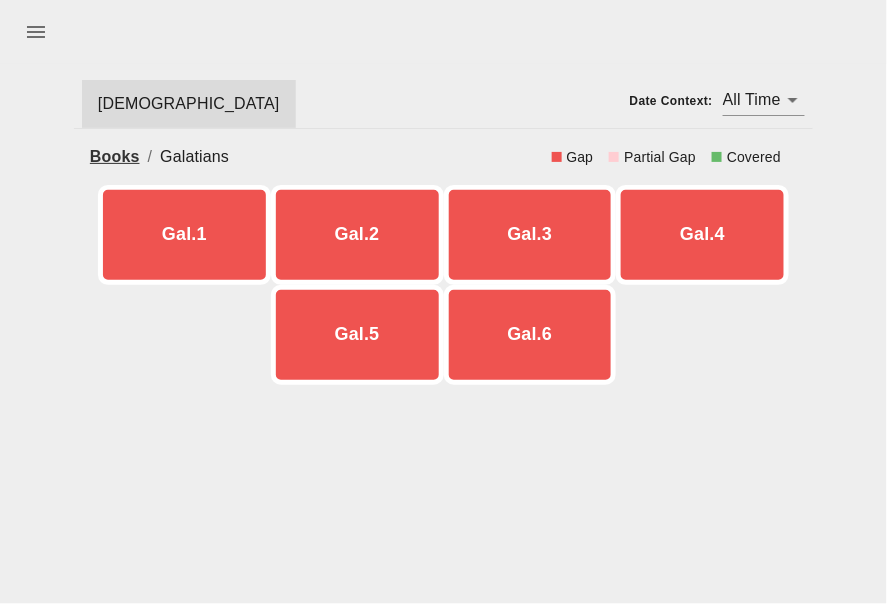 click on "Gal.5" at bounding box center (357, 335) 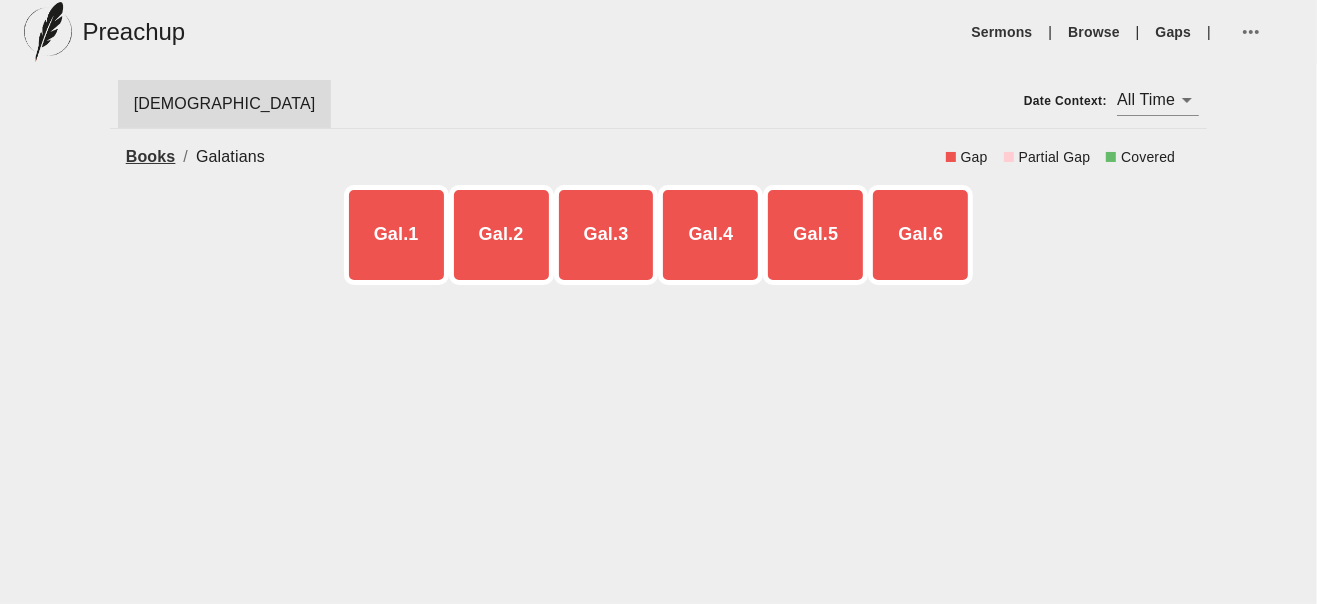 click on "Books" at bounding box center [151, 156] 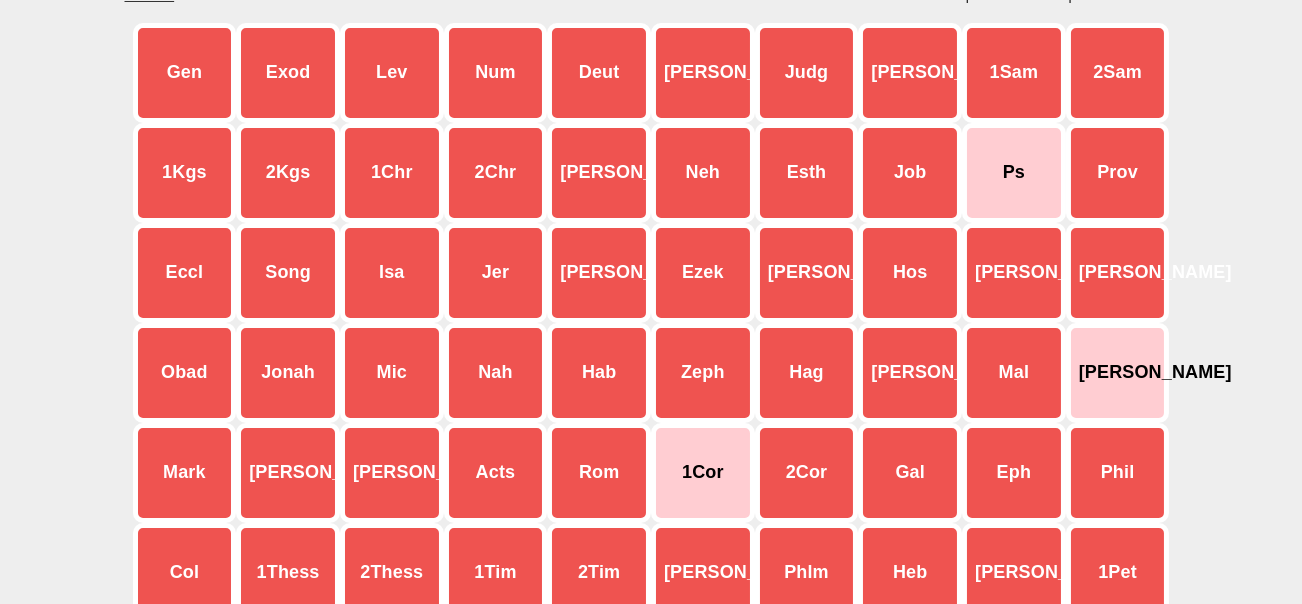 scroll, scrollTop: 166, scrollLeft: 0, axis: vertical 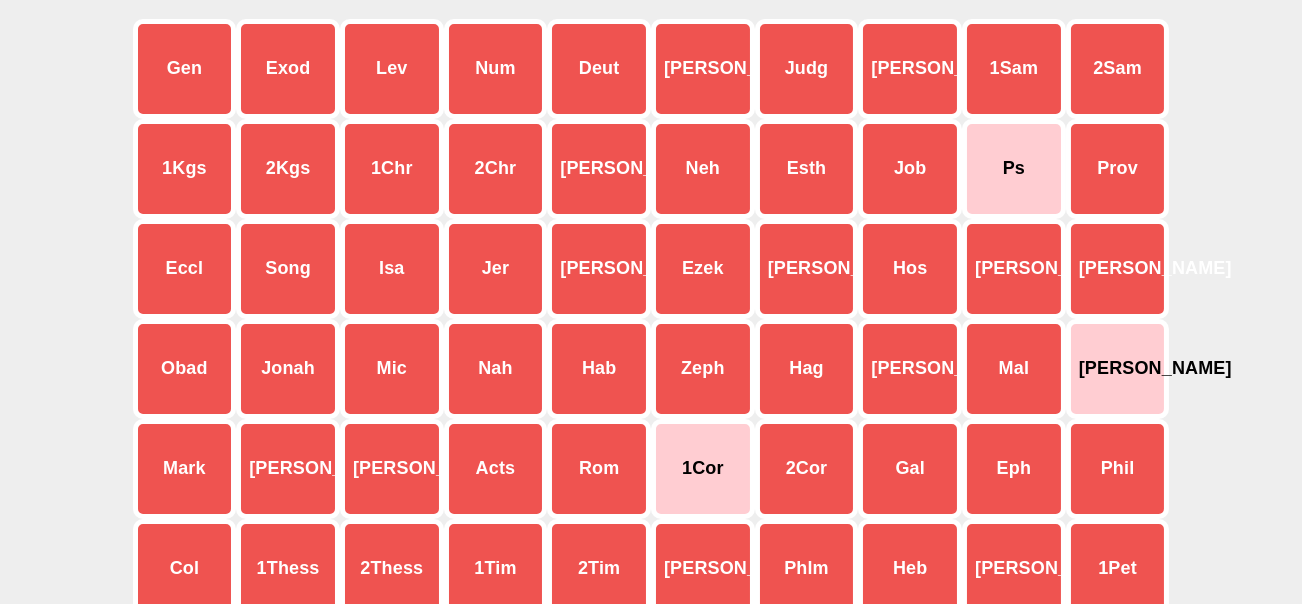 click on "Gal" at bounding box center (910, 469) 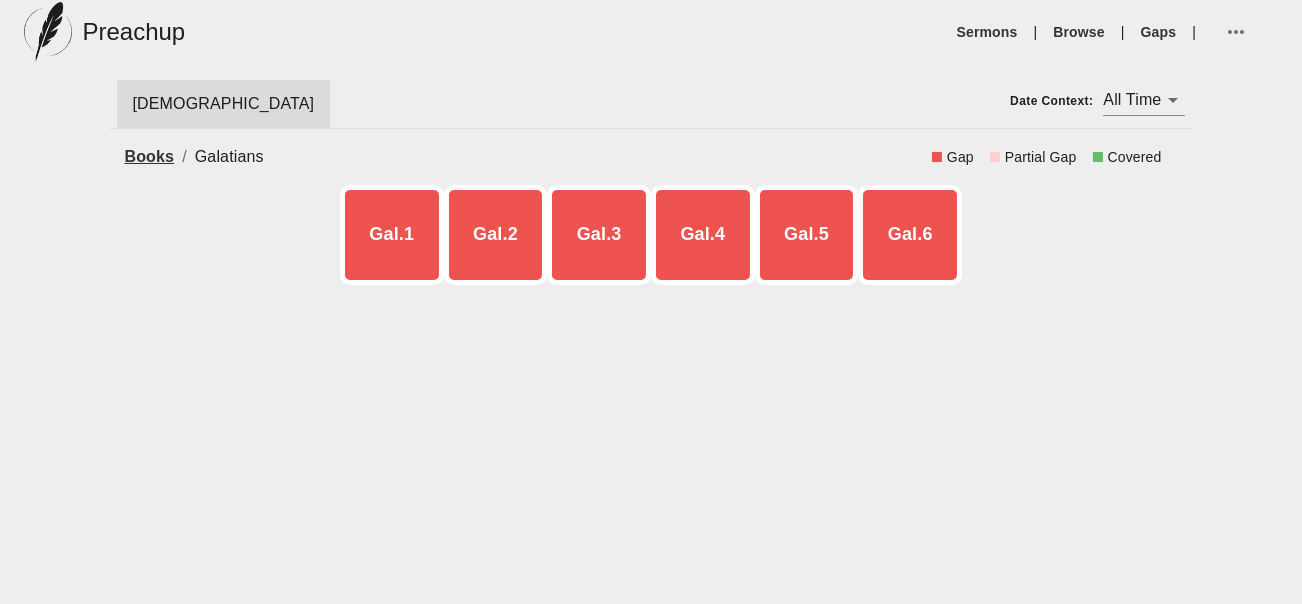 scroll, scrollTop: 0, scrollLeft: 0, axis: both 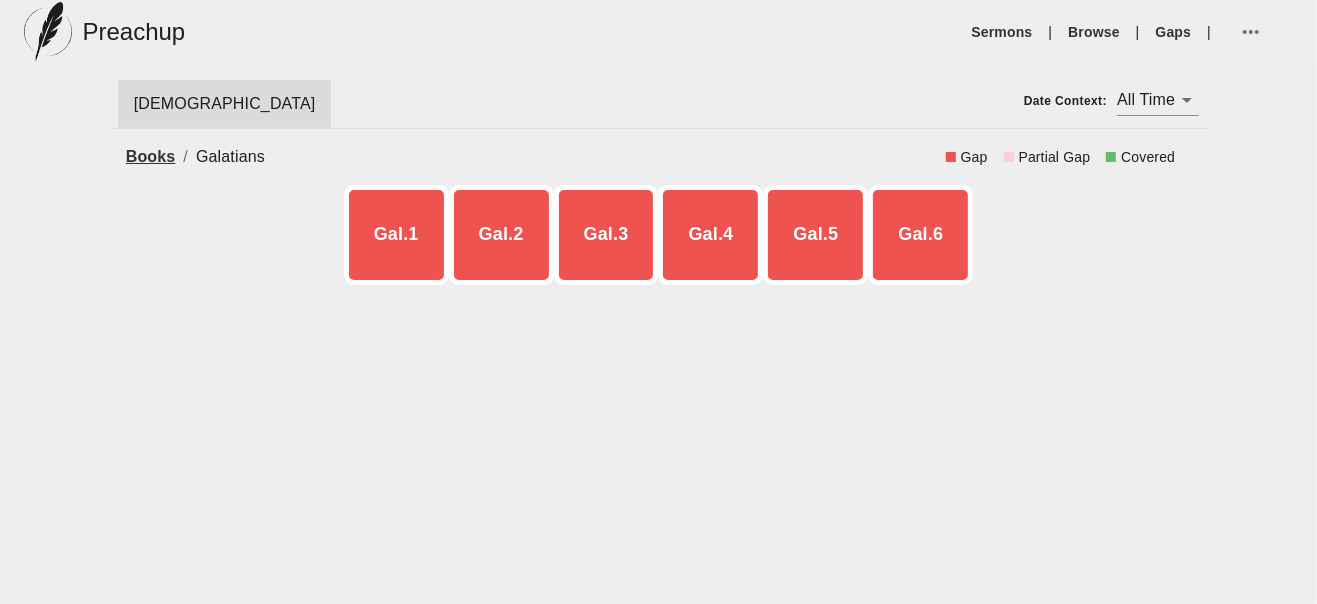 click on "Gal.5" at bounding box center (815, 235) 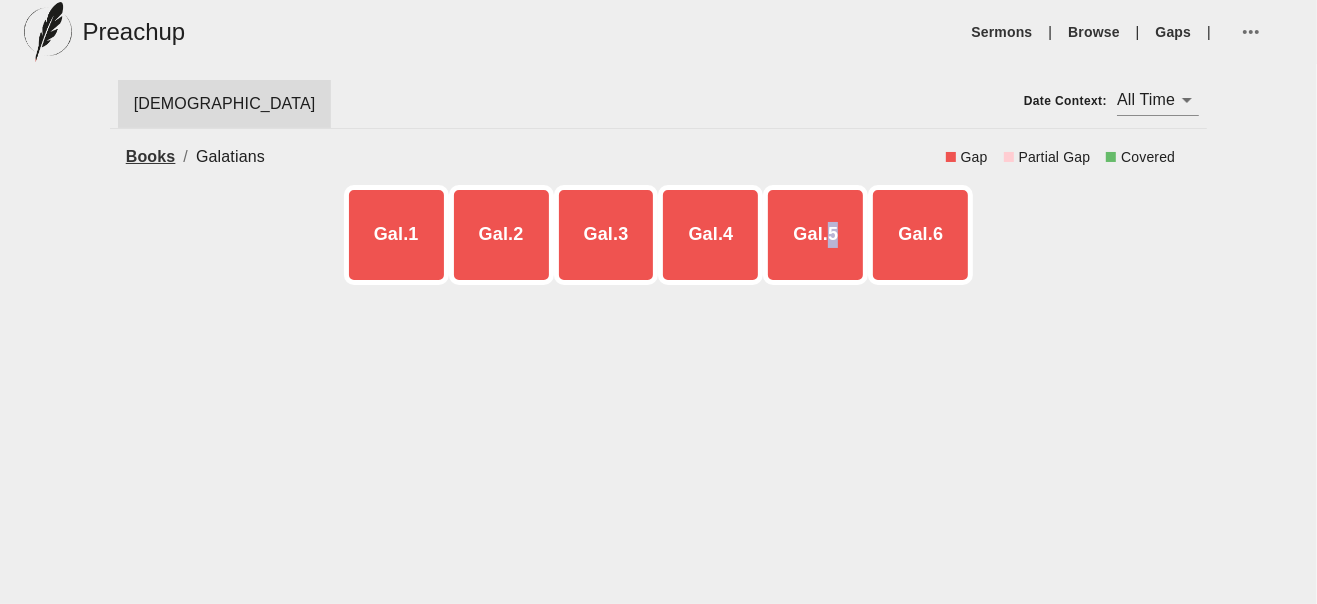 click on "Gal.5" at bounding box center (815, 235) 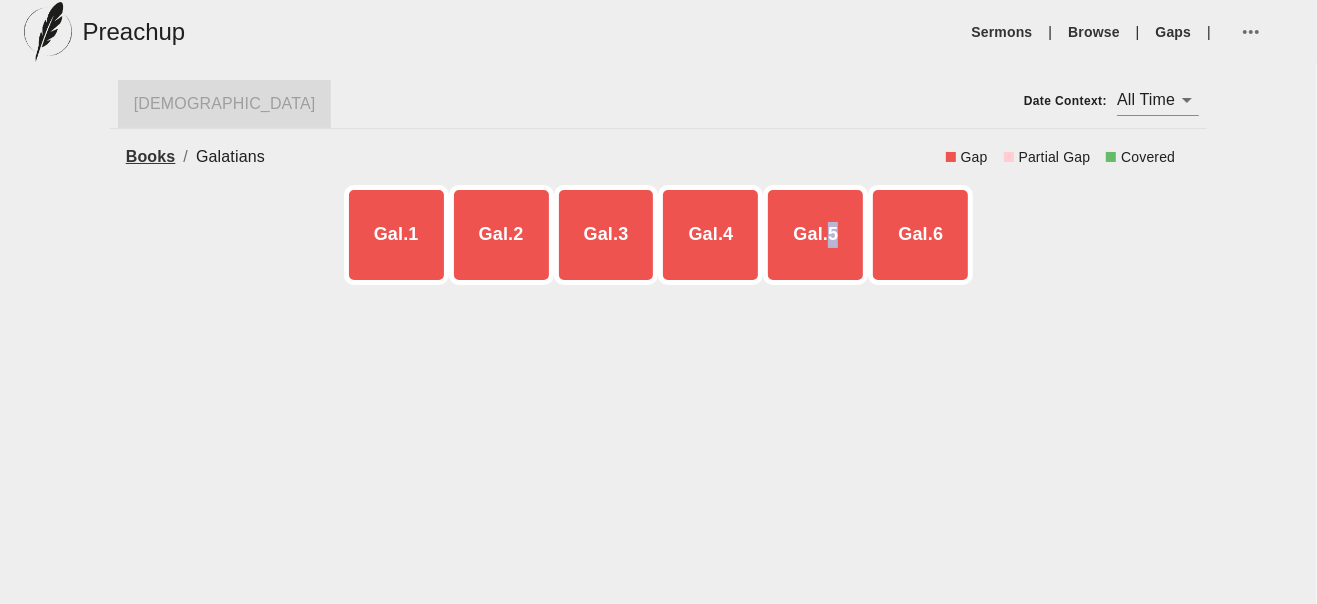 click on "Biblical" at bounding box center (225, 104) 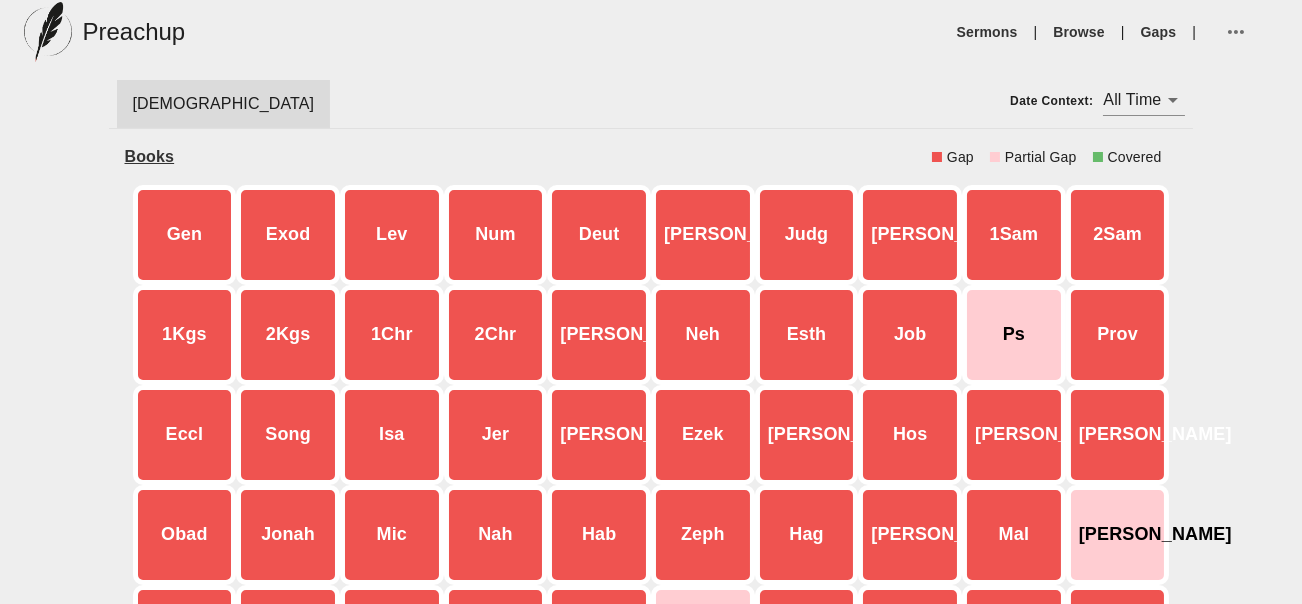 click on "Books" at bounding box center [150, 156] 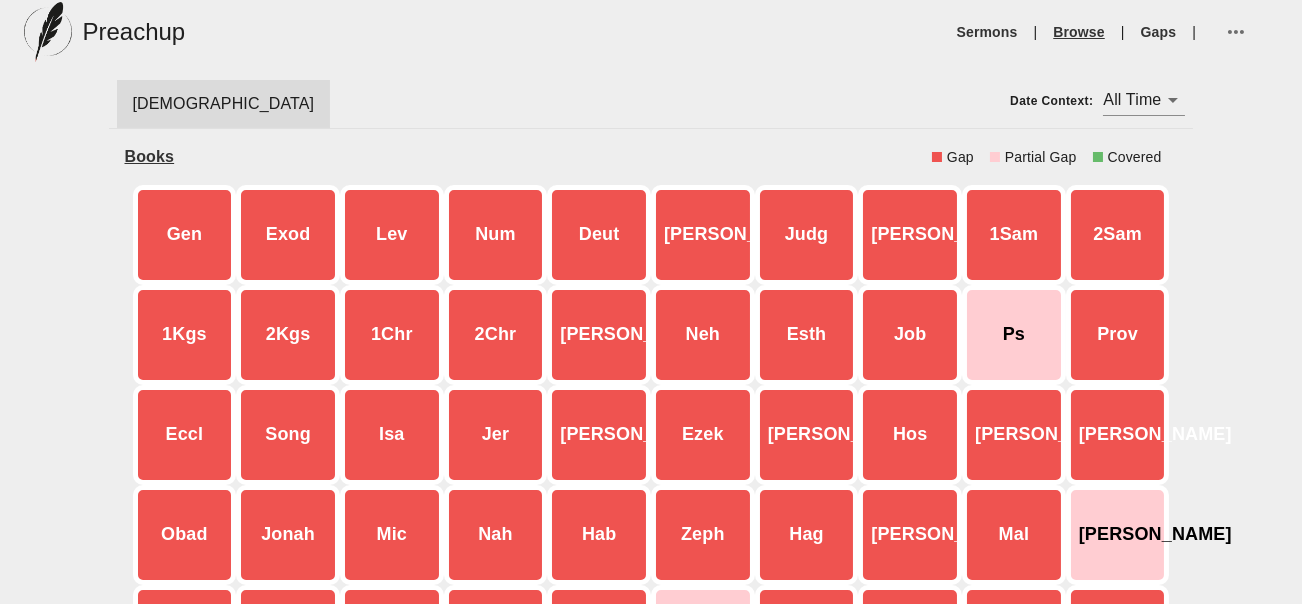 click on "Browse" at bounding box center (1078, 32) 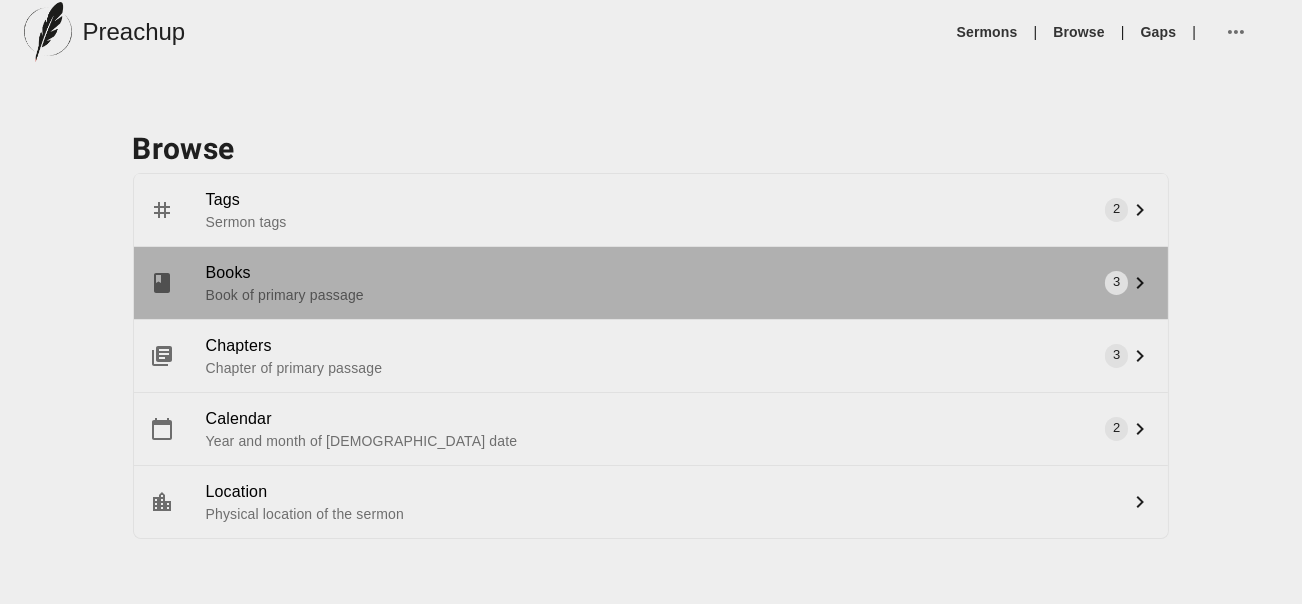 click on "Book of primary passage" at bounding box center (663, 295) 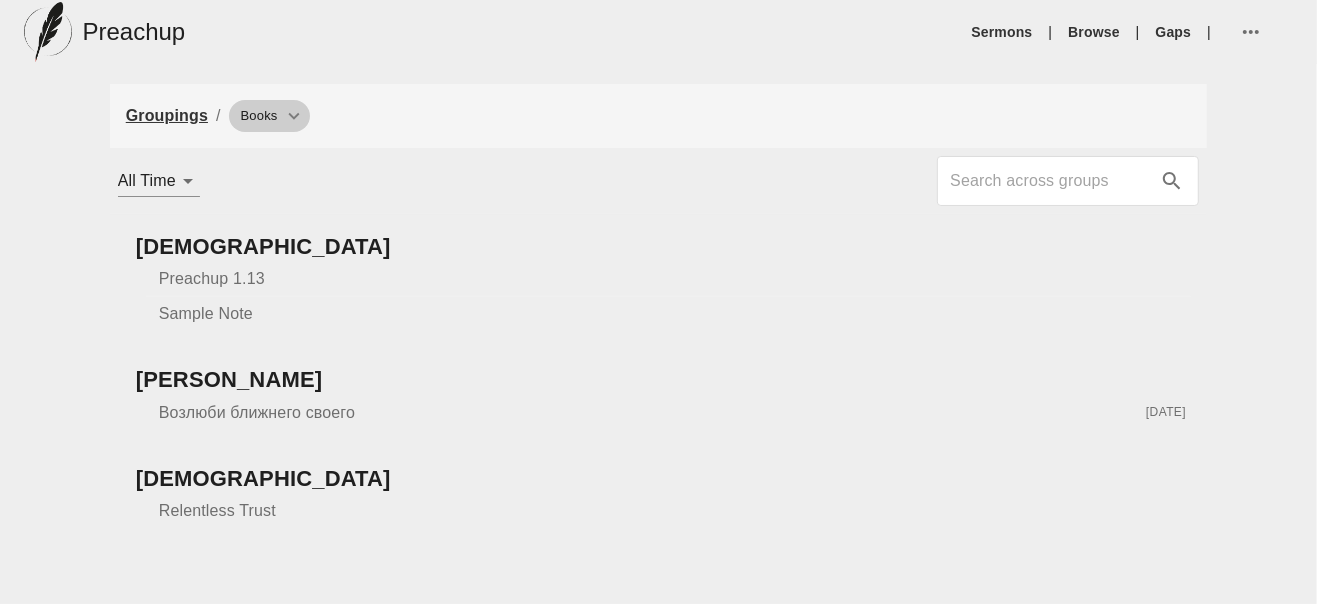 click 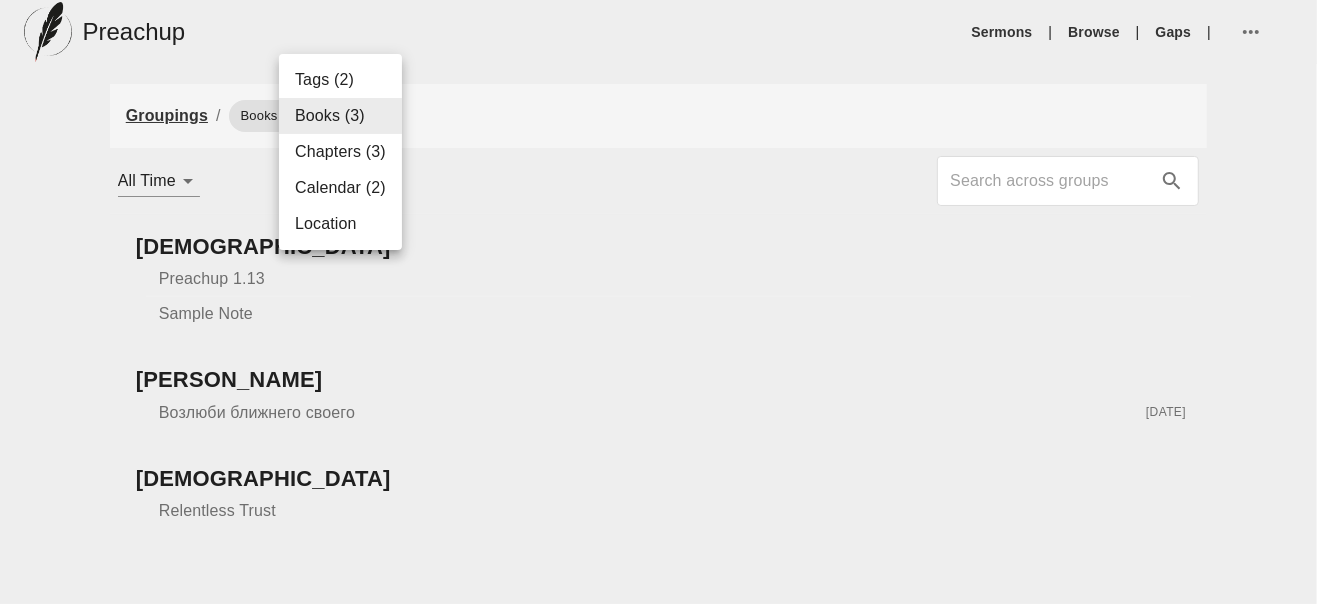 click at bounding box center [658, 302] 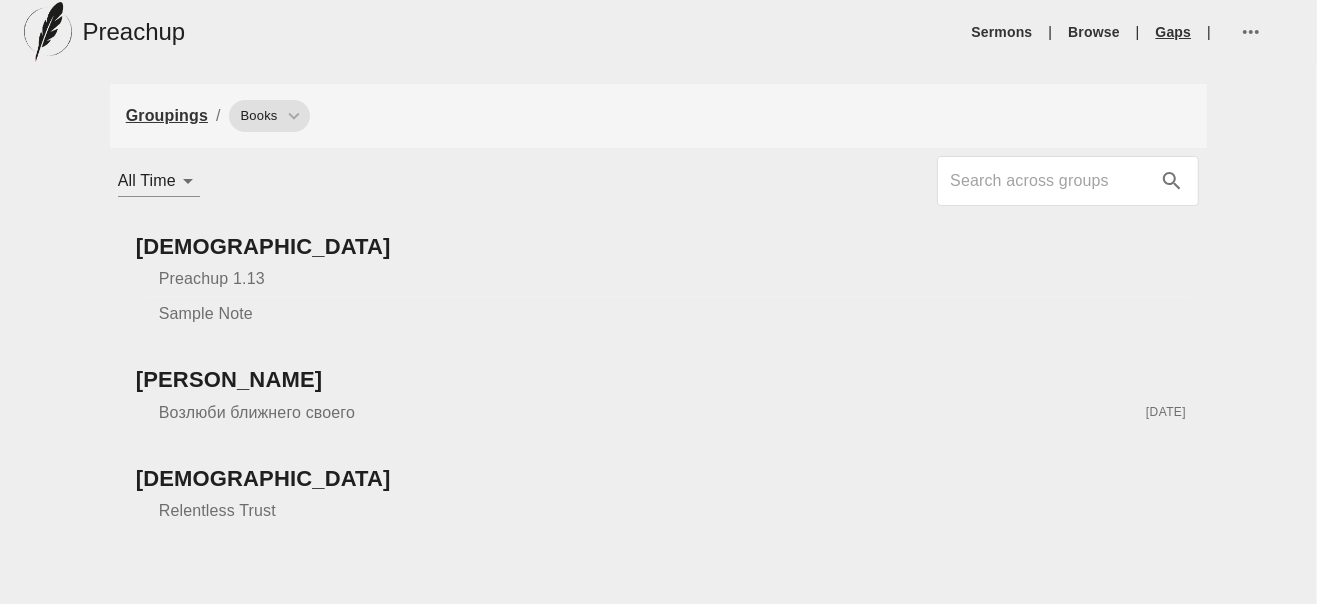 click on "Gaps" at bounding box center (1174, 32) 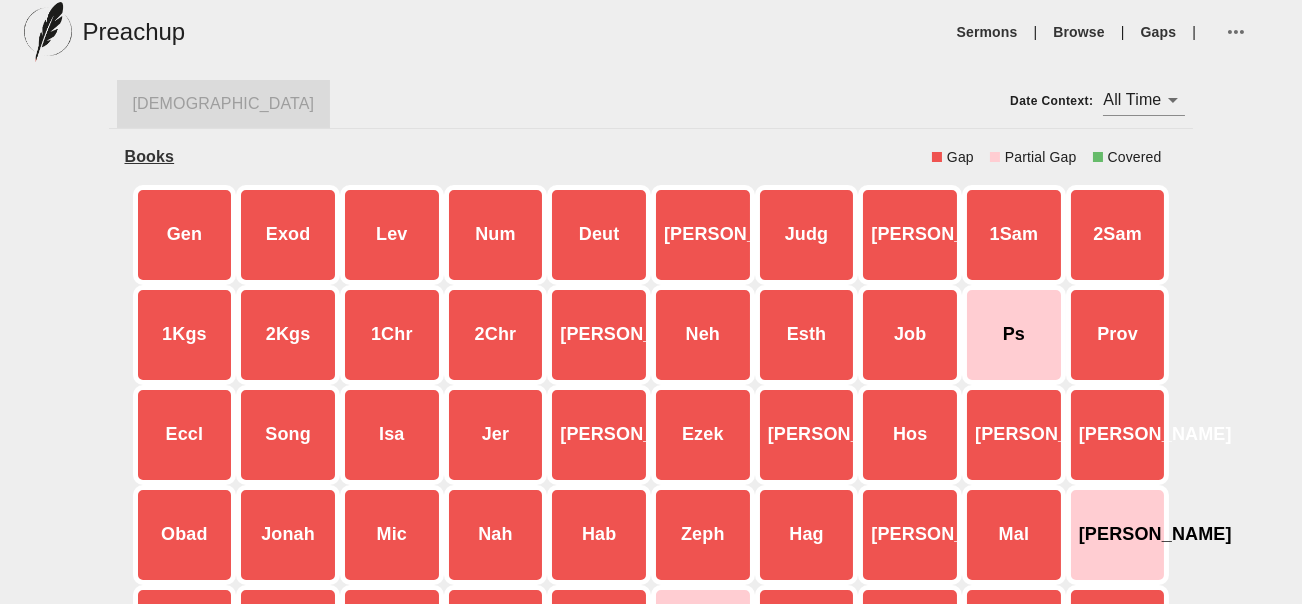 click on "Biblical" at bounding box center [224, 104] 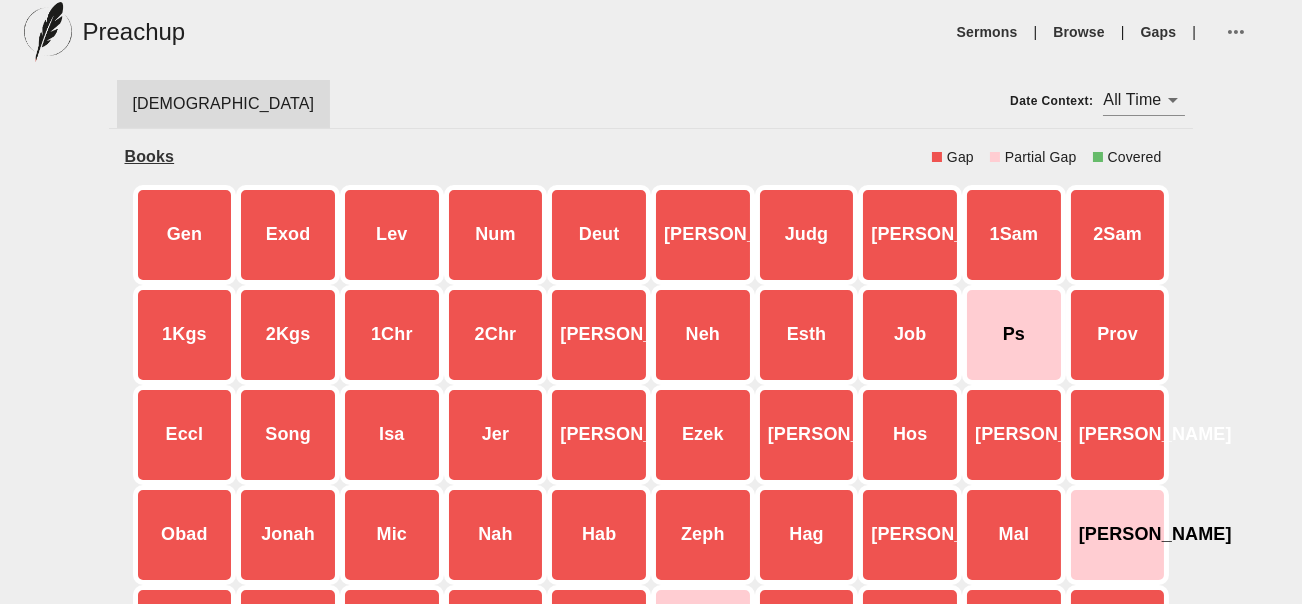 click on "Ezek" at bounding box center [703, 435] 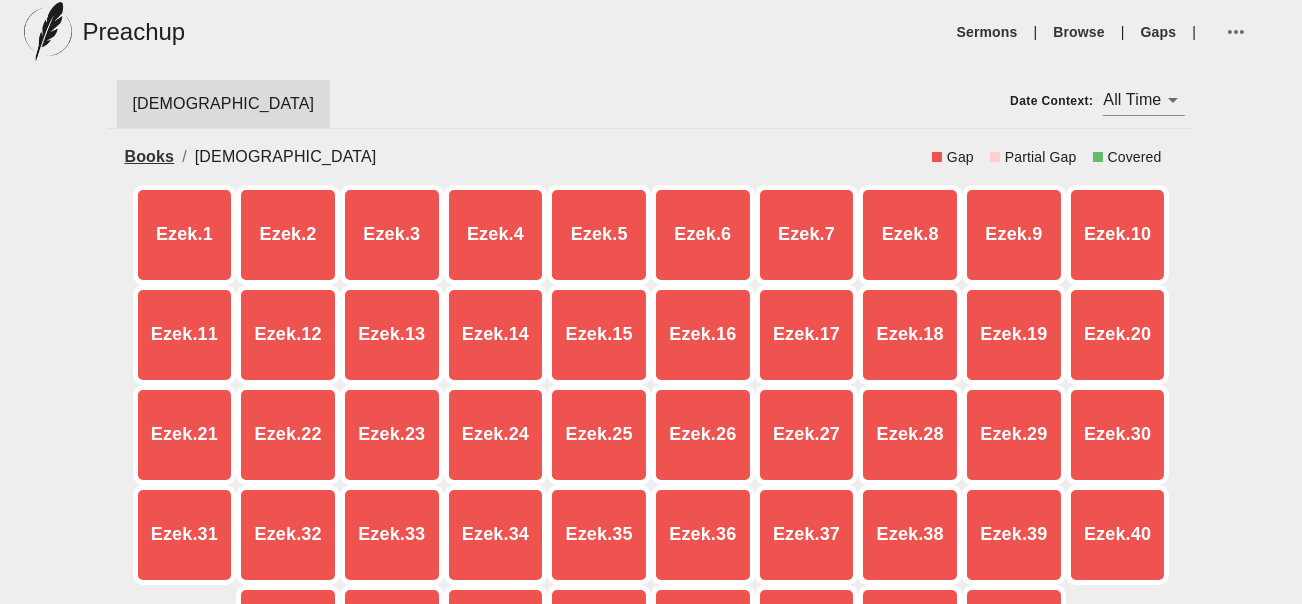 click on "Ezek.26" at bounding box center [703, 435] 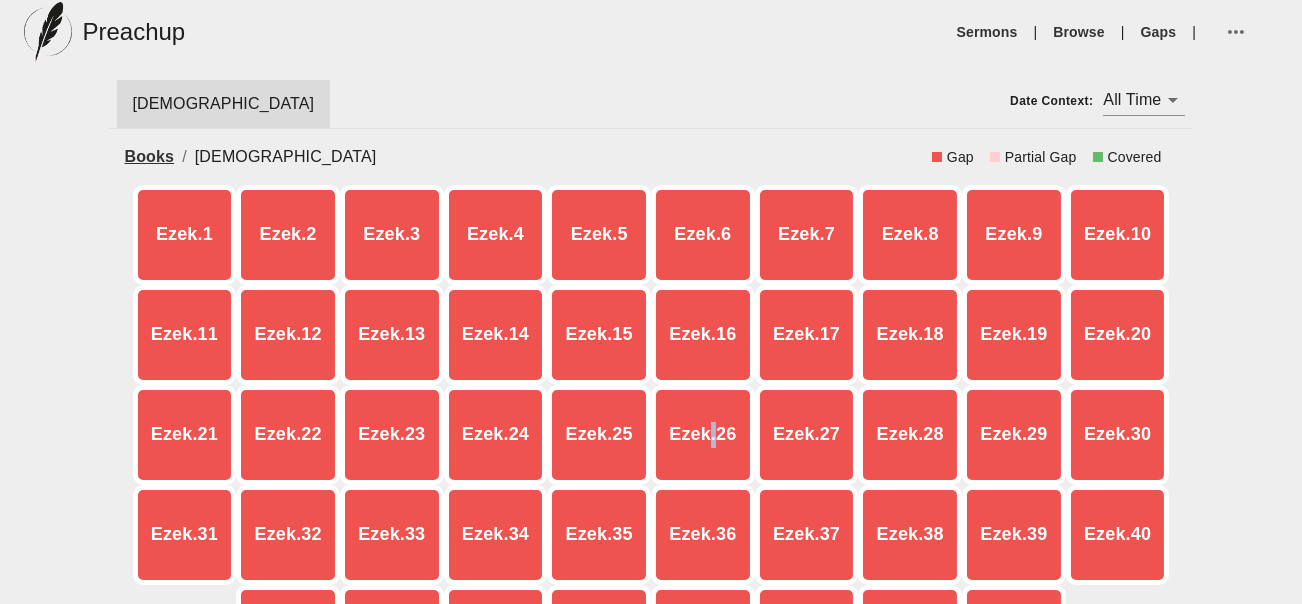 click on "Ezek.26" at bounding box center (703, 435) 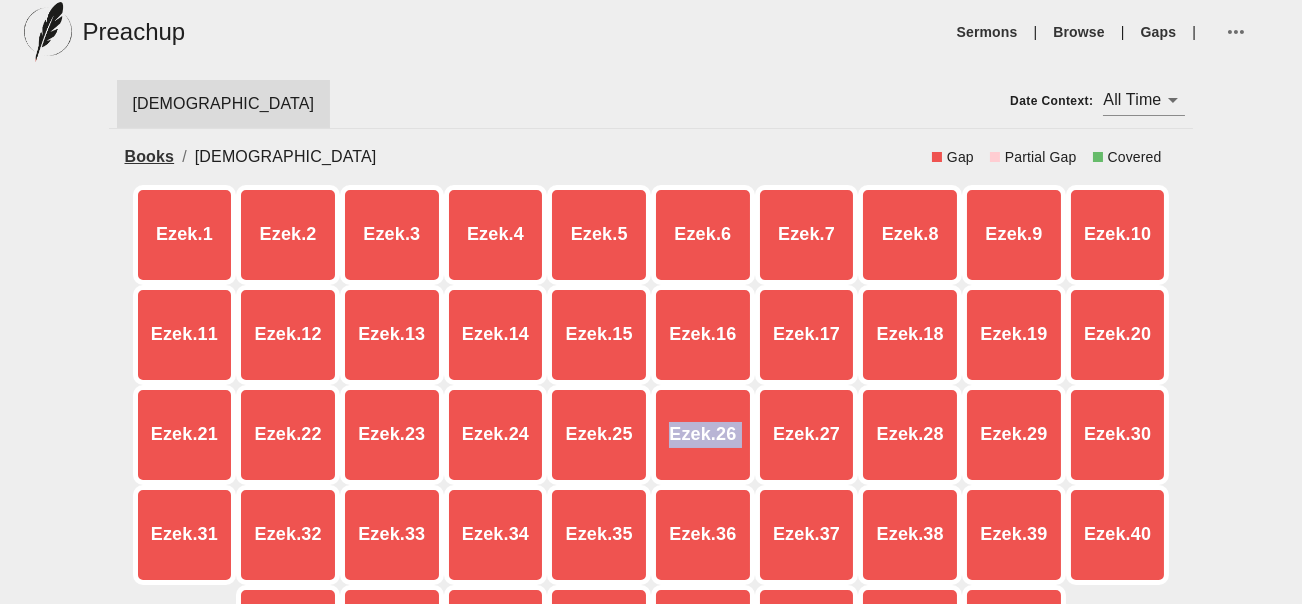 click on "Ezek.26" at bounding box center [703, 435] 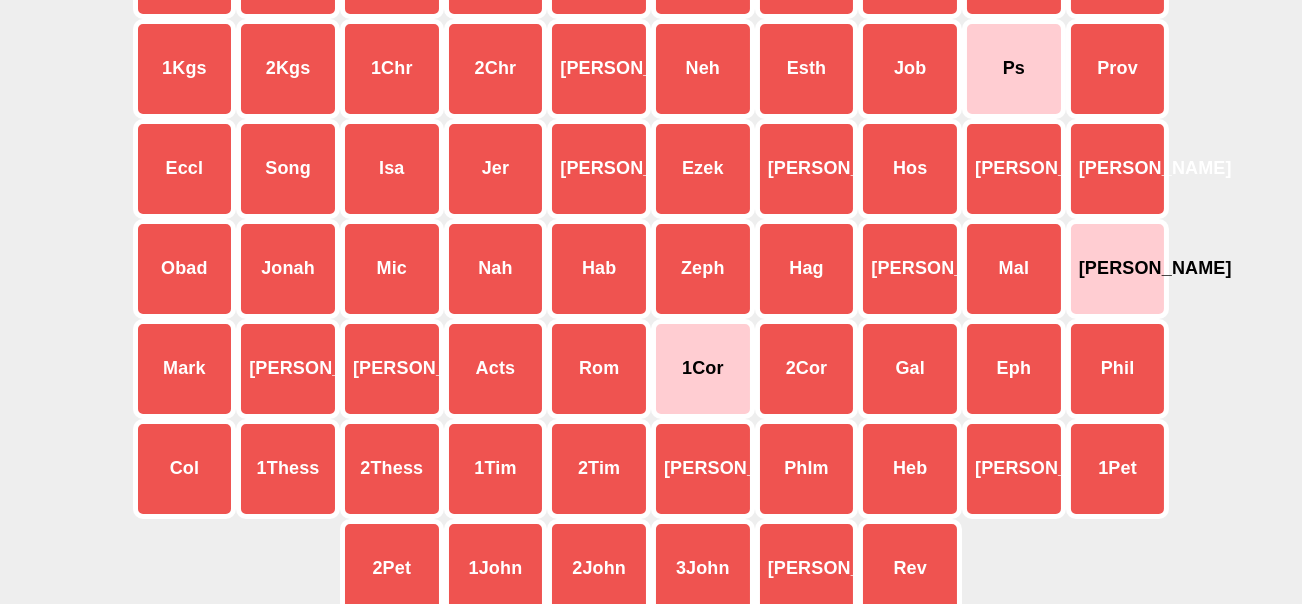 scroll, scrollTop: 304, scrollLeft: 0, axis: vertical 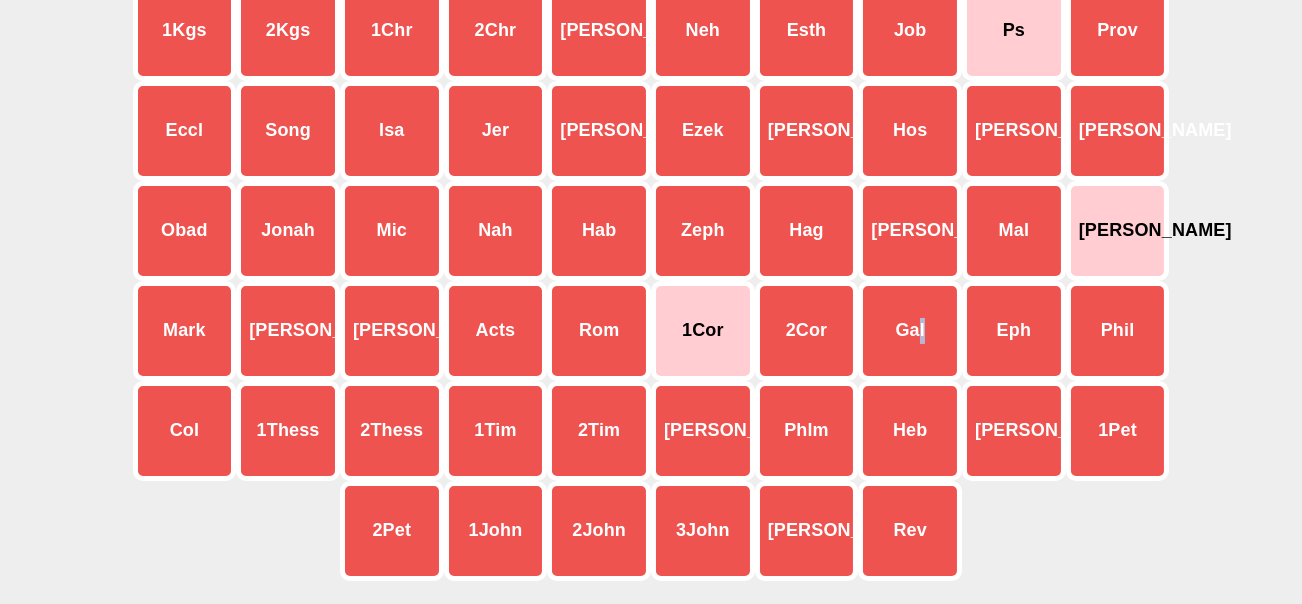 click on "Gal" at bounding box center [910, 331] 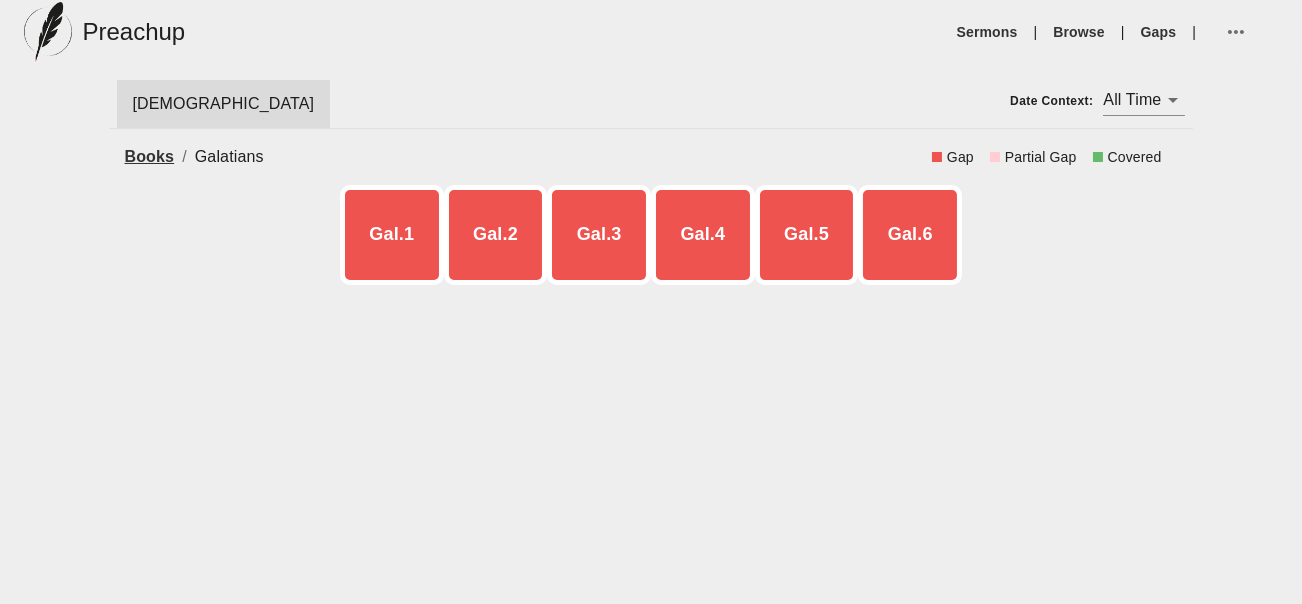 scroll, scrollTop: 0, scrollLeft: 0, axis: both 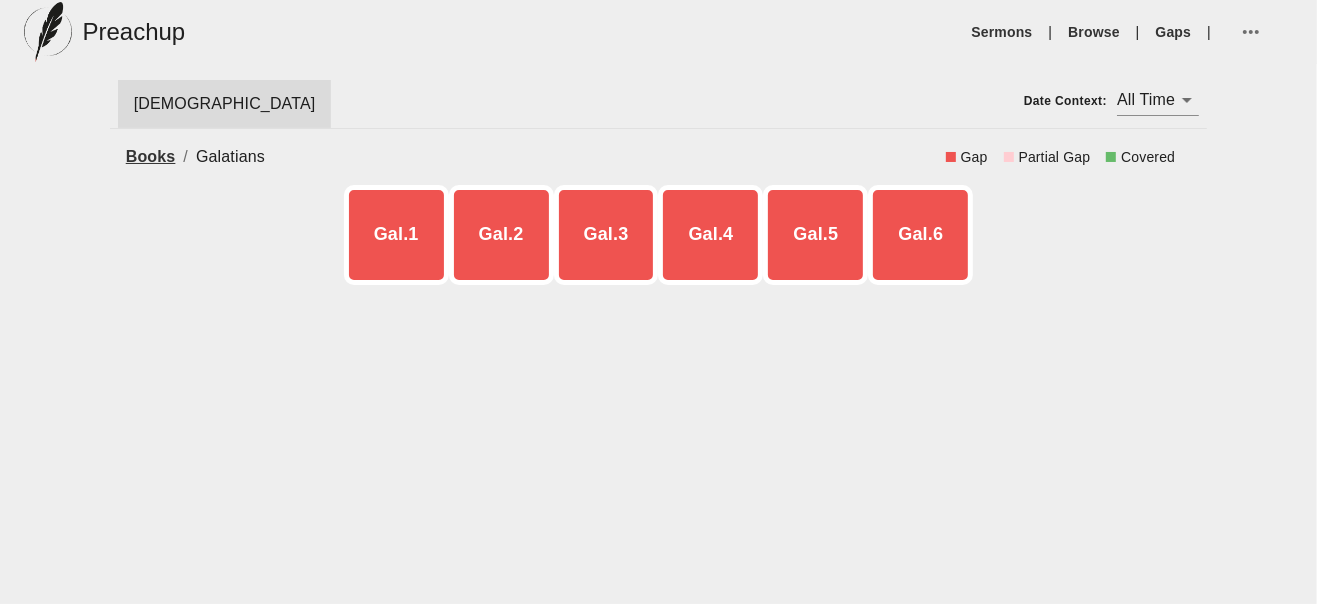 click on "Gal.5" at bounding box center (815, 235) 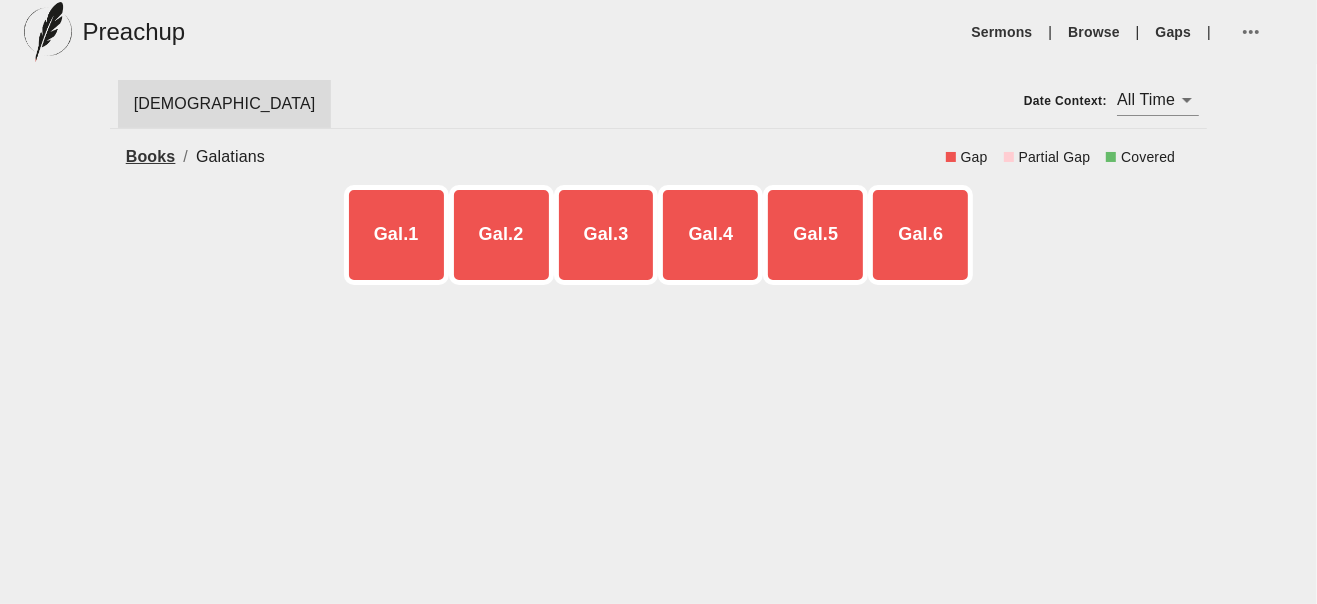 drag, startPoint x: 833, startPoint y: 240, endPoint x: 802, endPoint y: 247, distance: 31.780497 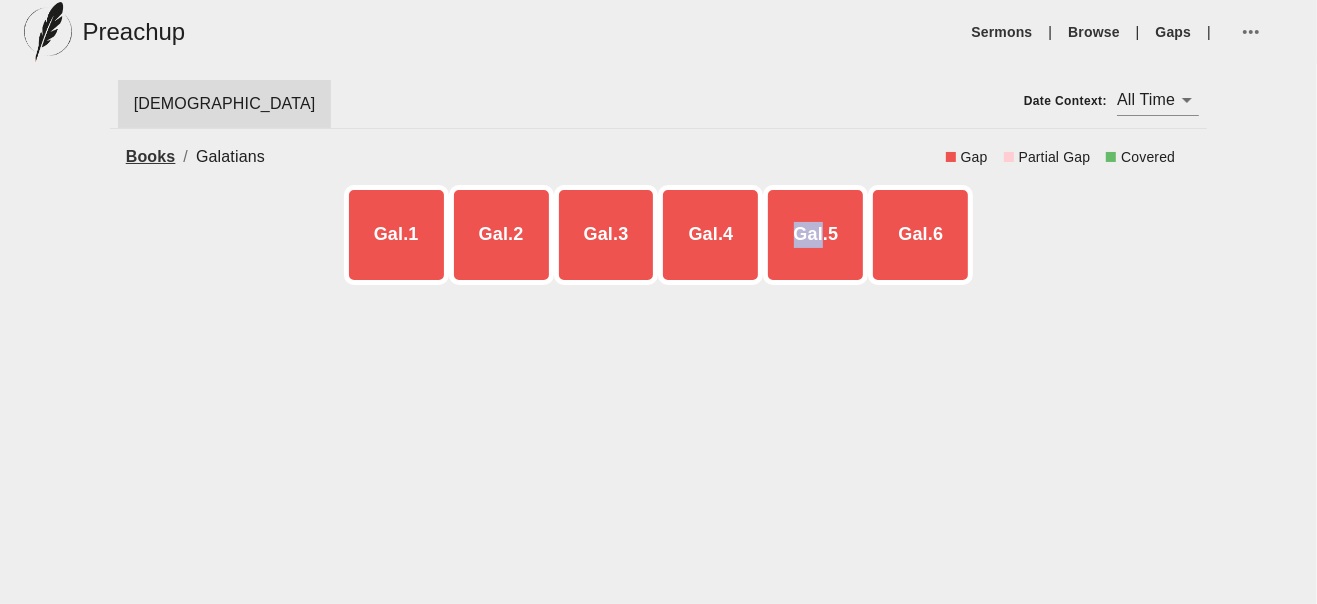 click on "Gal.5" at bounding box center [815, 235] 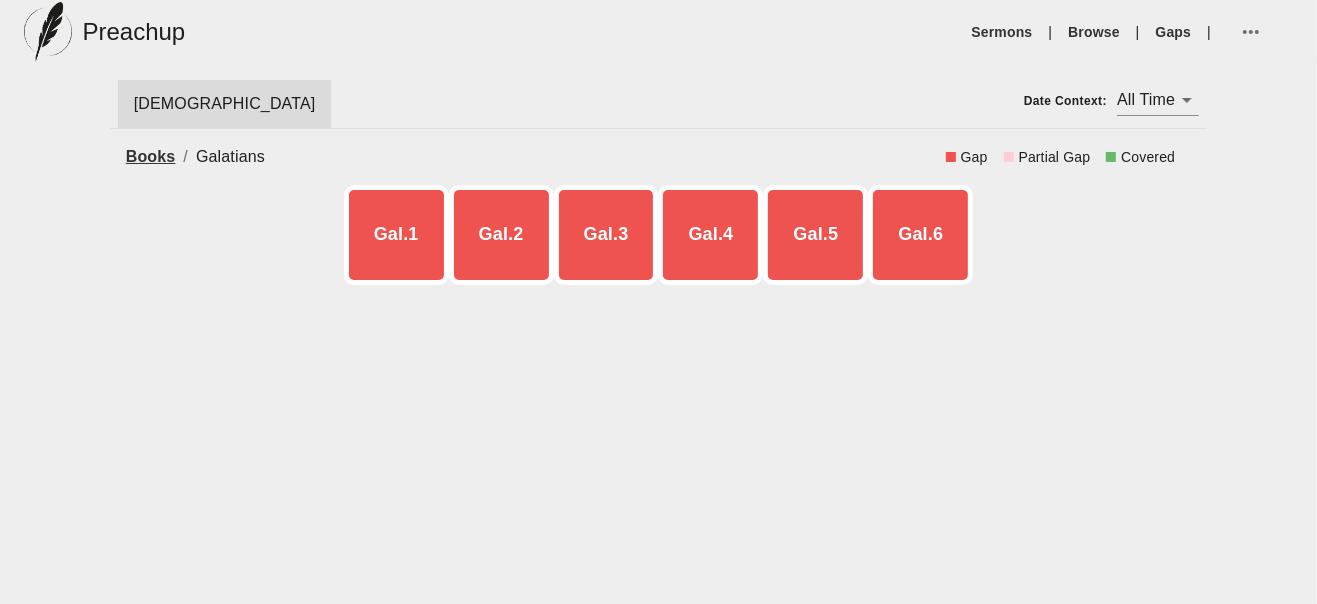 click on "Gal.5" at bounding box center (815, 235) 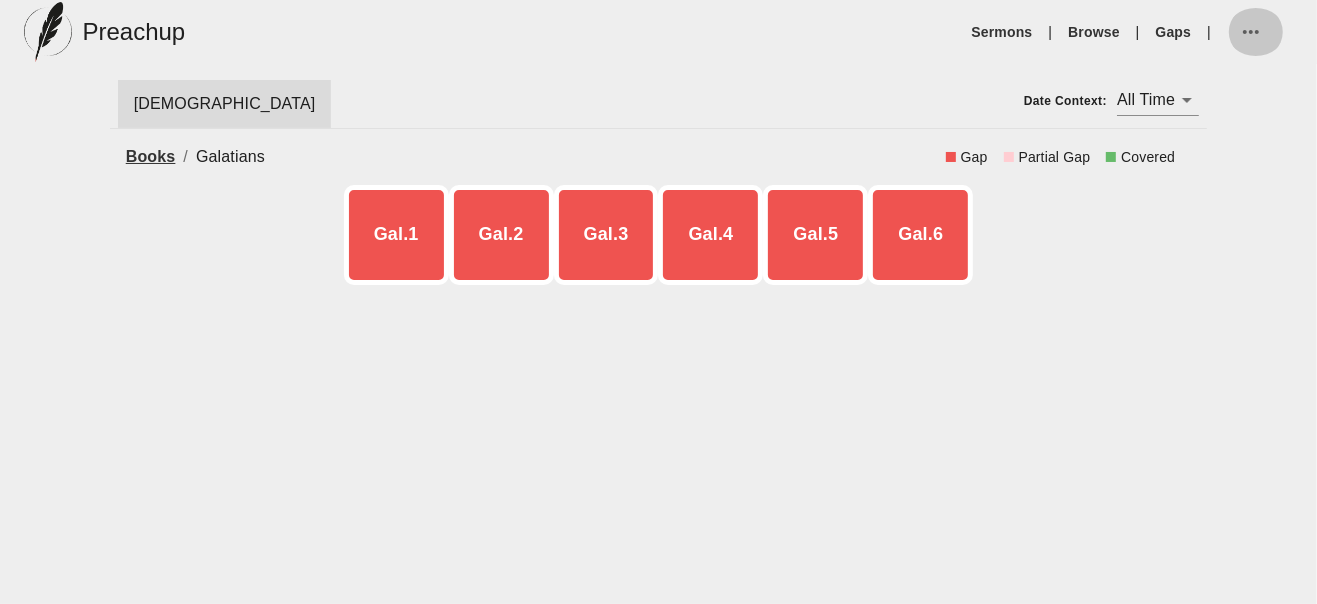 click 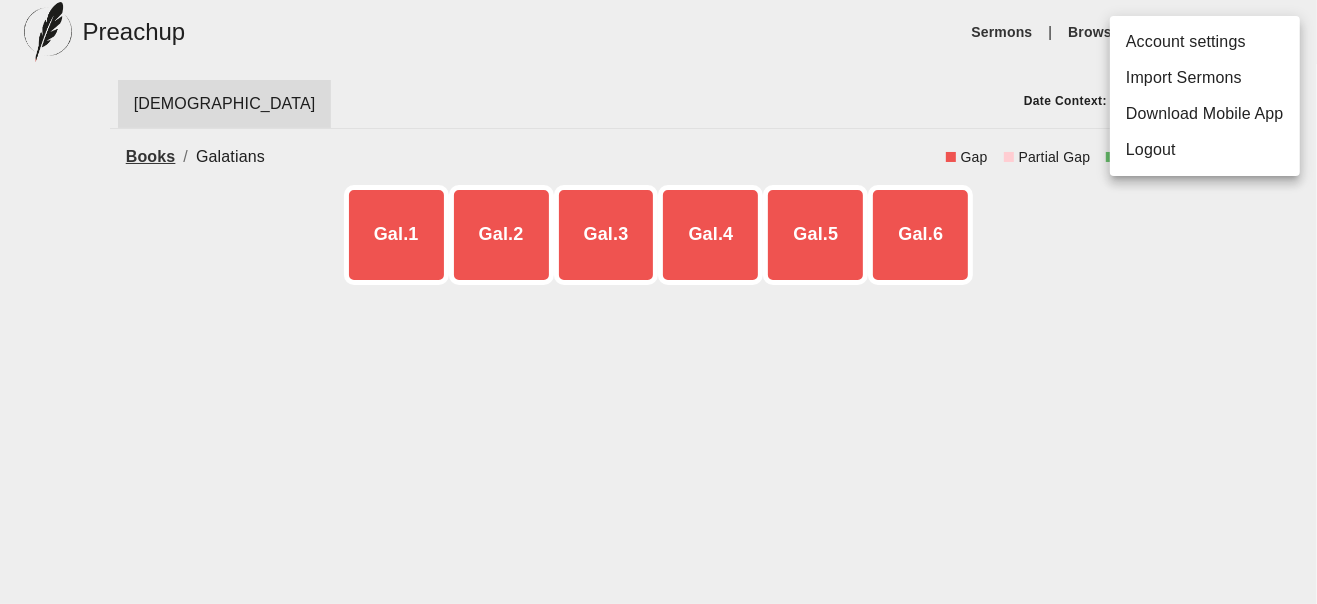 click at bounding box center [658, 302] 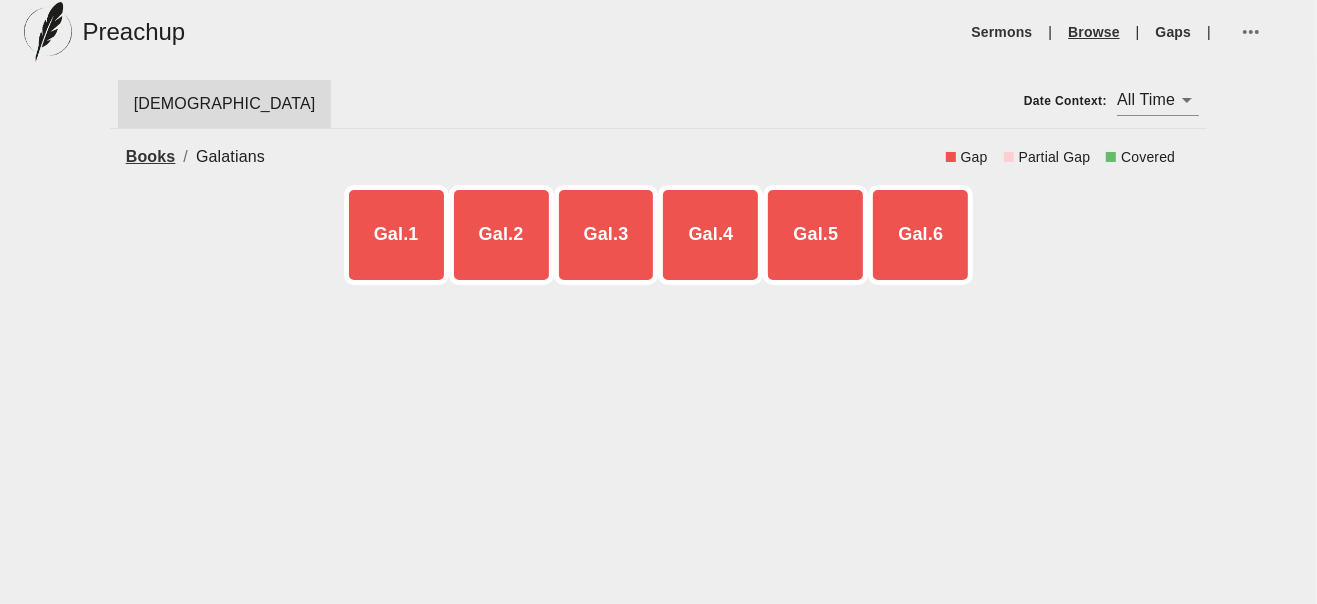 click on "Browse" at bounding box center [1093, 32] 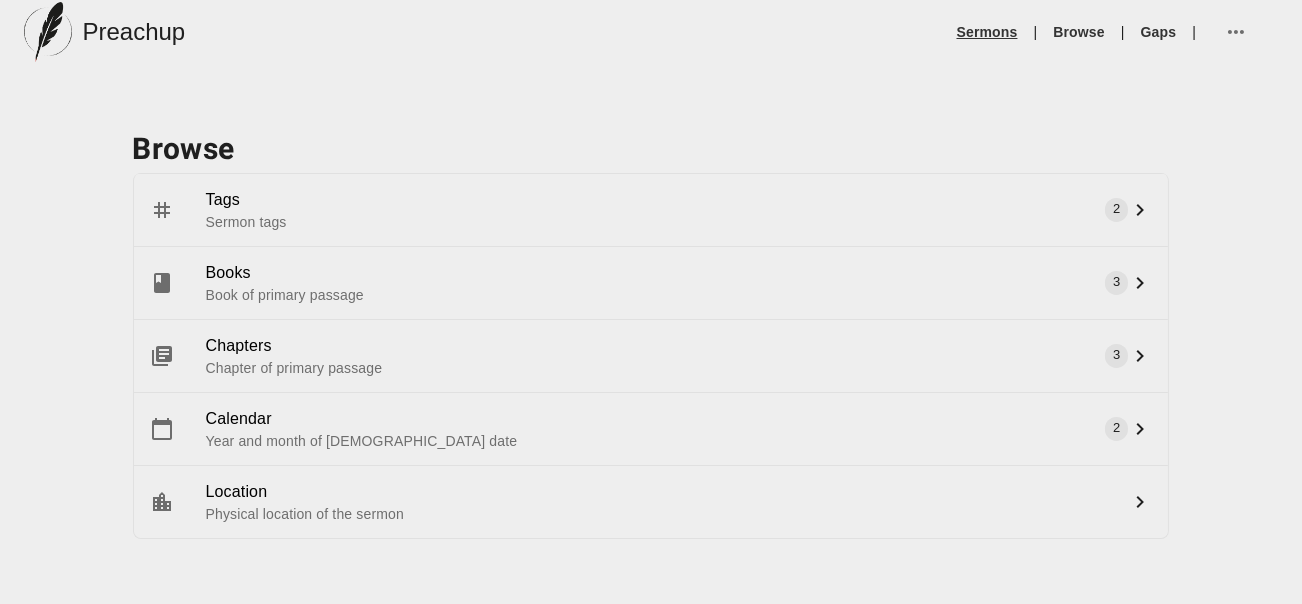 click on "Sermons" at bounding box center [987, 32] 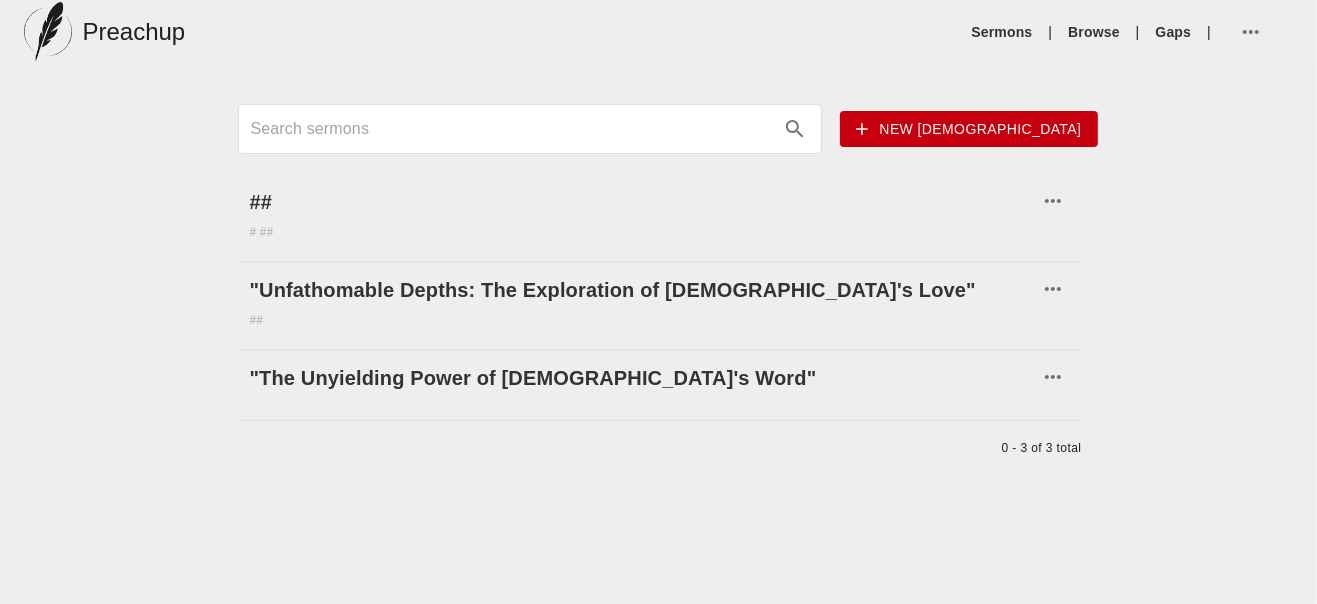 click on "Preachup" at bounding box center [133, 32] 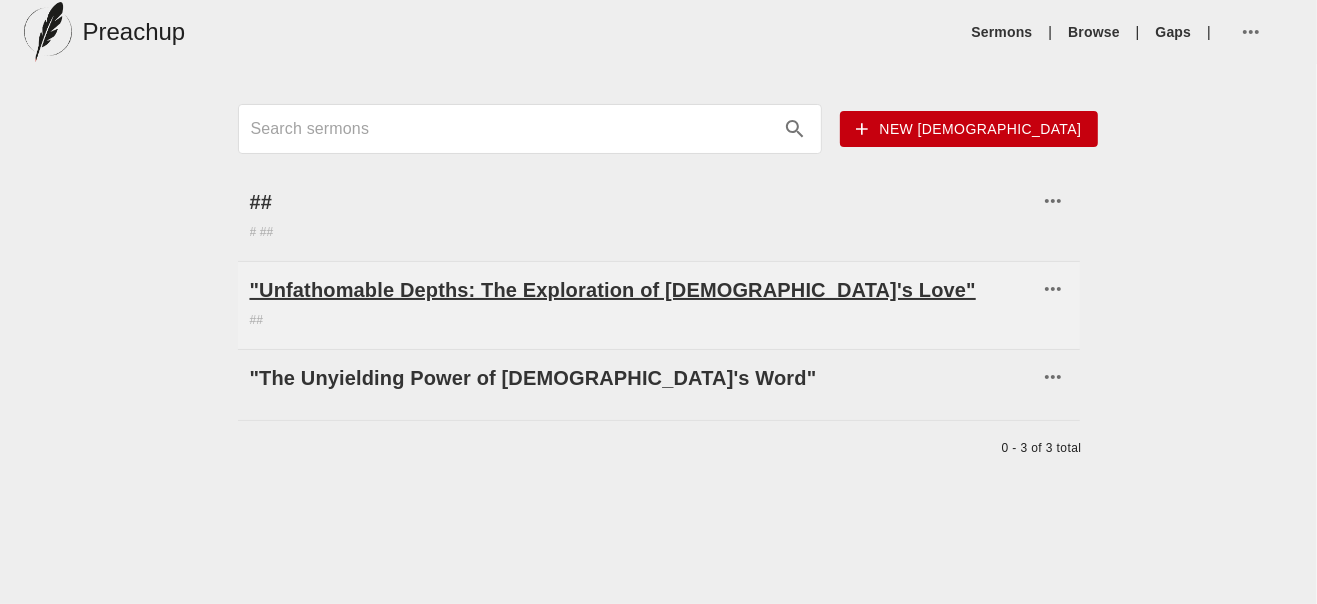 click on ""Unfathomable Depths: The Exploration of God's Love"" at bounding box center [644, 290] 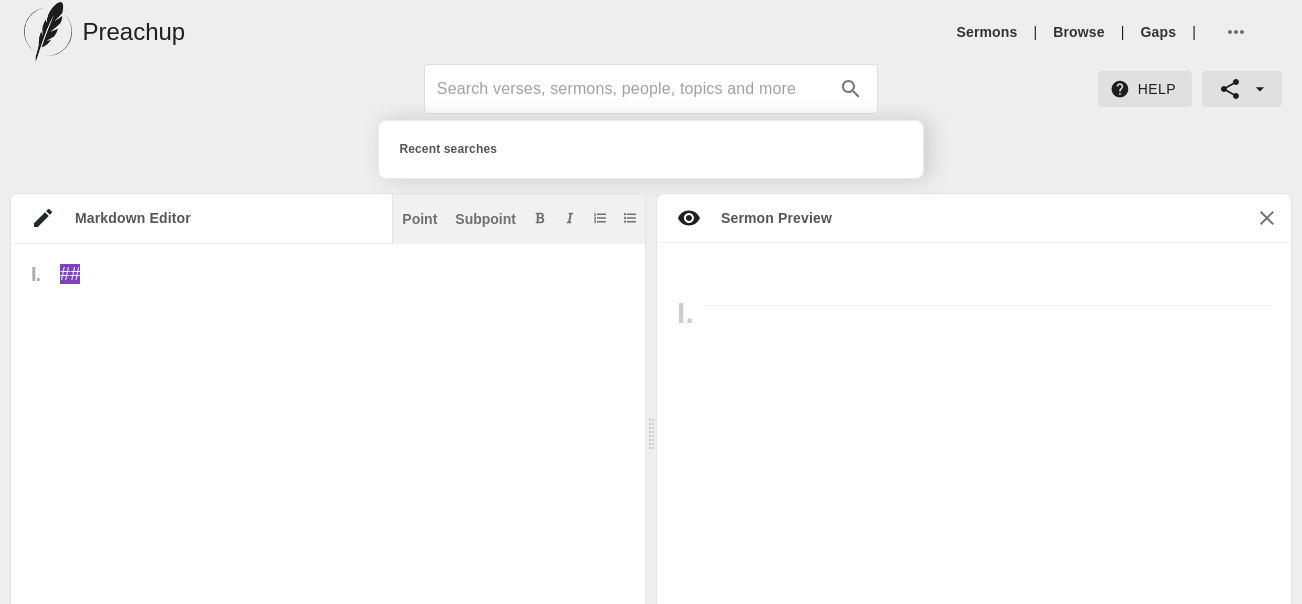 click at bounding box center [633, 89] 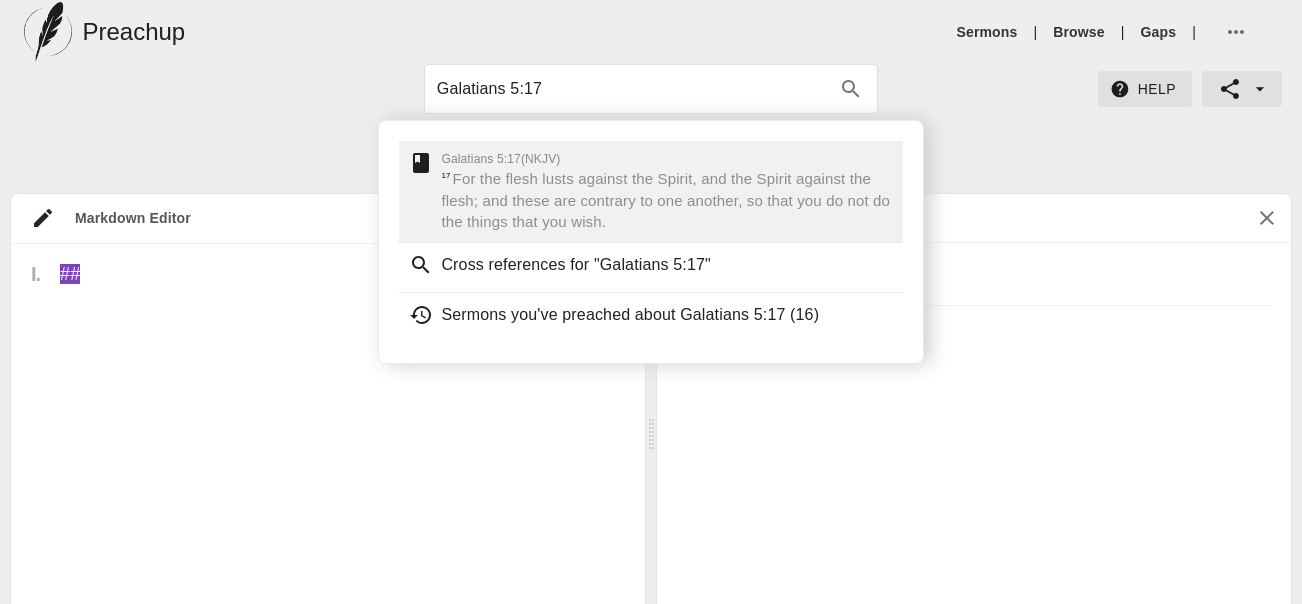type on "Galatians 5:17" 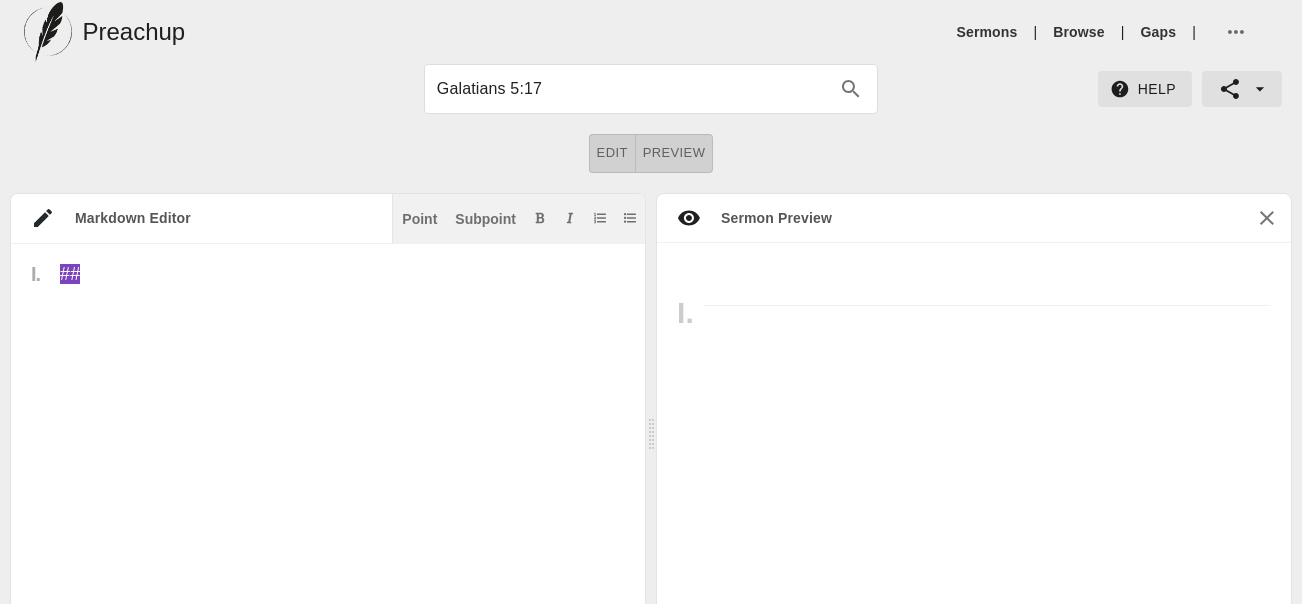 drag, startPoint x: 455, startPoint y: 173, endPoint x: 455, endPoint y: 189, distance: 16 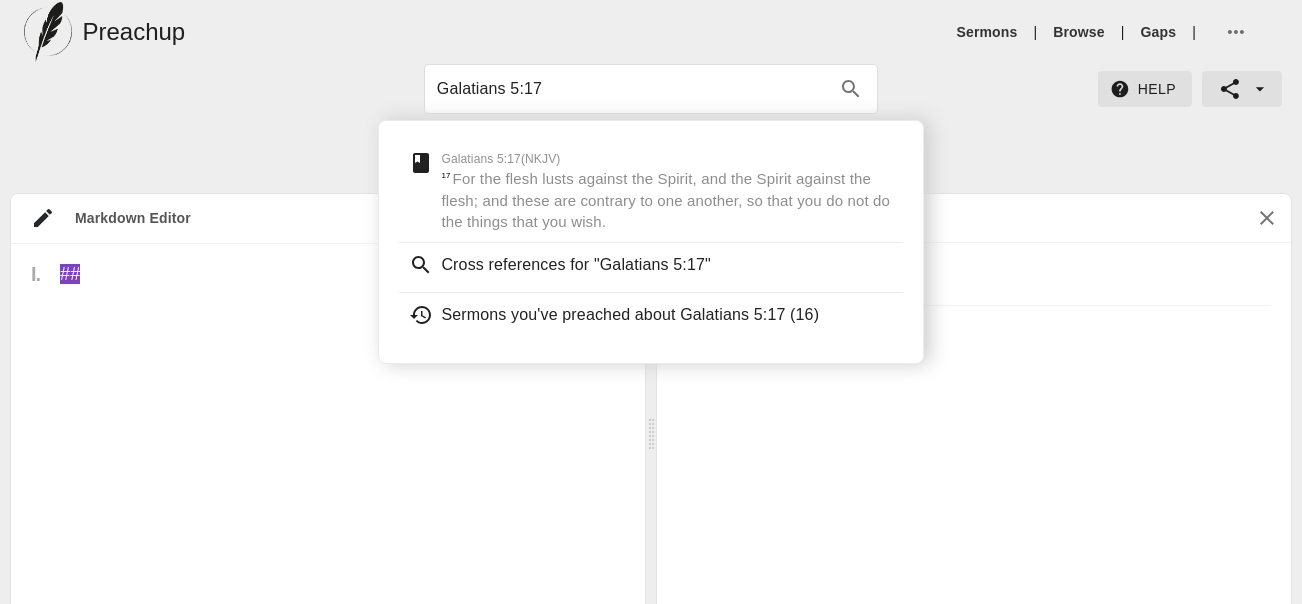 click on "Galatians 5:17" at bounding box center [633, 89] 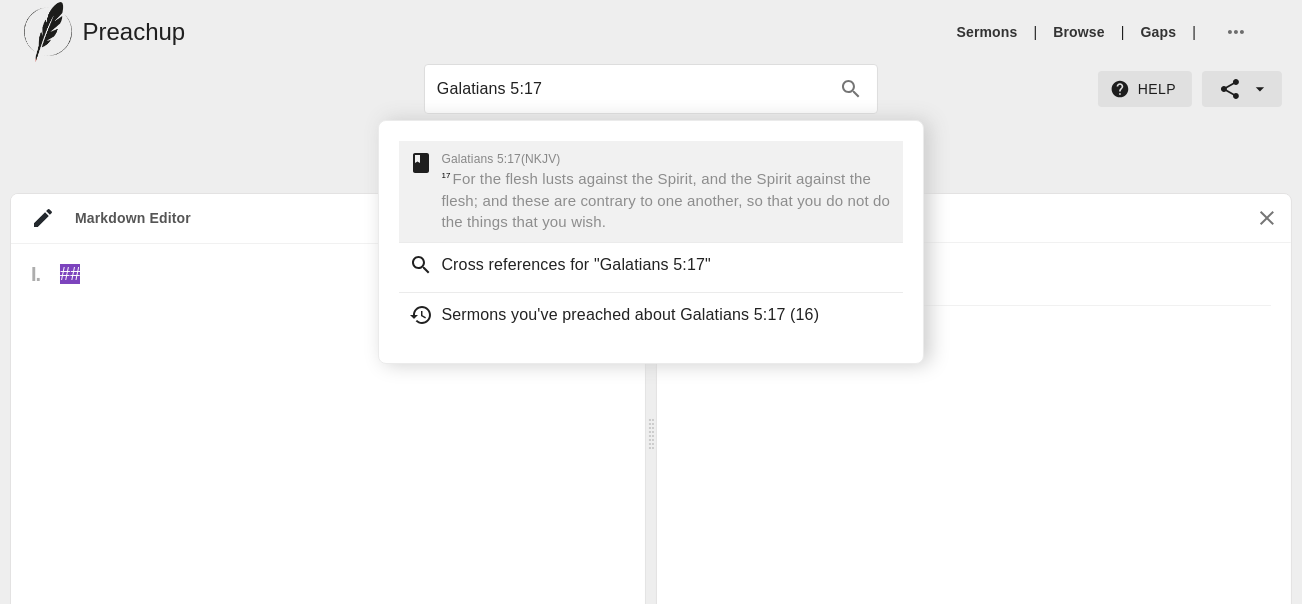 click on "For the flesh lusts against the Spirit, and the Spirit against the flesh; and these are contrary to one another, so that you do not do the things that you wish." at bounding box center (665, 200) 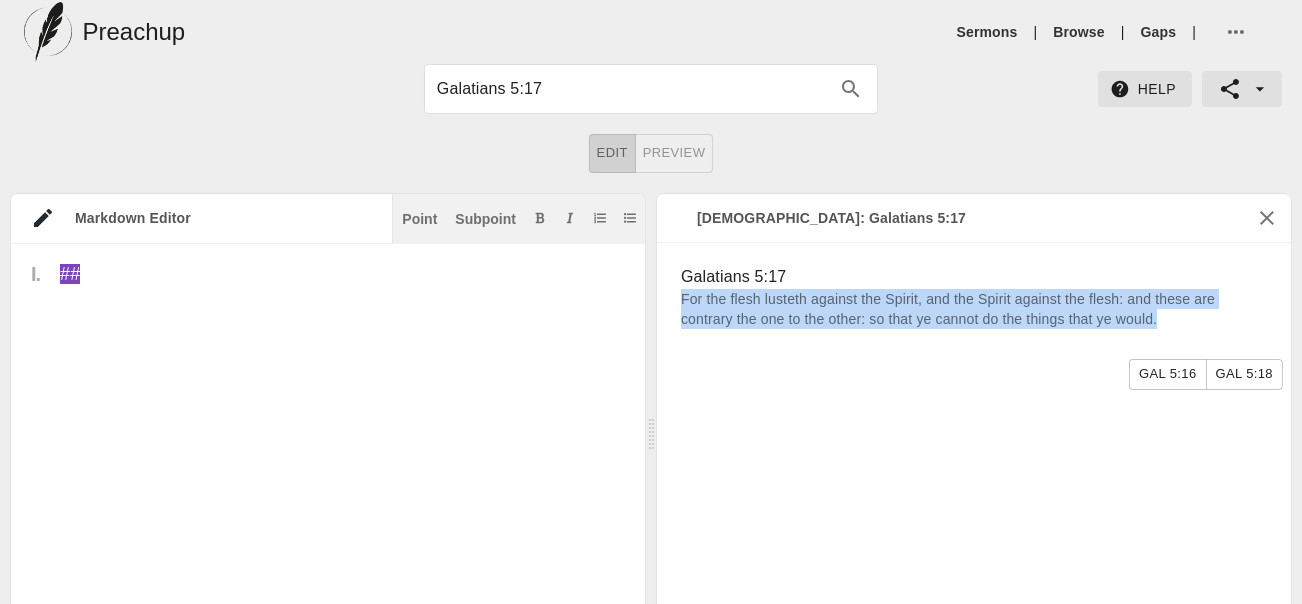 drag, startPoint x: 678, startPoint y: 291, endPoint x: 1167, endPoint y: 315, distance: 489.5886 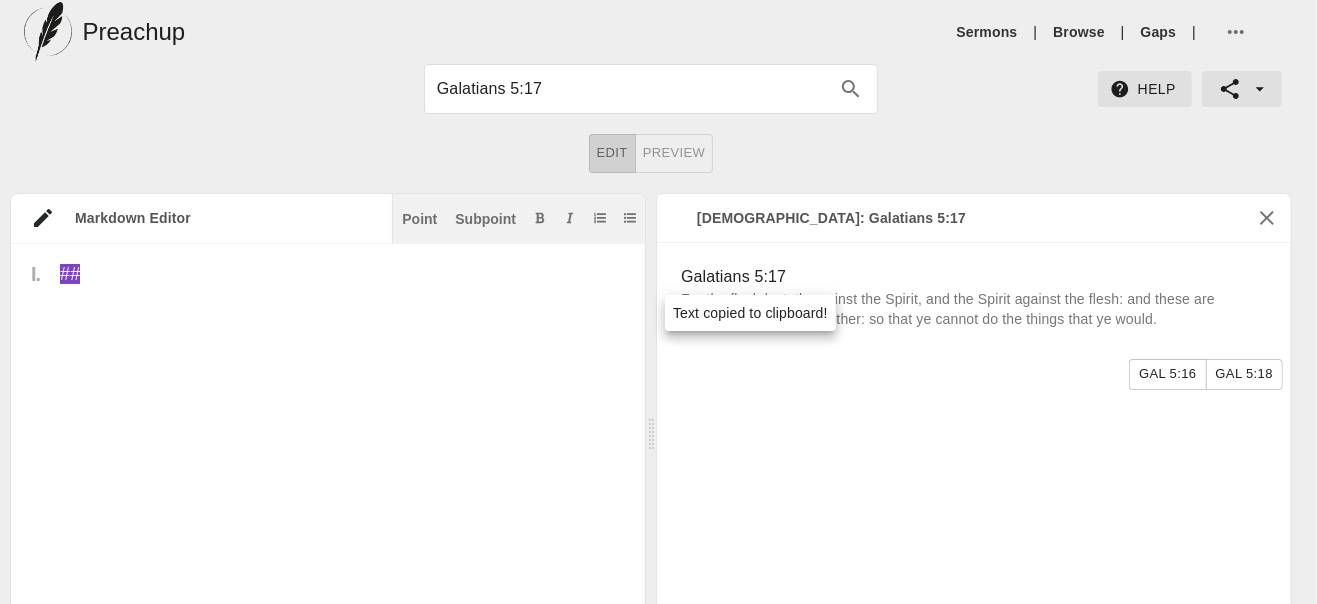 drag, startPoint x: 1167, startPoint y: 315, endPoint x: 1016, endPoint y: 302, distance: 151.55856 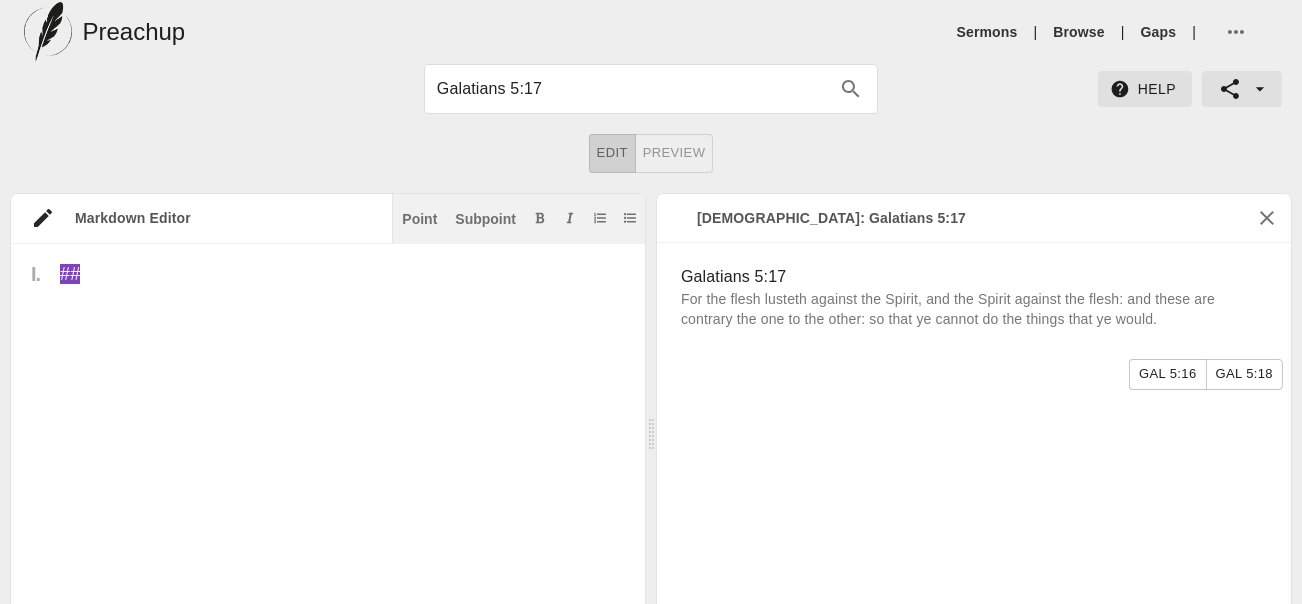drag, startPoint x: 1016, startPoint y: 302, endPoint x: 1102, endPoint y: 347, distance: 97.06184 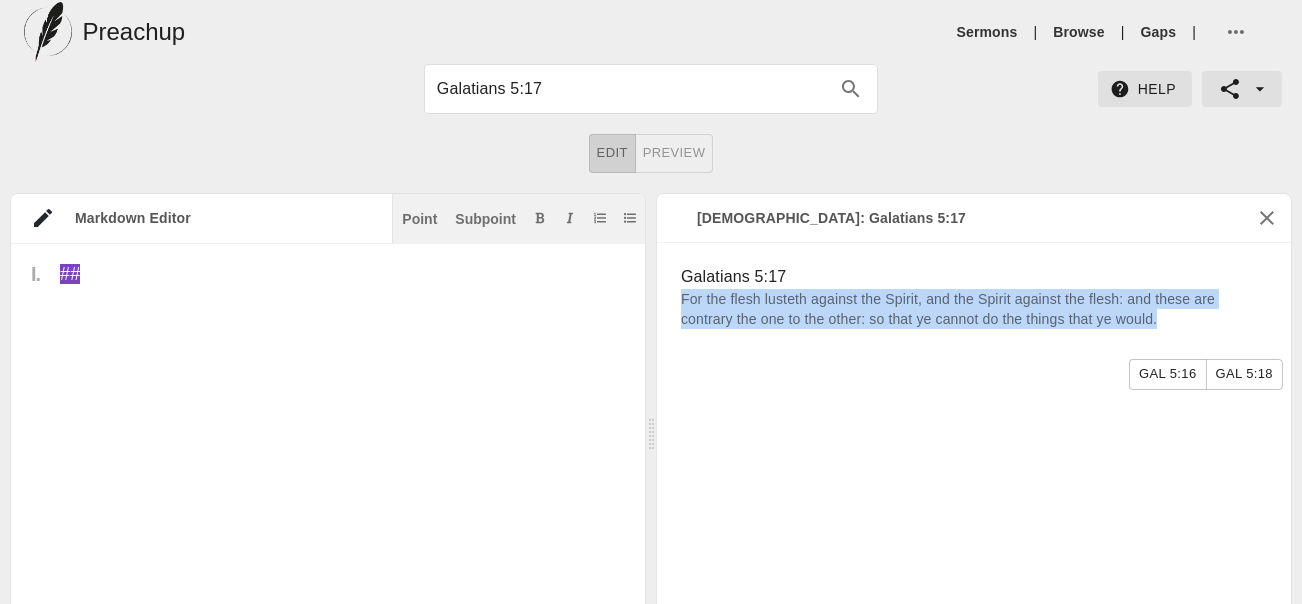 drag, startPoint x: 681, startPoint y: 294, endPoint x: 1162, endPoint y: 313, distance: 481.37512 